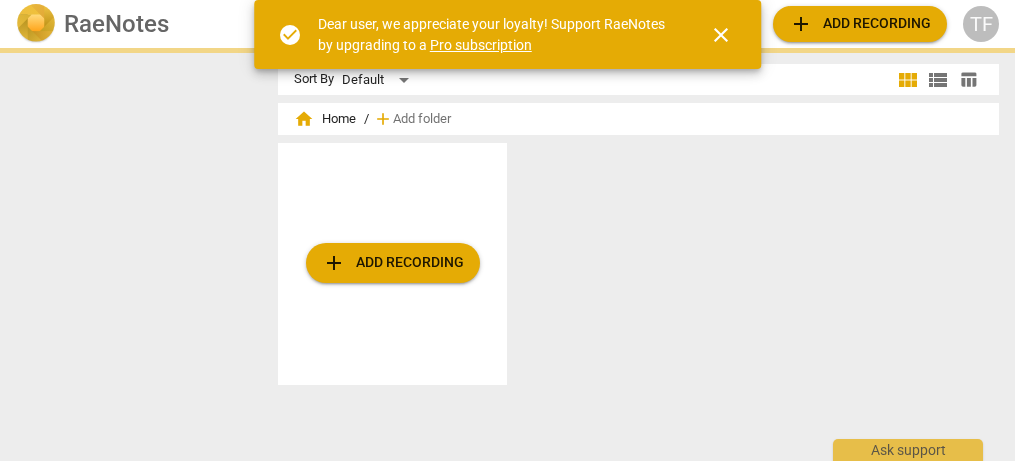 scroll, scrollTop: 0, scrollLeft: 0, axis: both 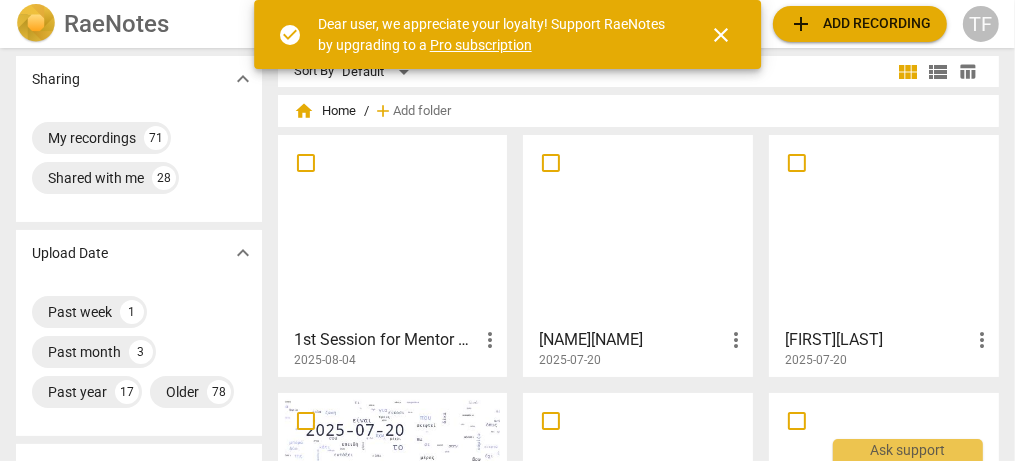 click at bounding box center [393, 230] 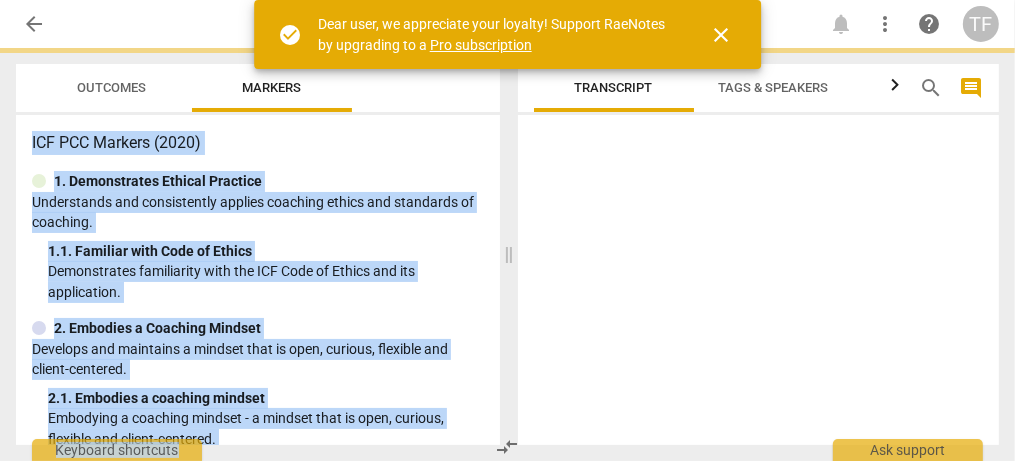 click on "Understands and consistently applies coaching ethics and standards of coaching." at bounding box center (258, 212) 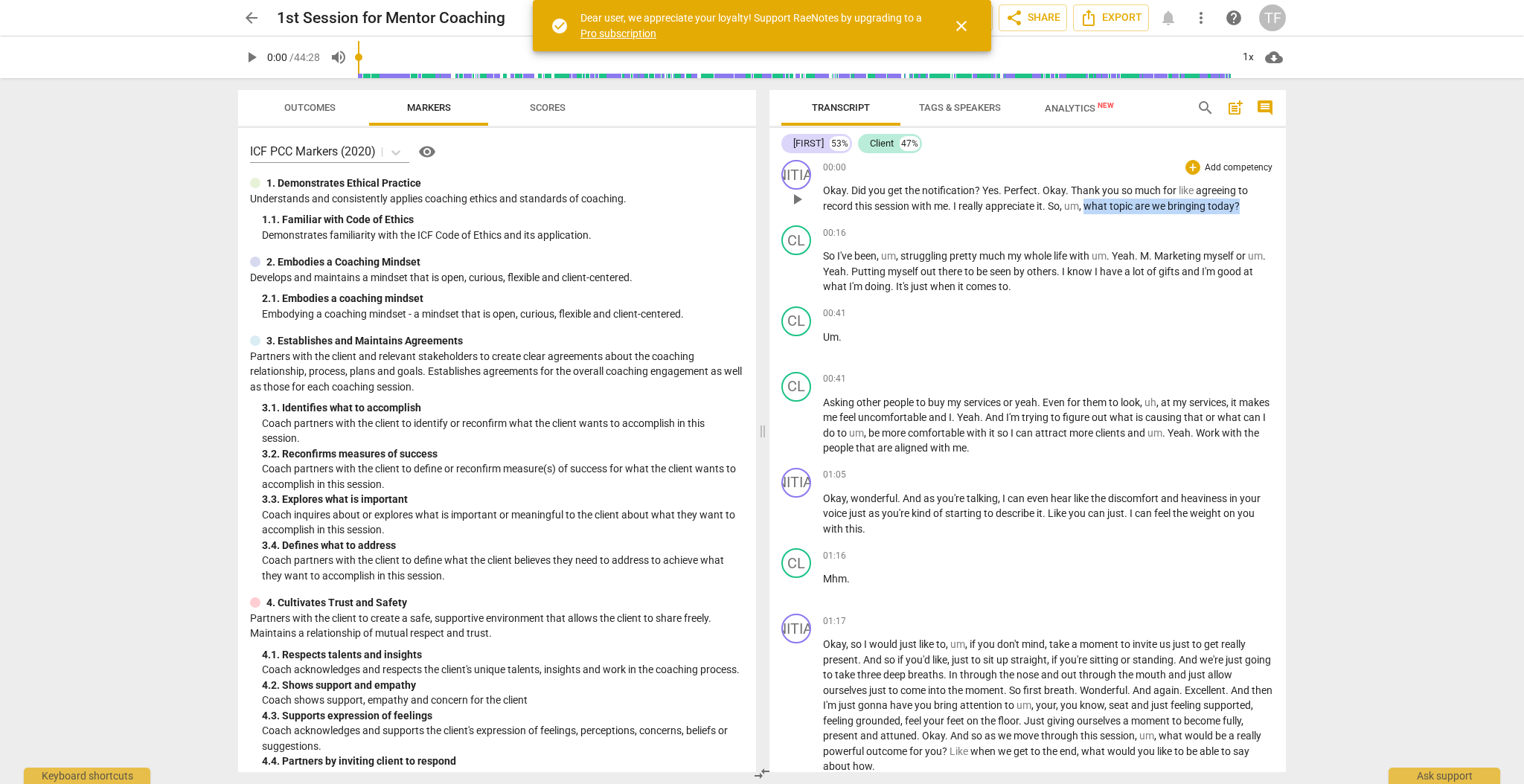 scroll, scrollTop: 0, scrollLeft: 0, axis: both 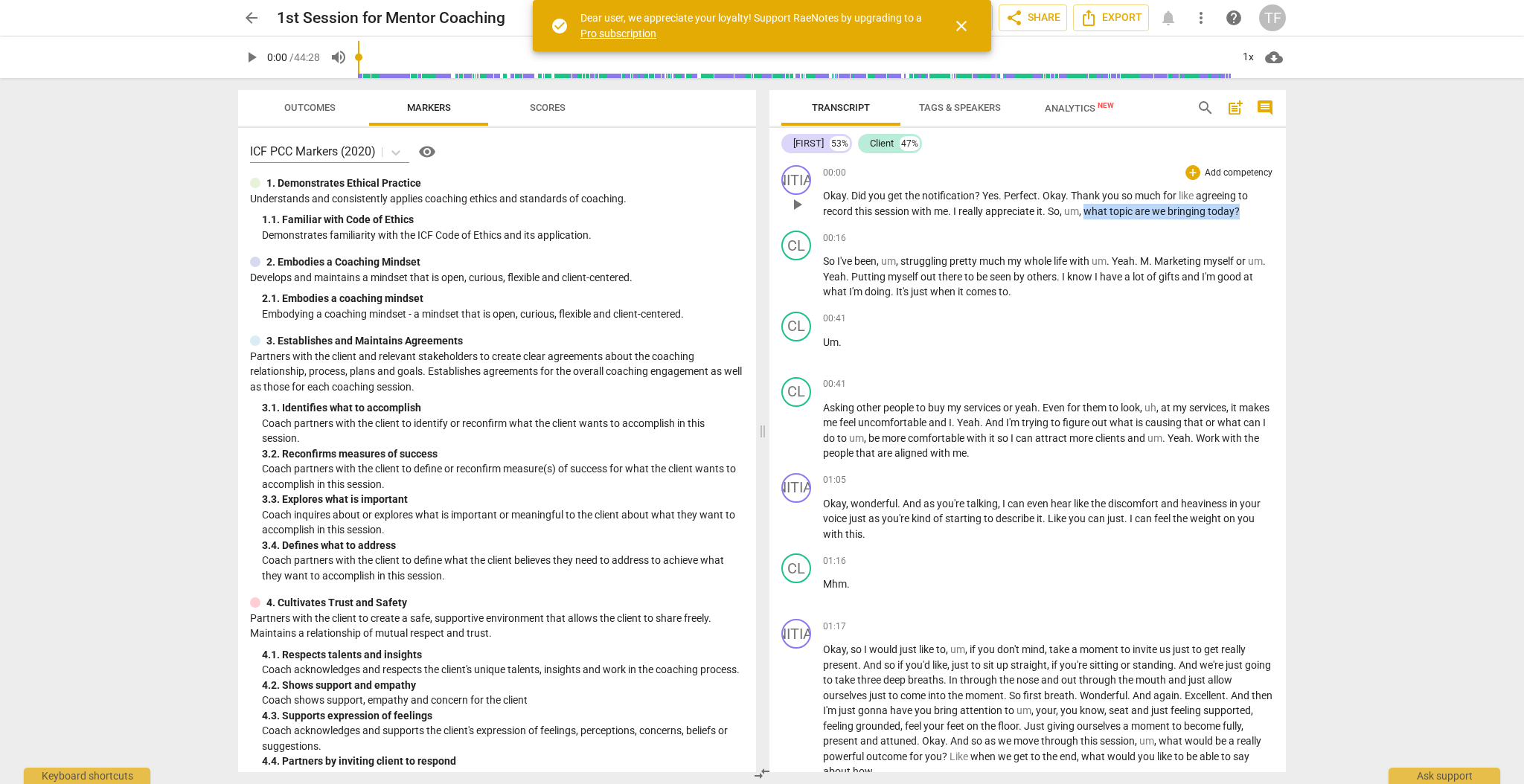 drag, startPoint x: 1086, startPoint y: 211, endPoint x: 1241, endPoint y: 205, distance: 155.11609 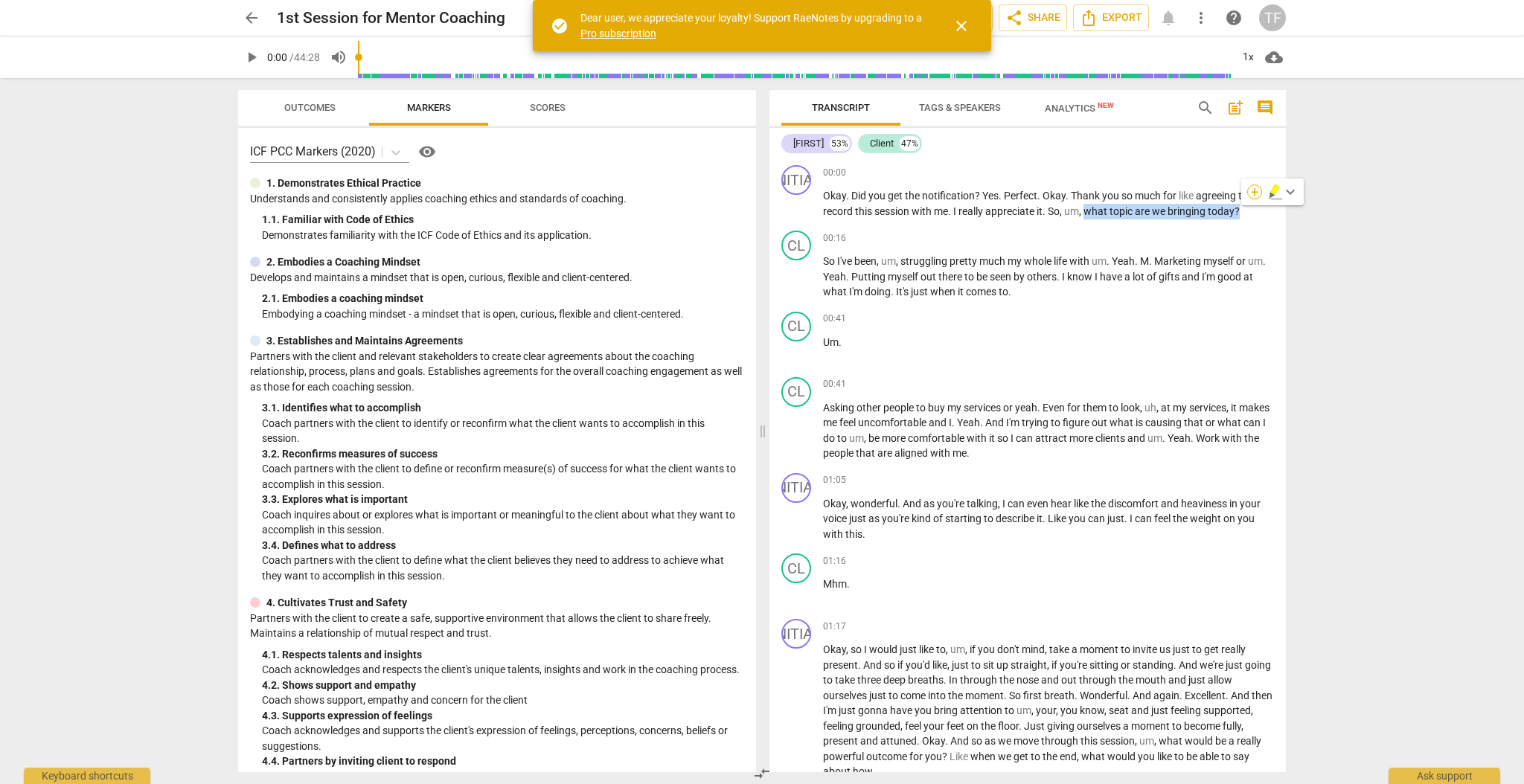 click on "+" at bounding box center [1255, 192] 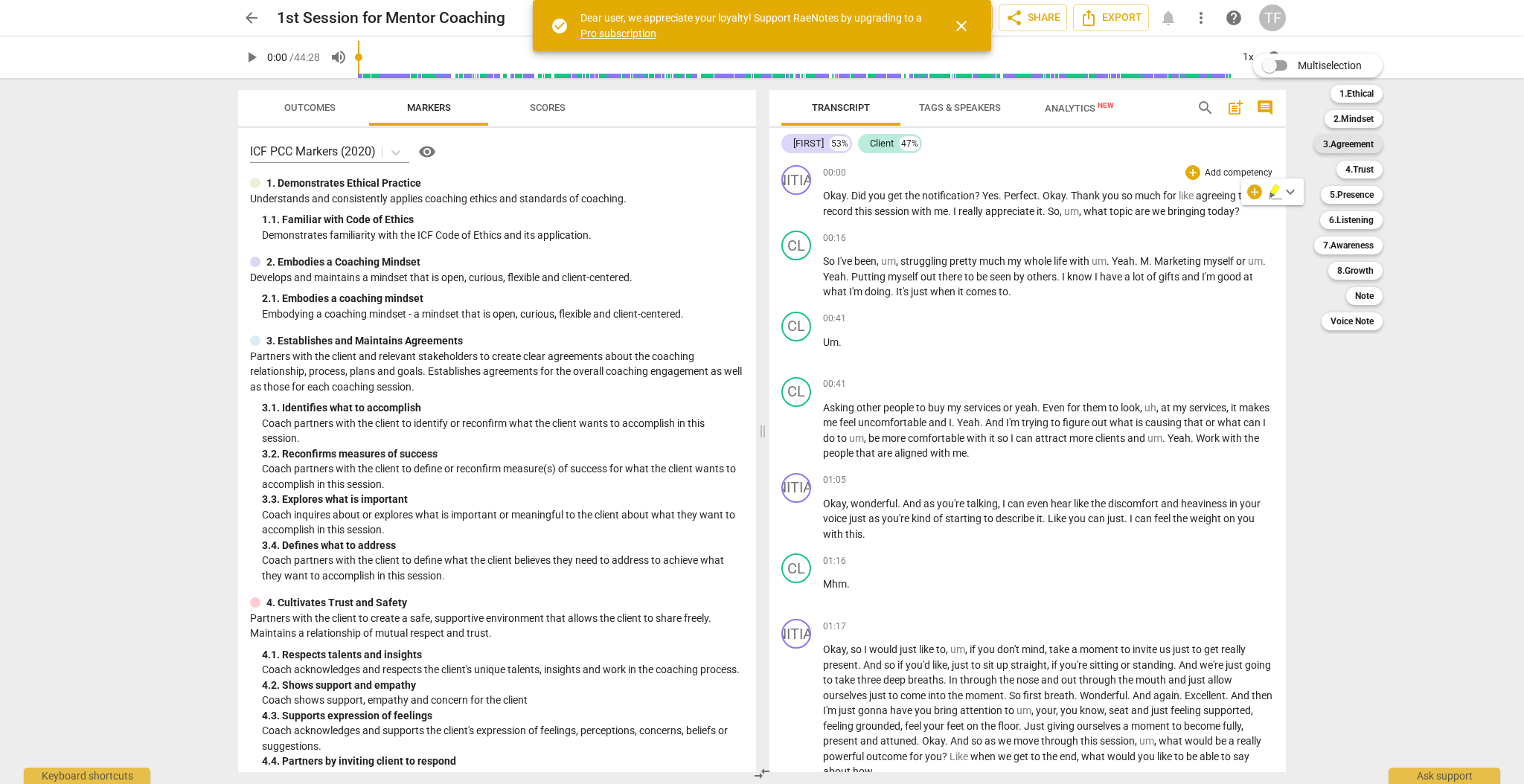 click on "3.Agreement" at bounding box center [1348, 144] 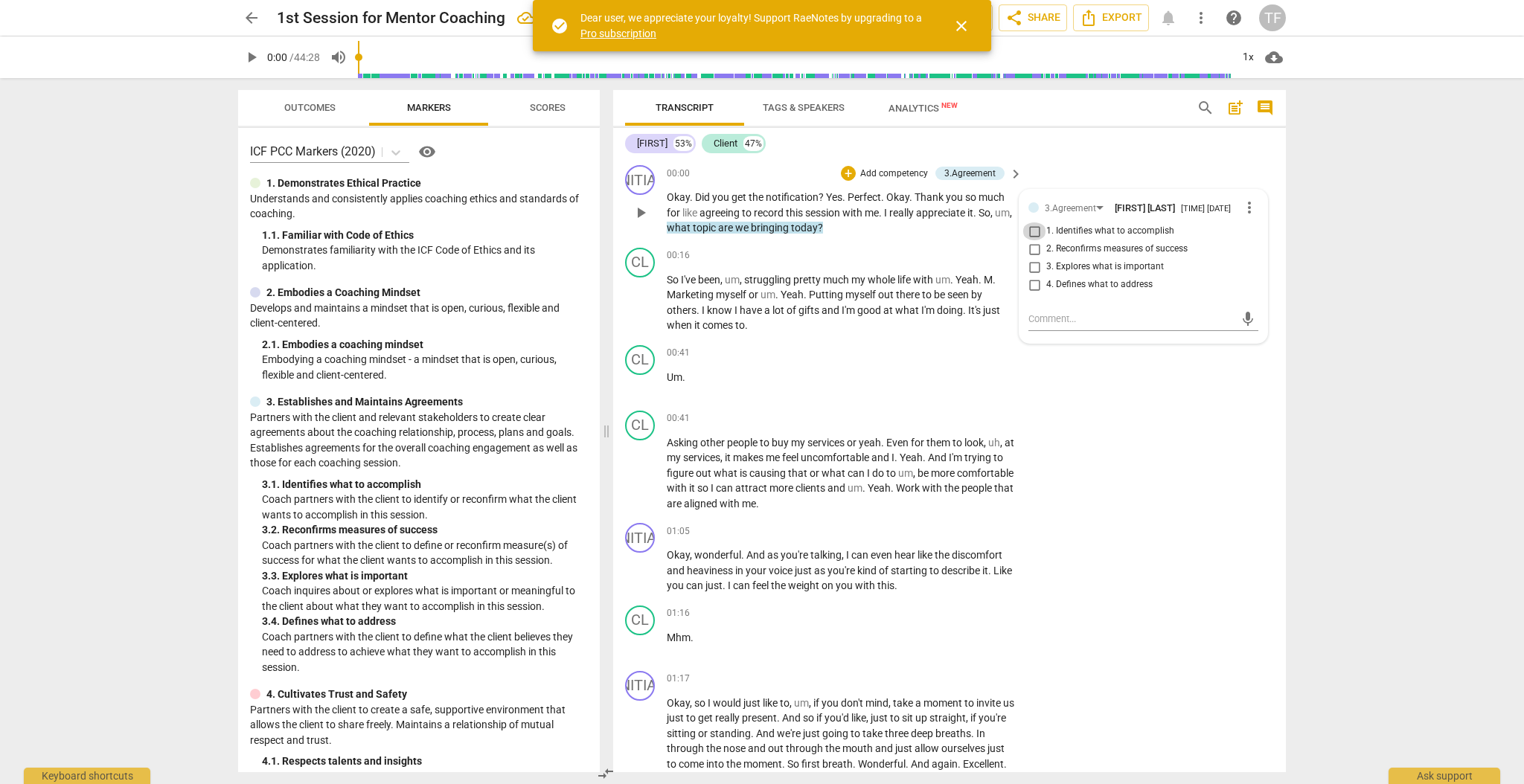 click on "1. Identifies what to accomplish" at bounding box center [1034, 231] 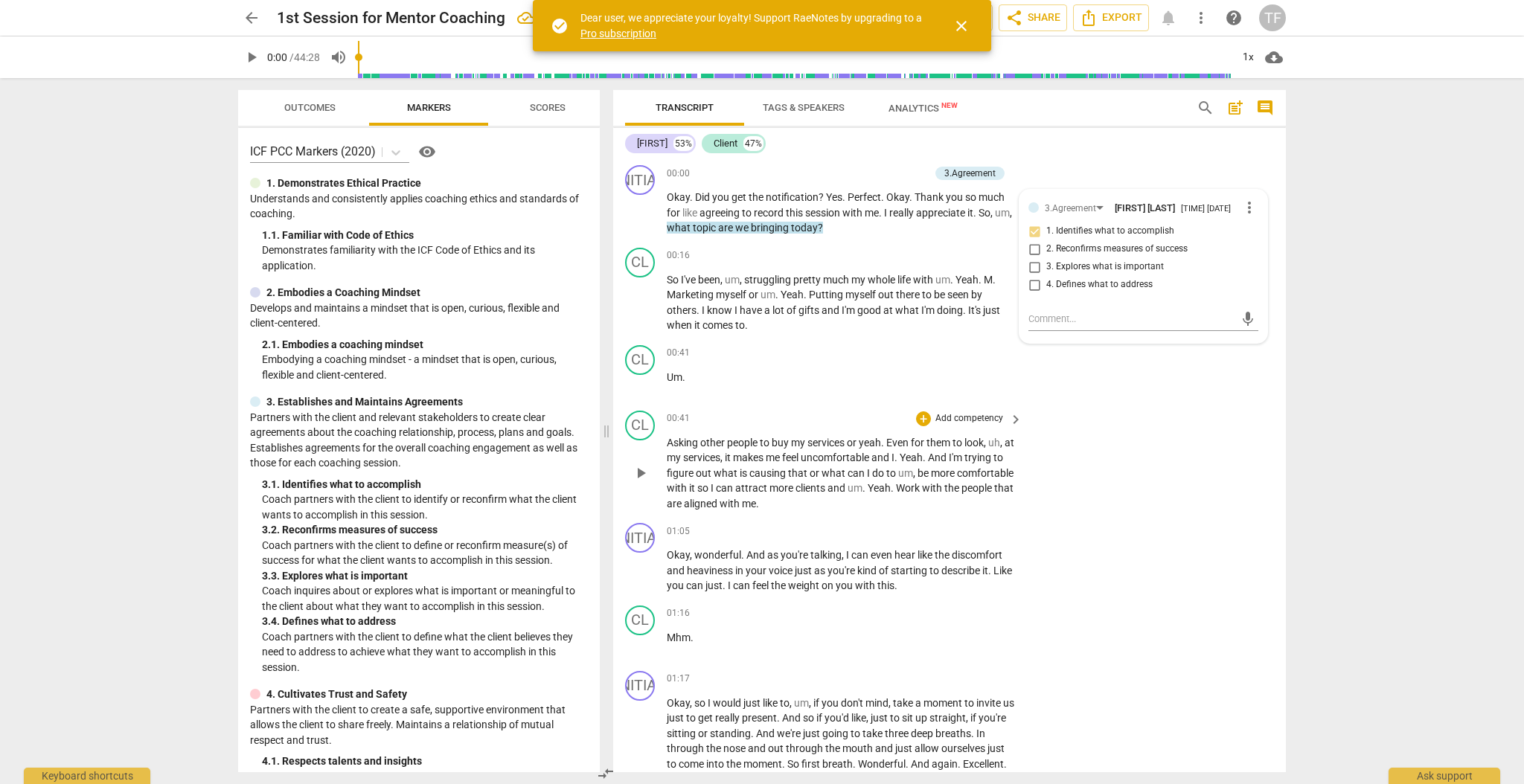 click on "CL play_arrow pause 00:41 + Add competency keyboard_arrow_right Asking   other   people   to   buy   my   services   or   yeah .   Even   for   them   to   look ,   uh ,   at   my   services ,   it   makes   me   feel   uncomfortable   and   I .   Yeah .   And   I'm   trying   to   figure   out   what   is   causing   that   or   what   can   I   do   to   um ,   be   more   comfortable   with   it   so   I   can   attract   more   clients   and   um .   Yeah .   Work   with   the   people   that   are   aligned   with   me ." at bounding box center [950, 461] 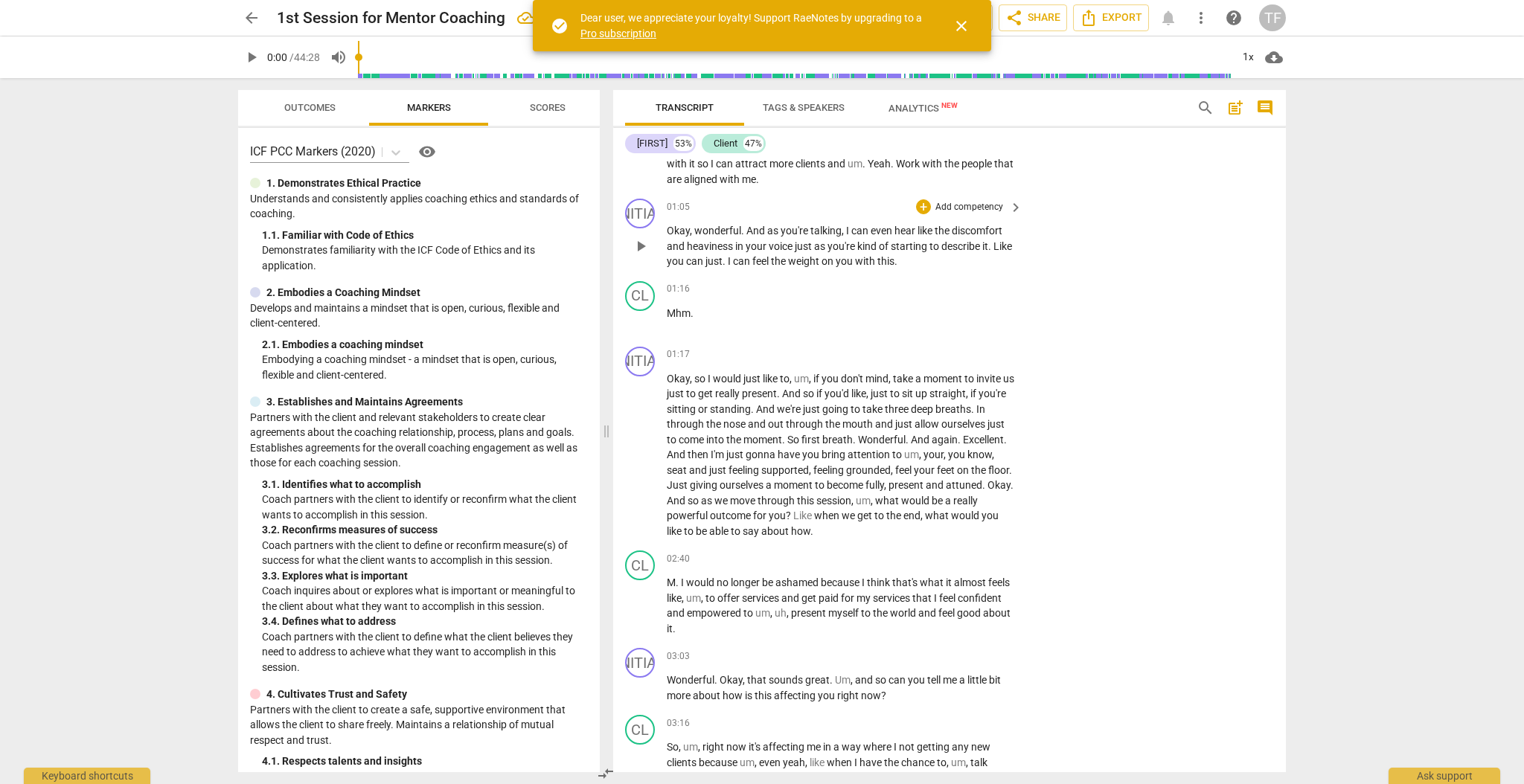 scroll, scrollTop: 324, scrollLeft: 0, axis: vertical 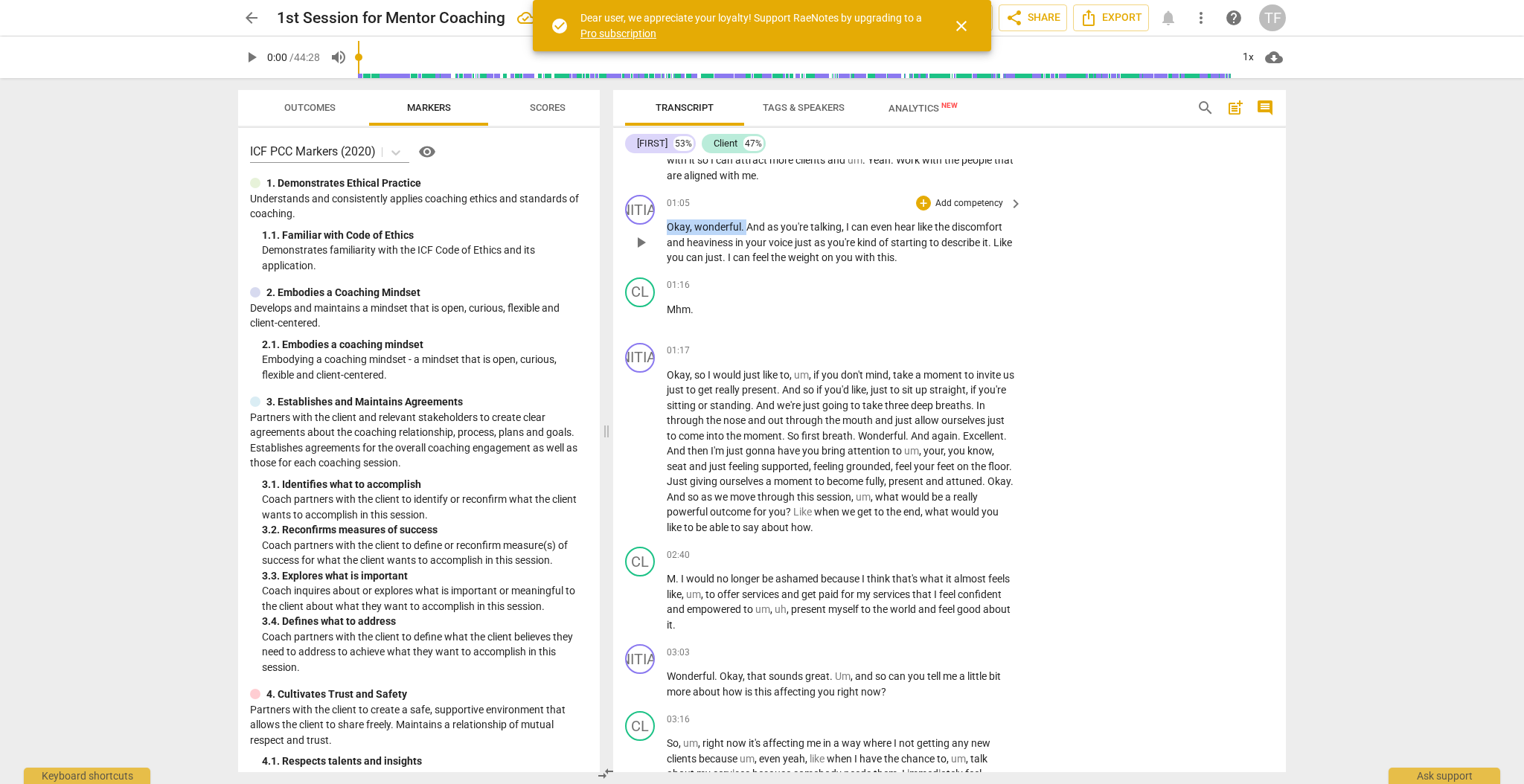 drag, startPoint x: 744, startPoint y: 225, endPoint x: 663, endPoint y: 233, distance: 81.394103 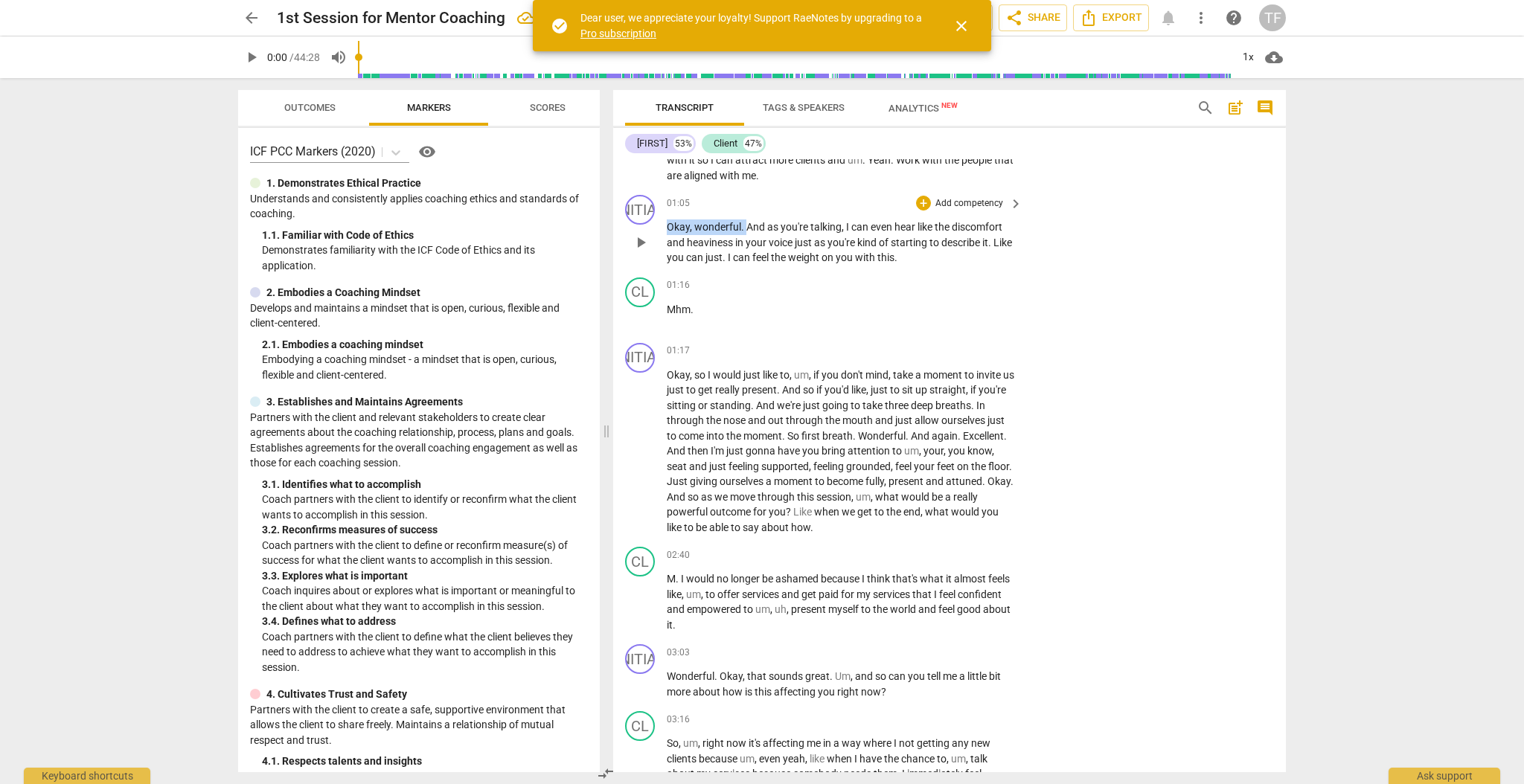 click on "KI play_arrow pause [TIME] + Add competency keyboard_arrow_right Okay ,   wonderful .   And   as   you're   talking ,   I   can   even   hear   like   the   discomfort   and   heaviness   in   your   voice   just   as   you're   kind   of   starting   to   describe   it .   Like   you   can   just .   I   can   feel   the   weight   on   you   with   this ." at bounding box center (950, 230) 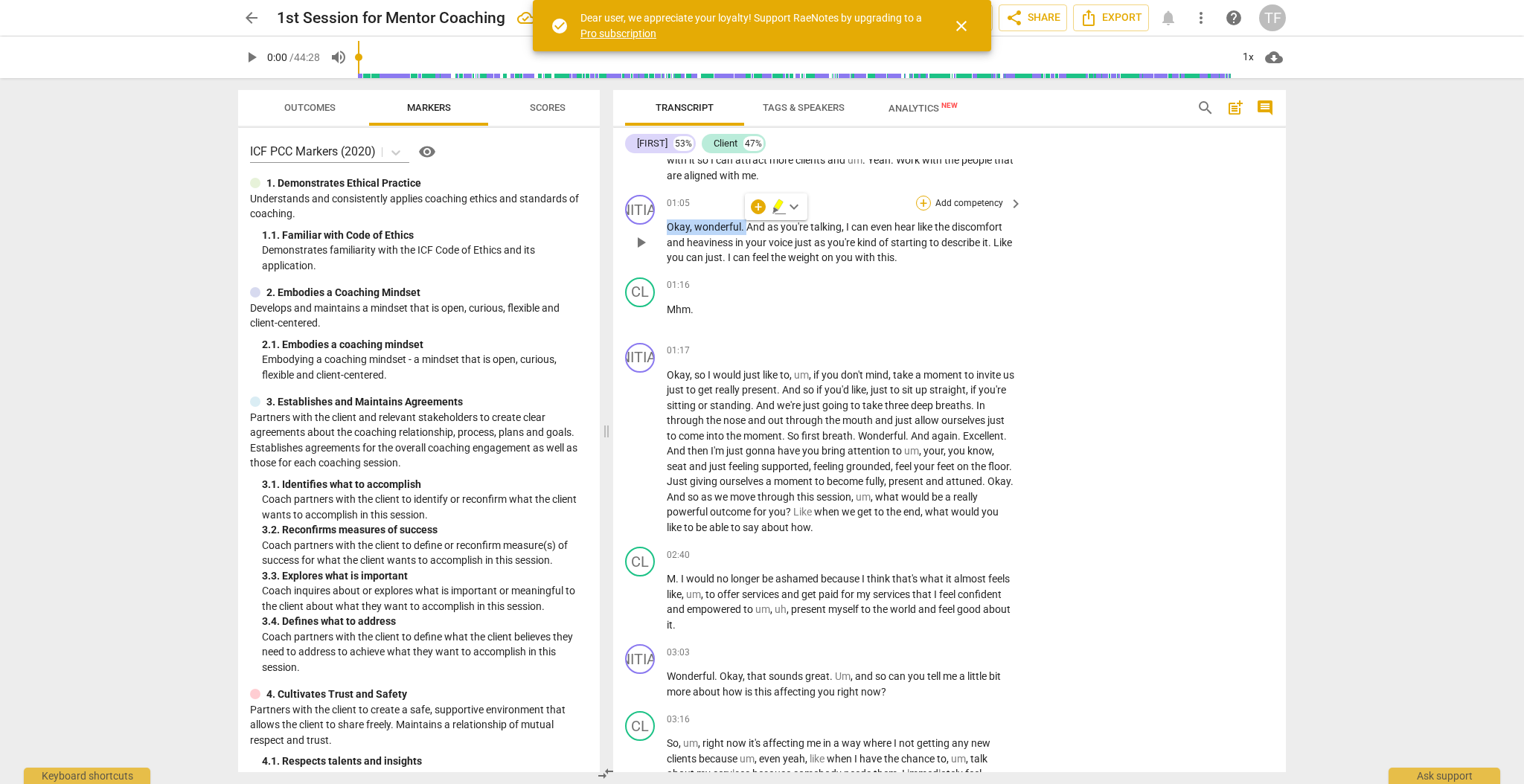 click on "+" at bounding box center (923, 203) 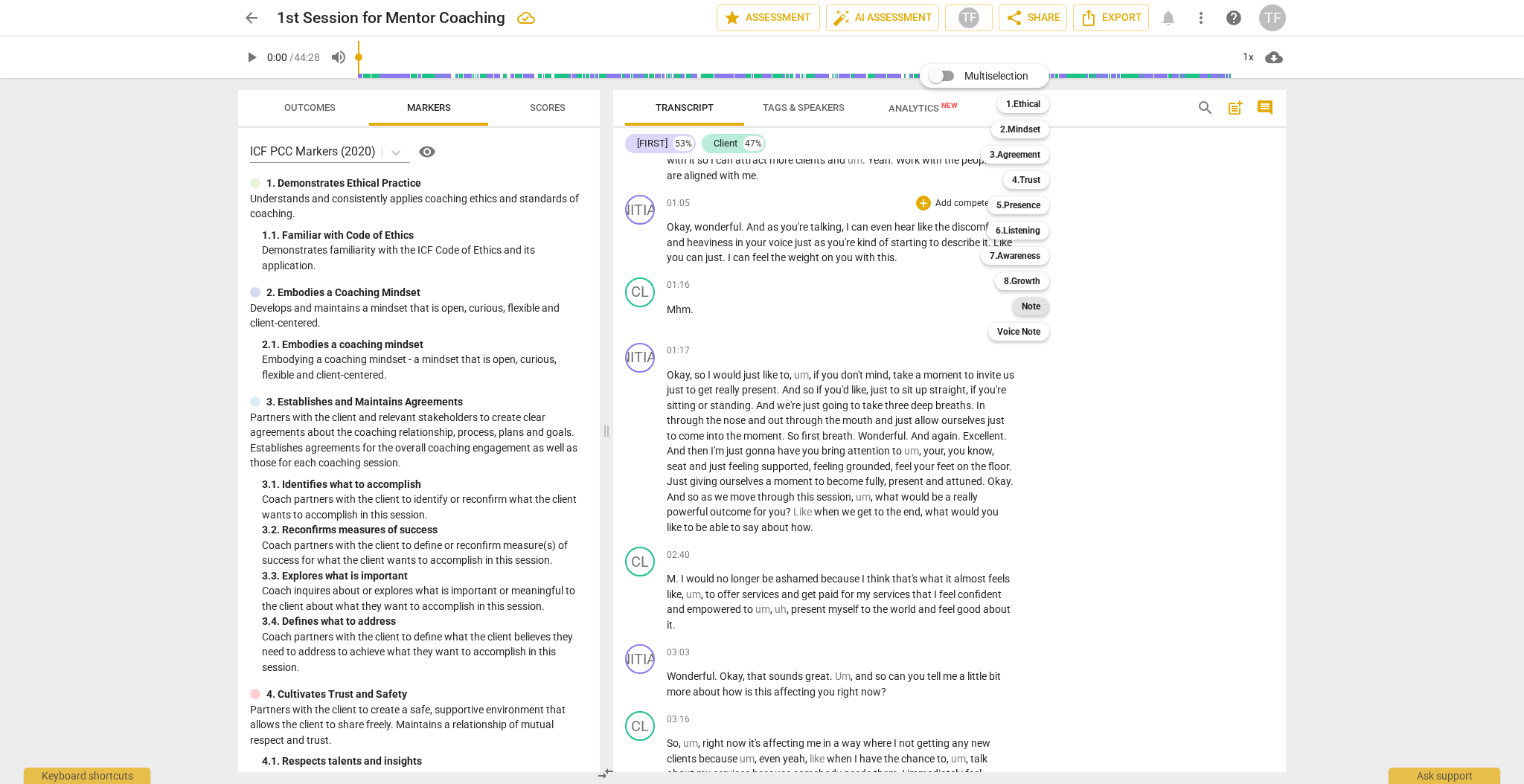 click on "Note" at bounding box center [1031, 306] 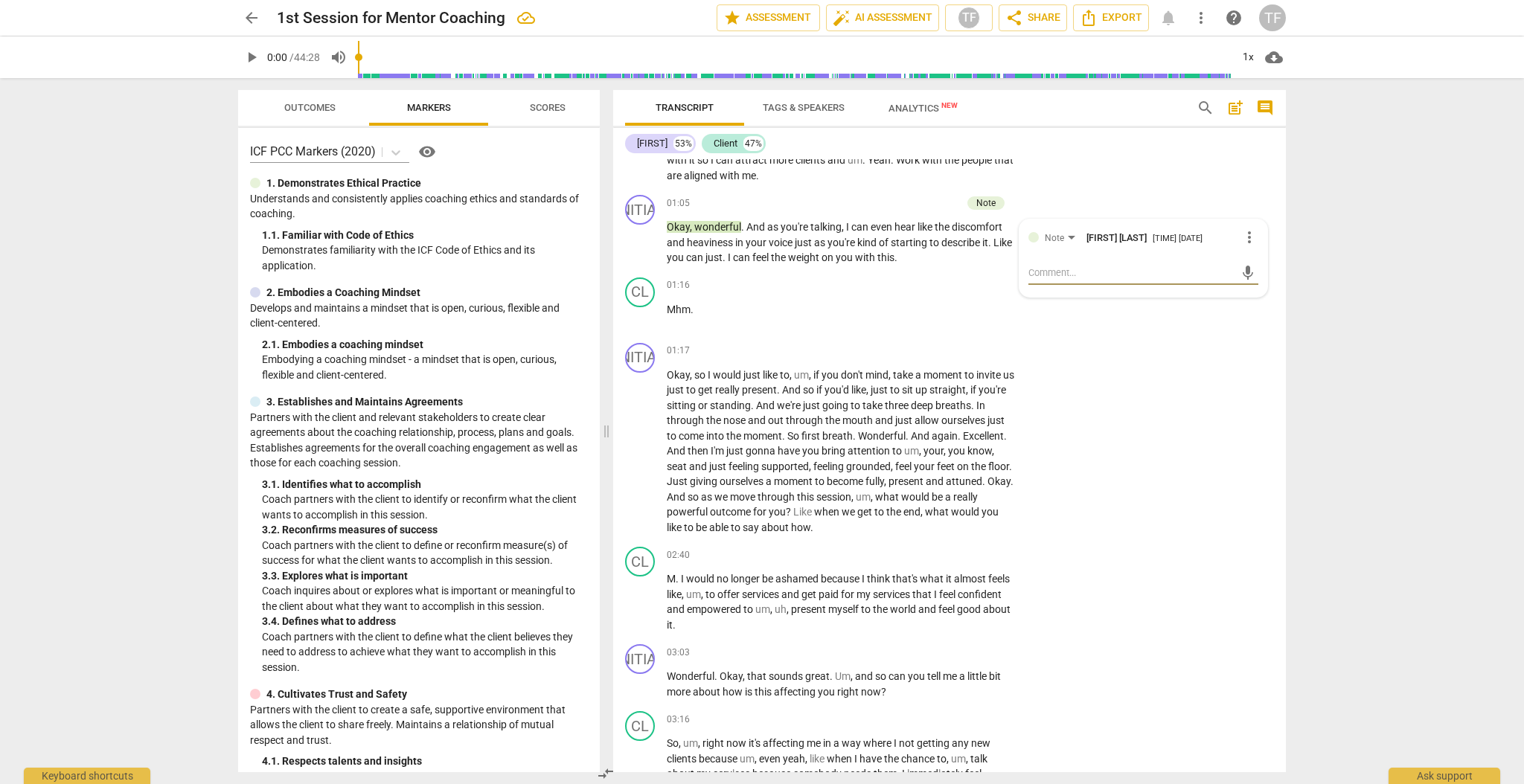 type on "I" 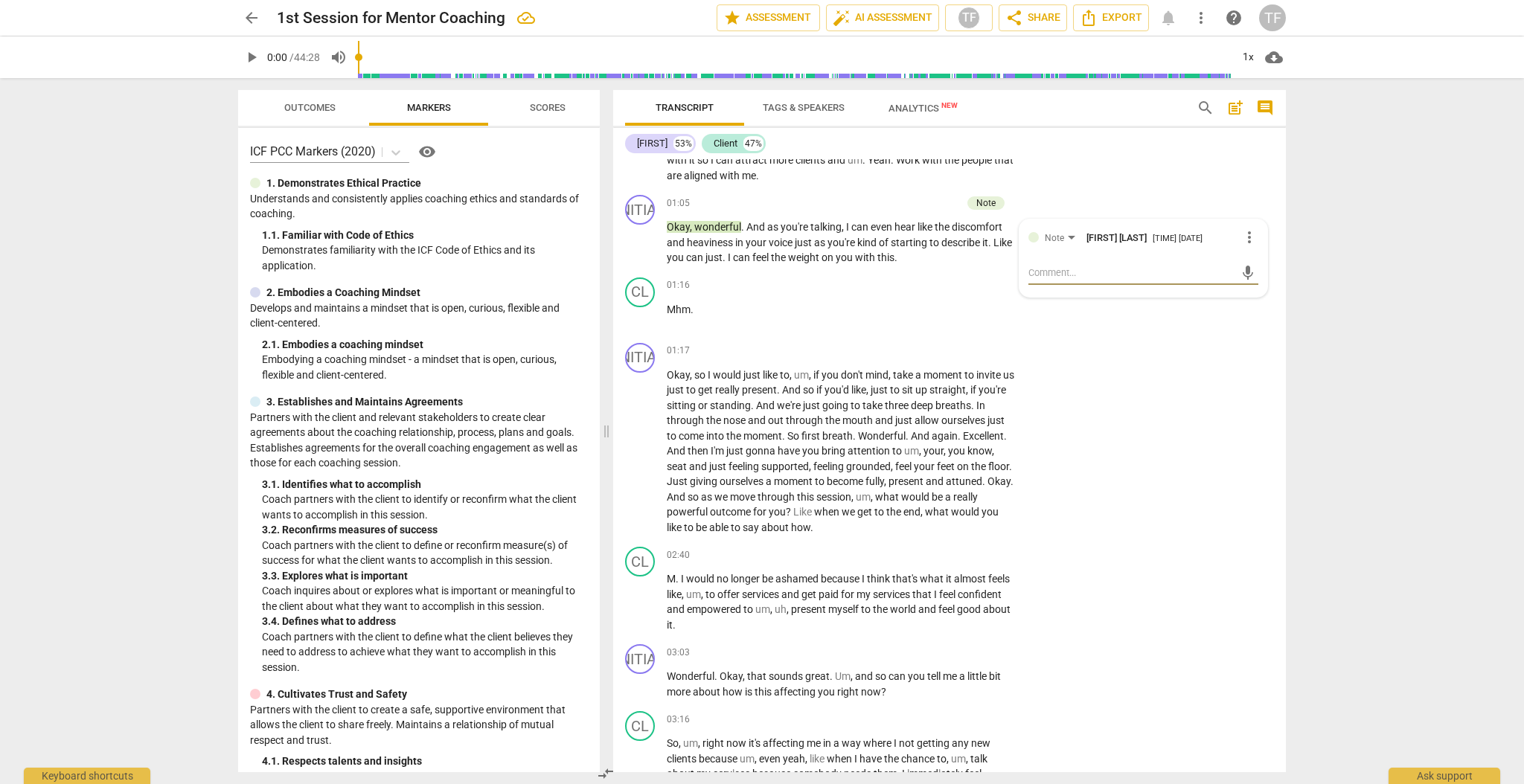 type on "I" 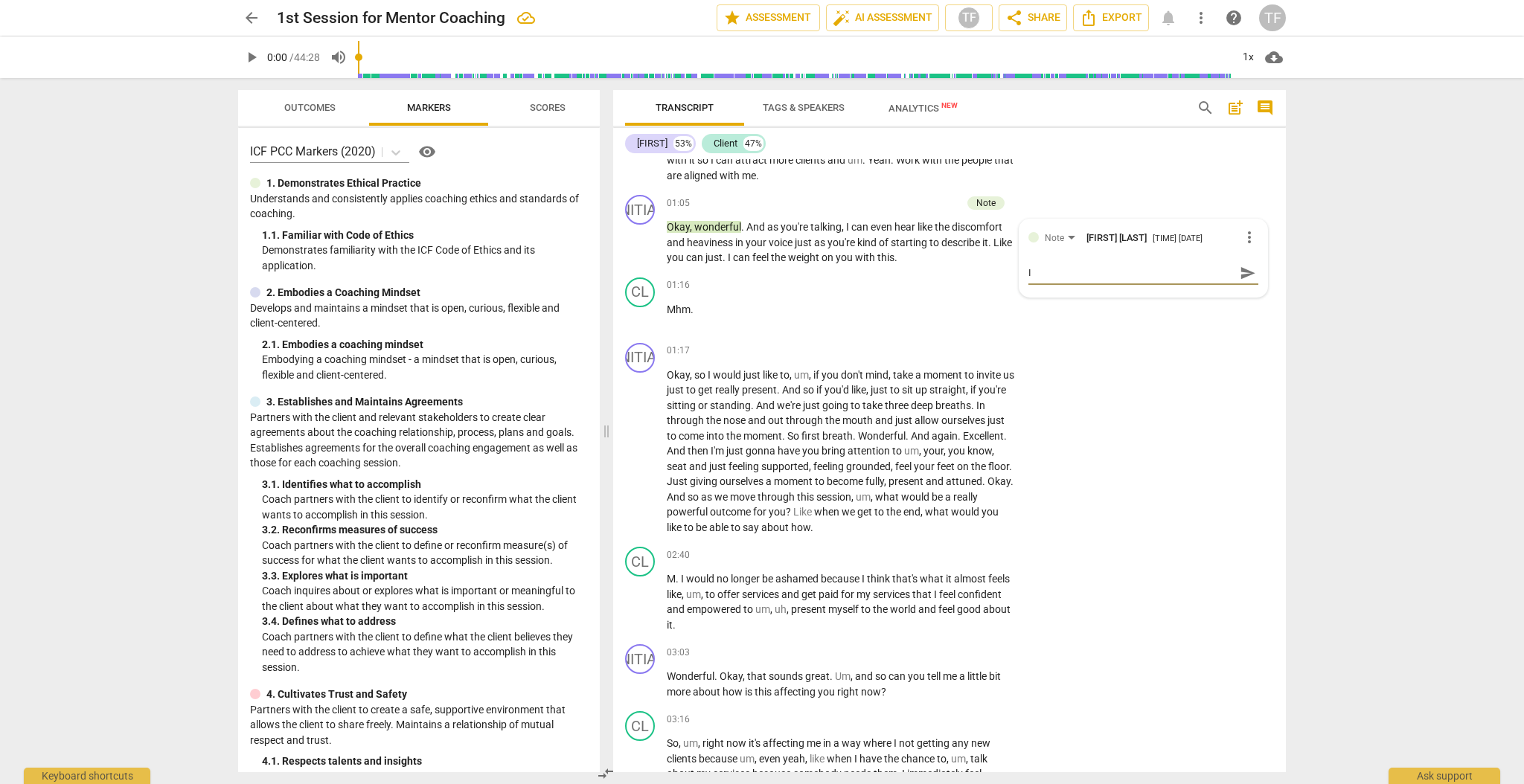 type 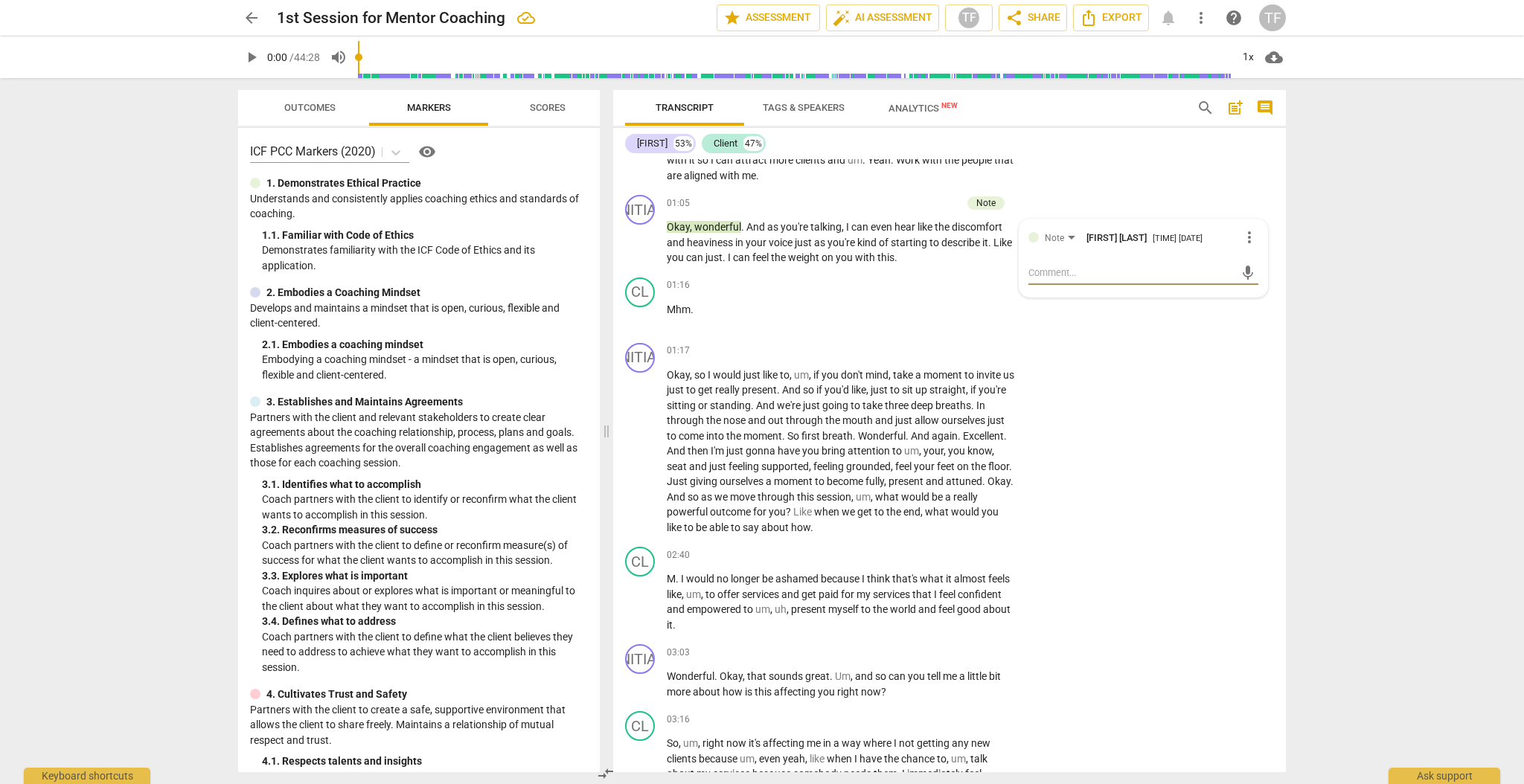 type on "I" 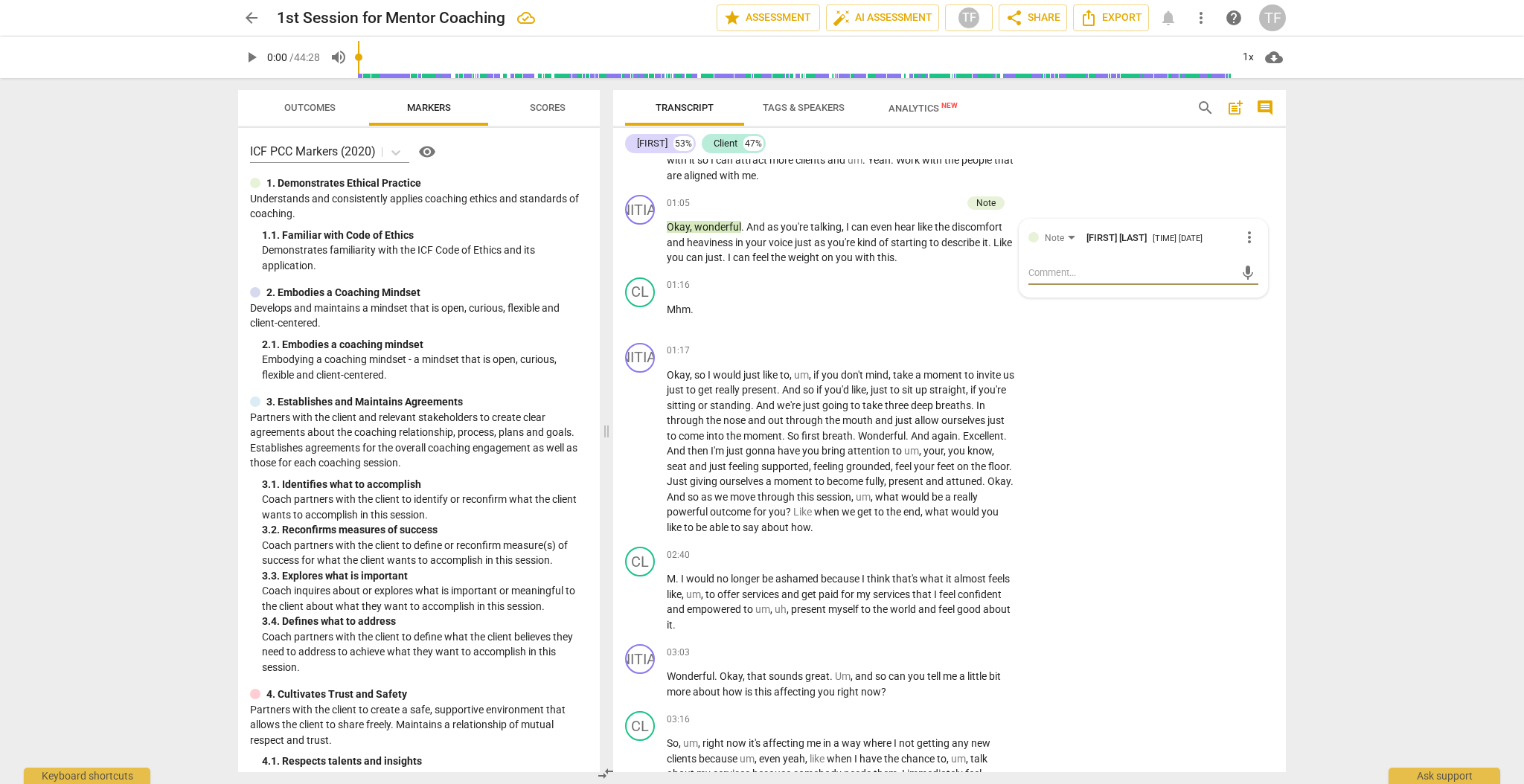 type on "I" 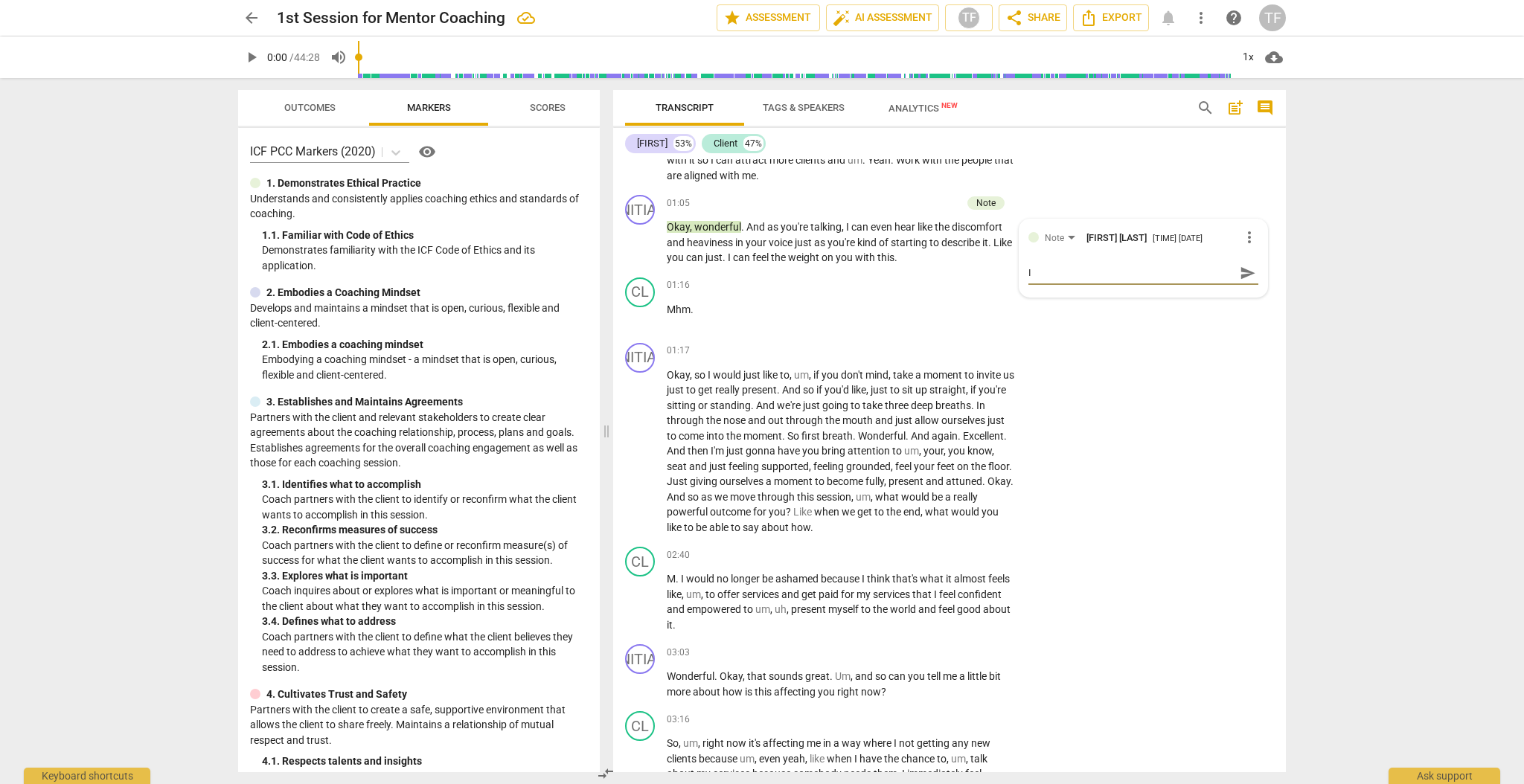 type on "I" 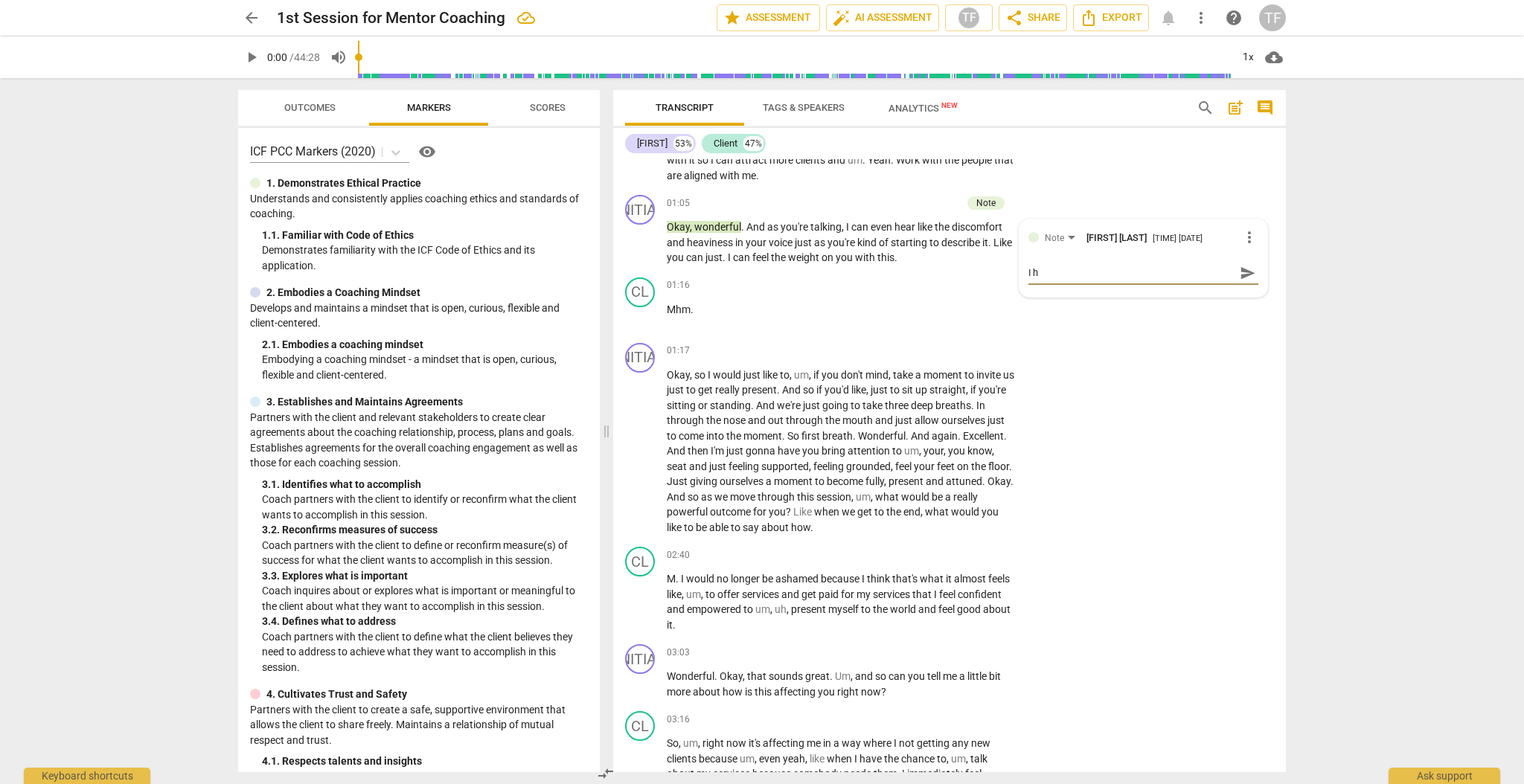 type on "I ha" 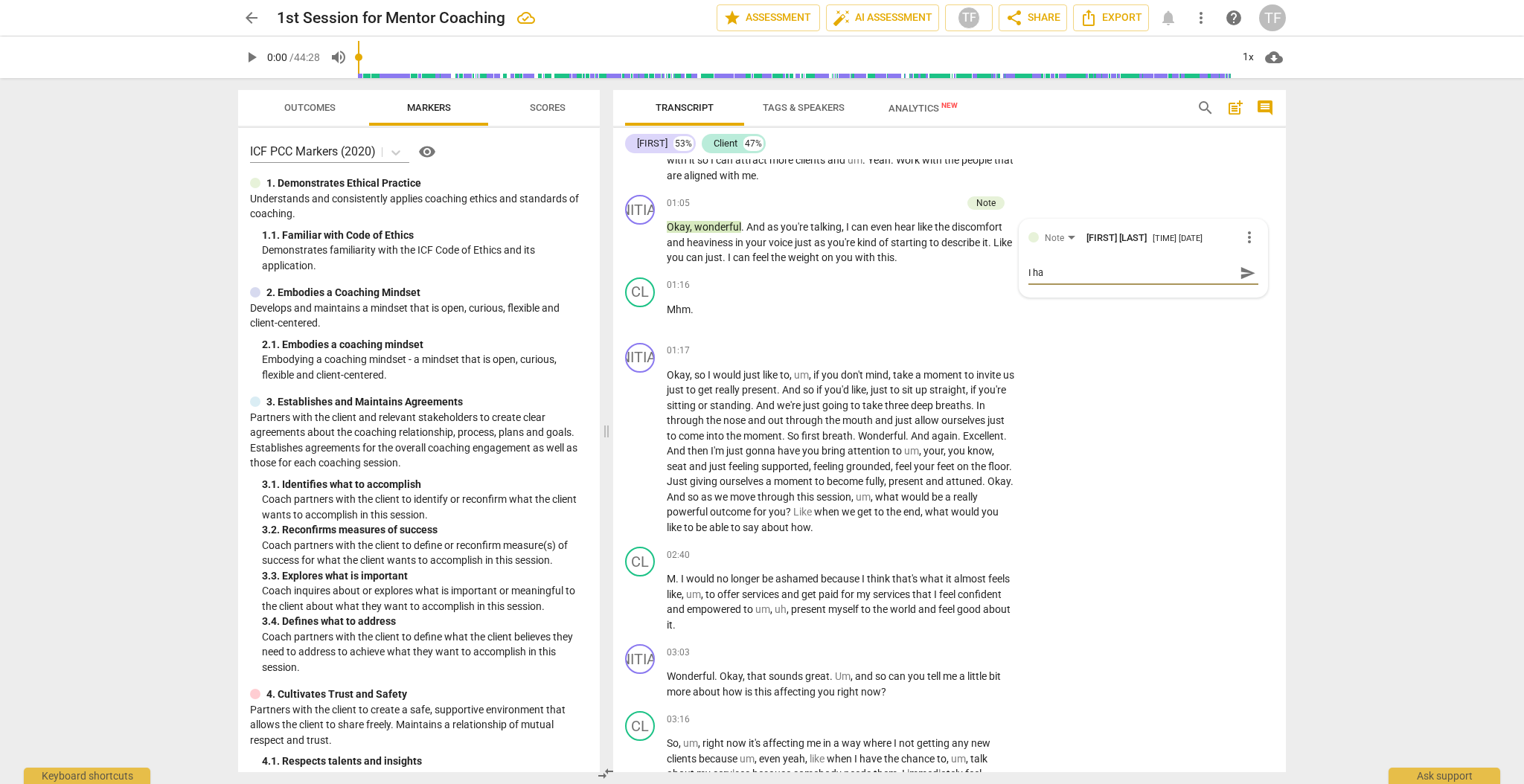 type on "I hav" 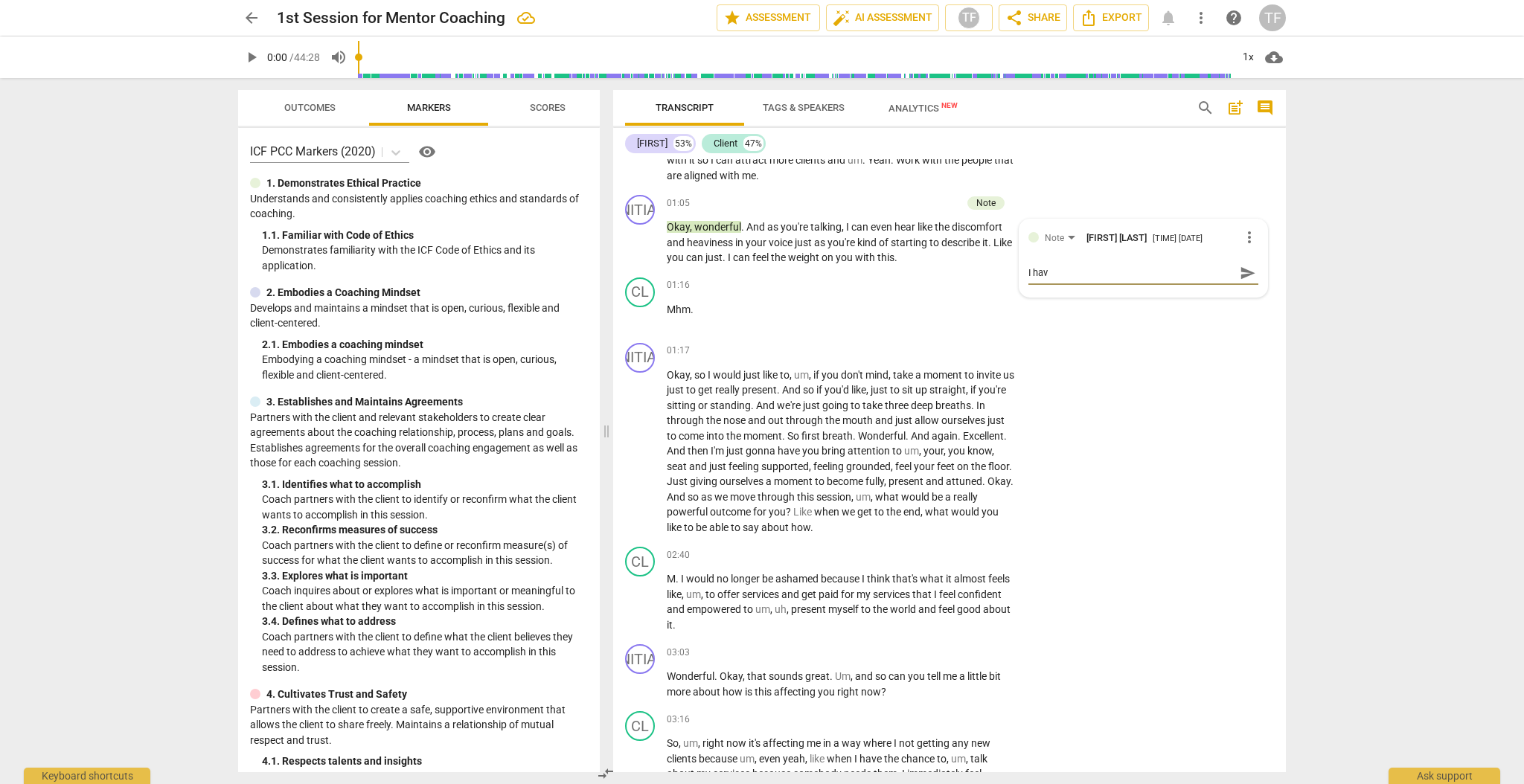 type on "I have" 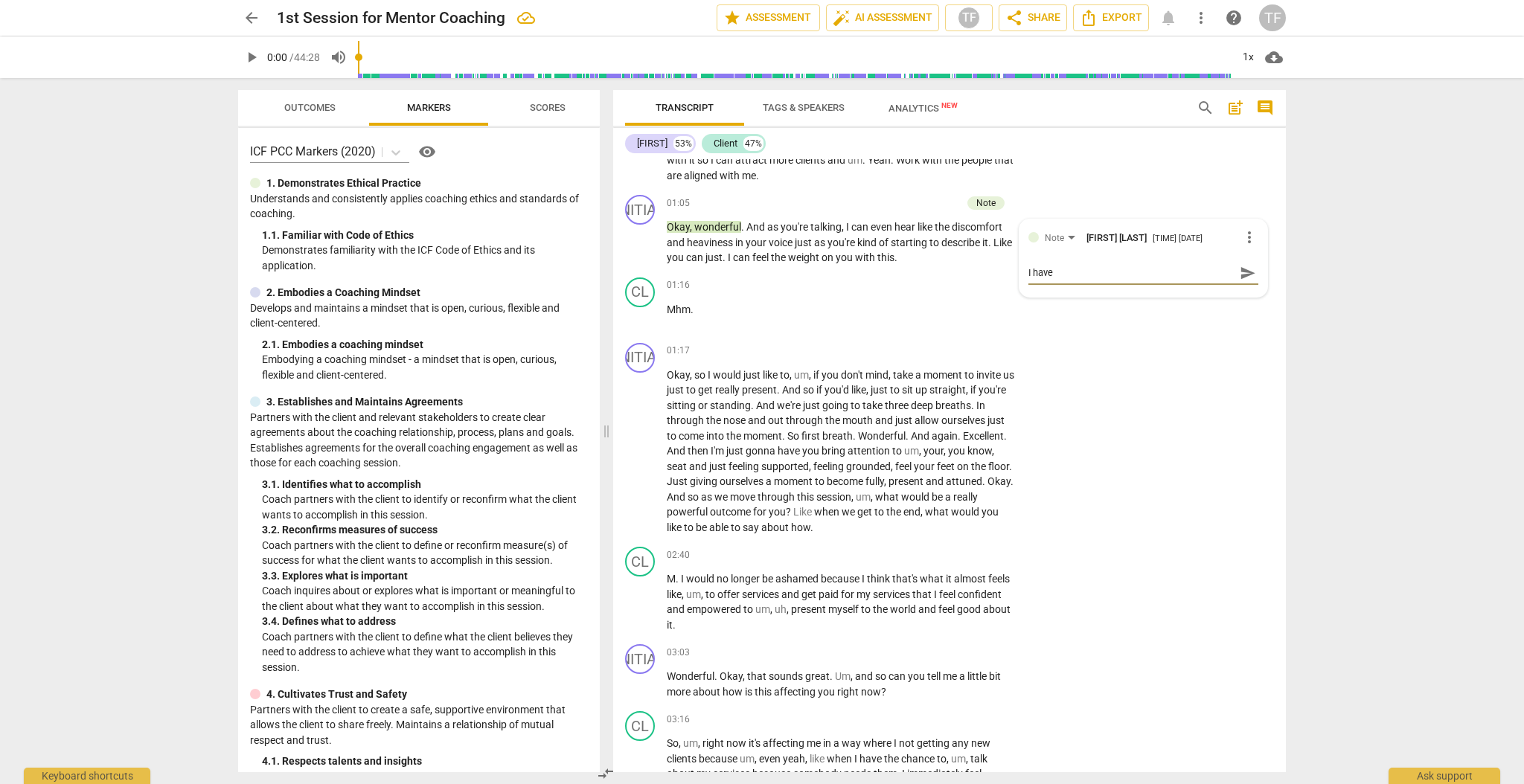 type on "I have" 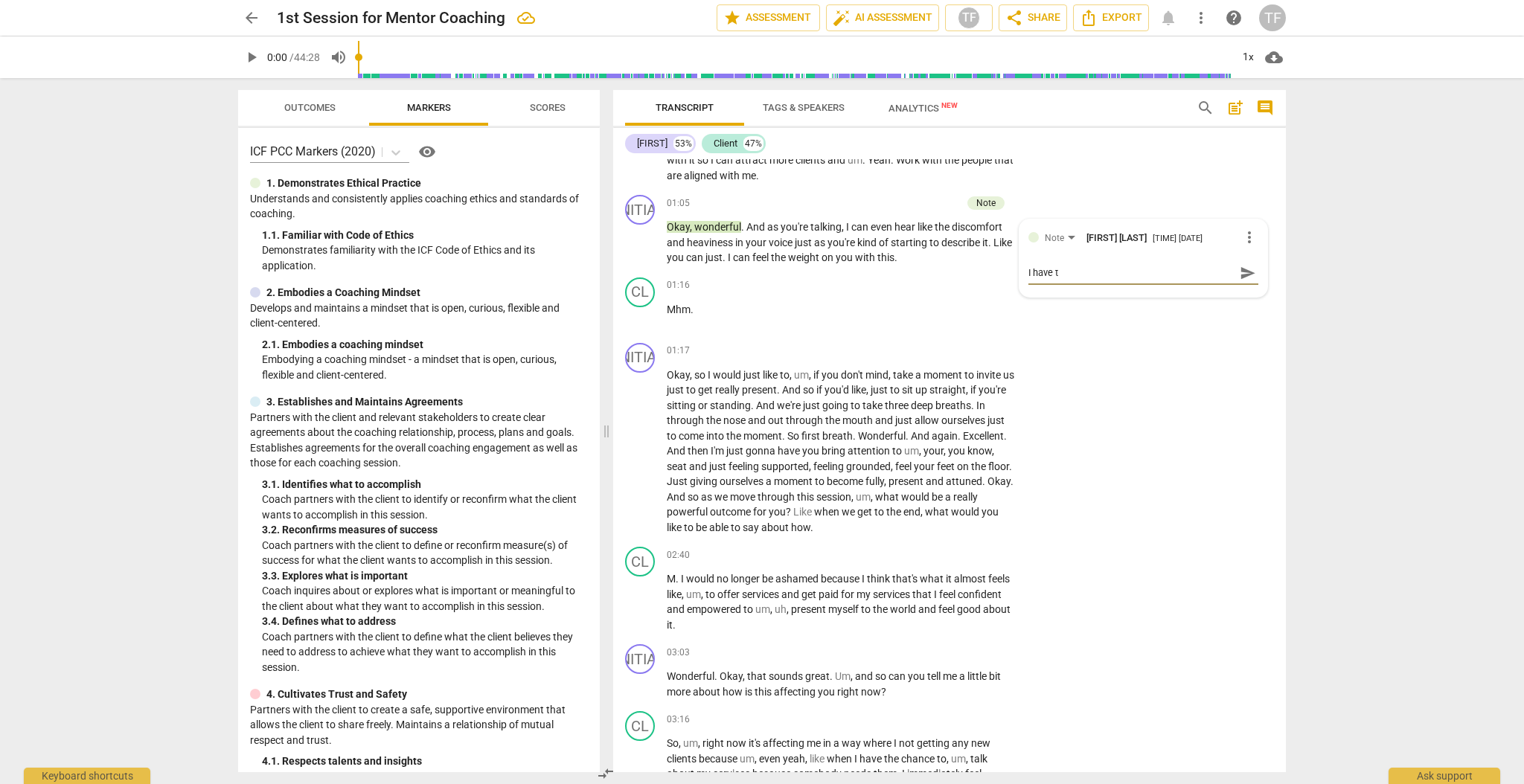 type on "I have" 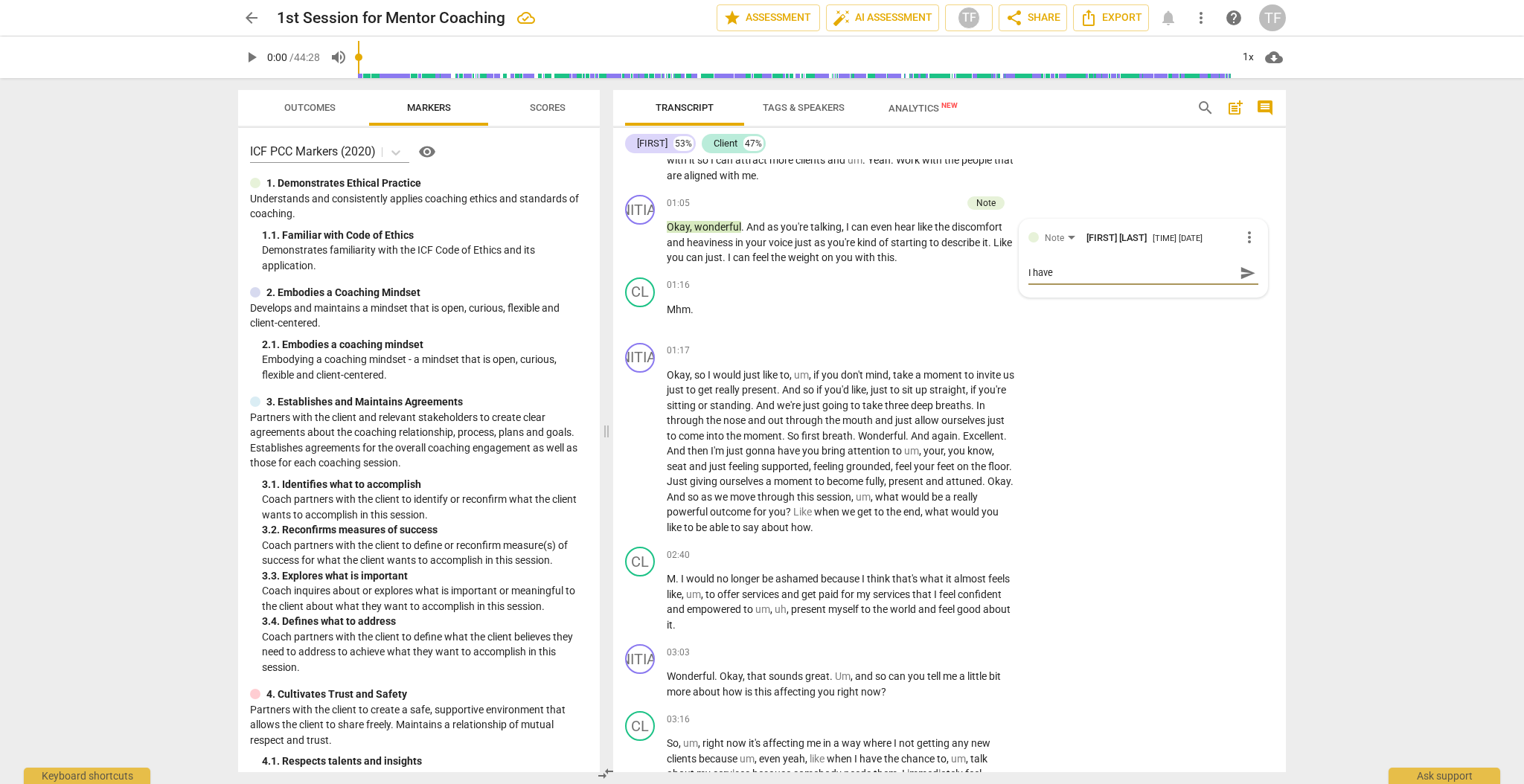 type on "I have" 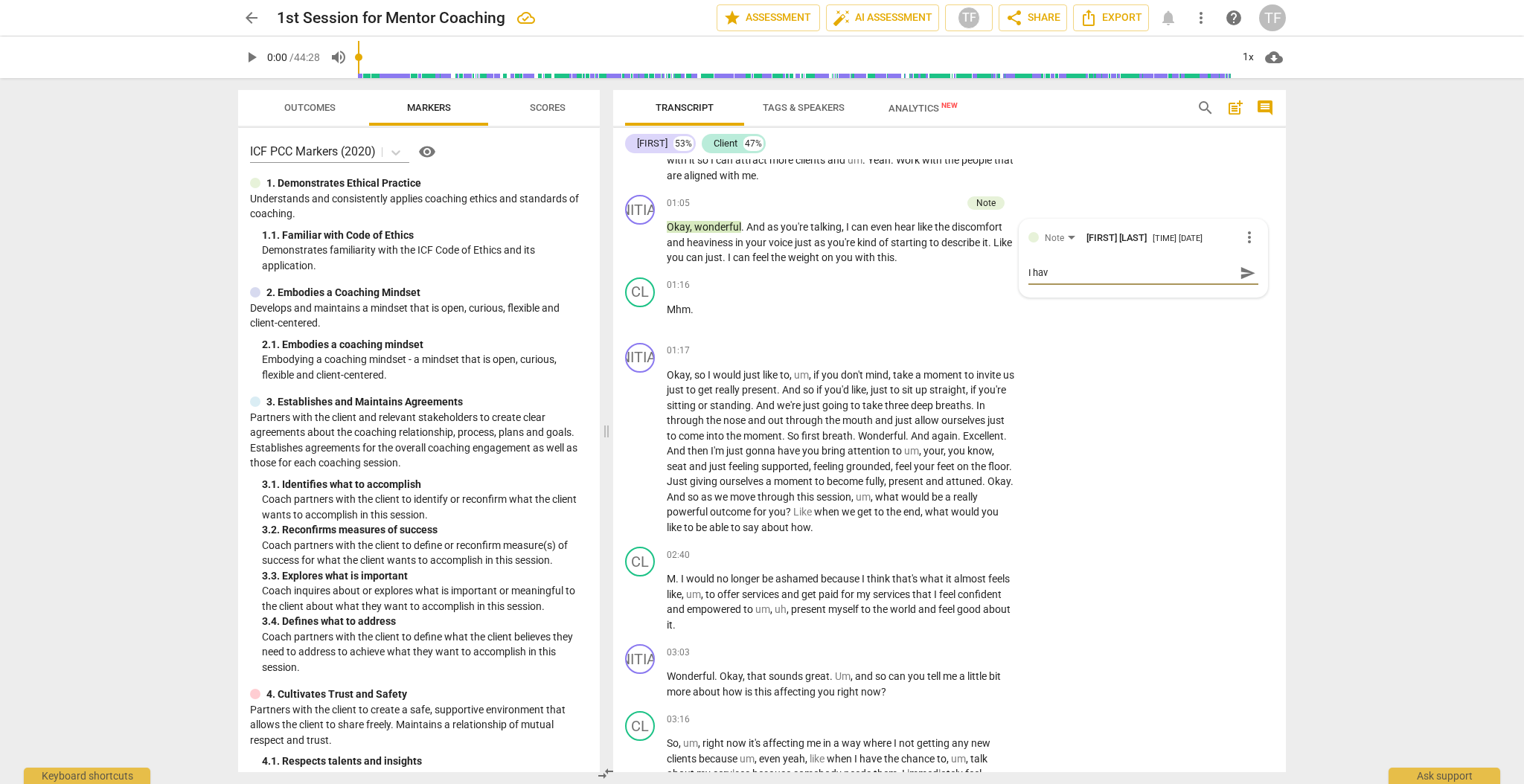 type on "I ha" 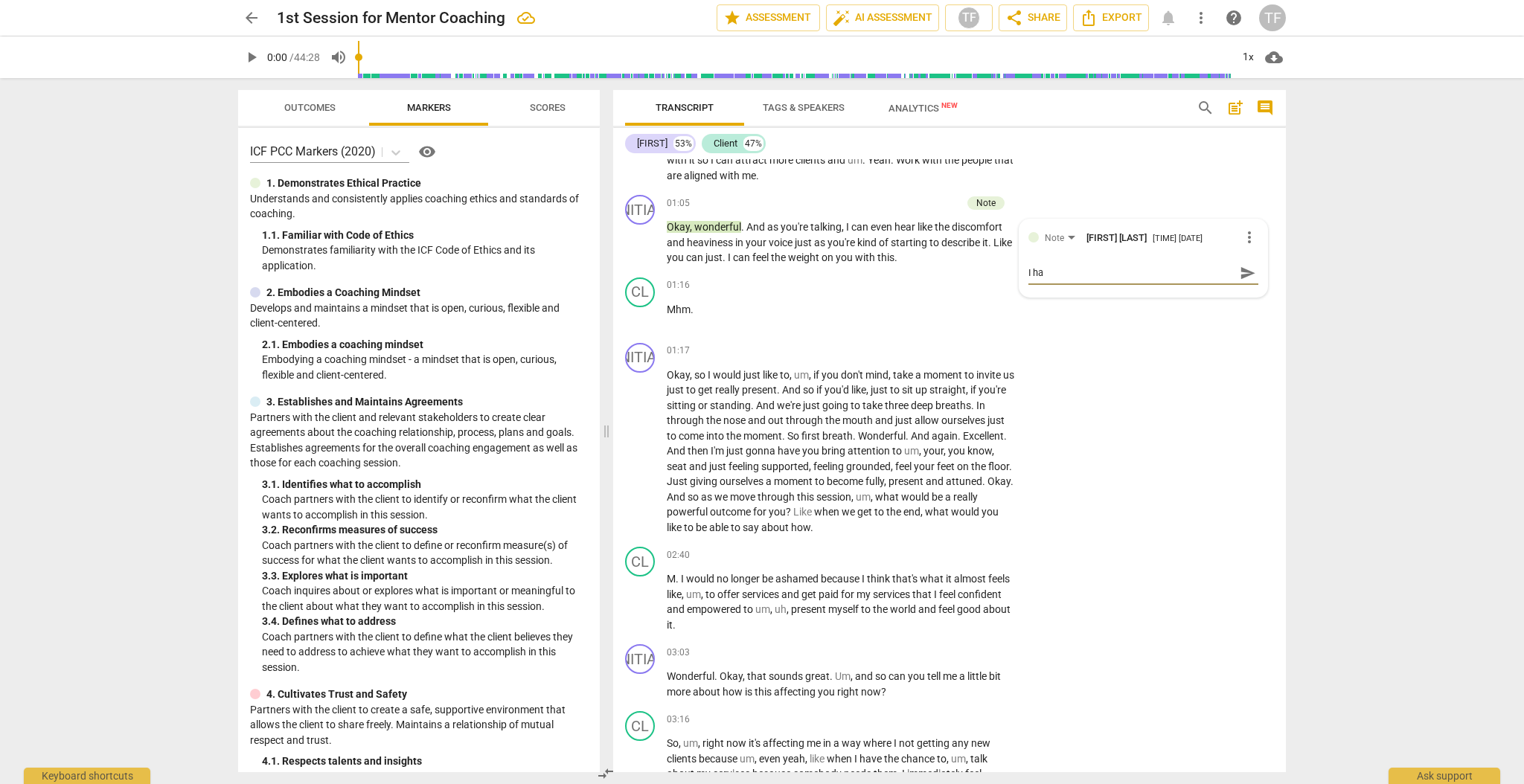 type on "I h" 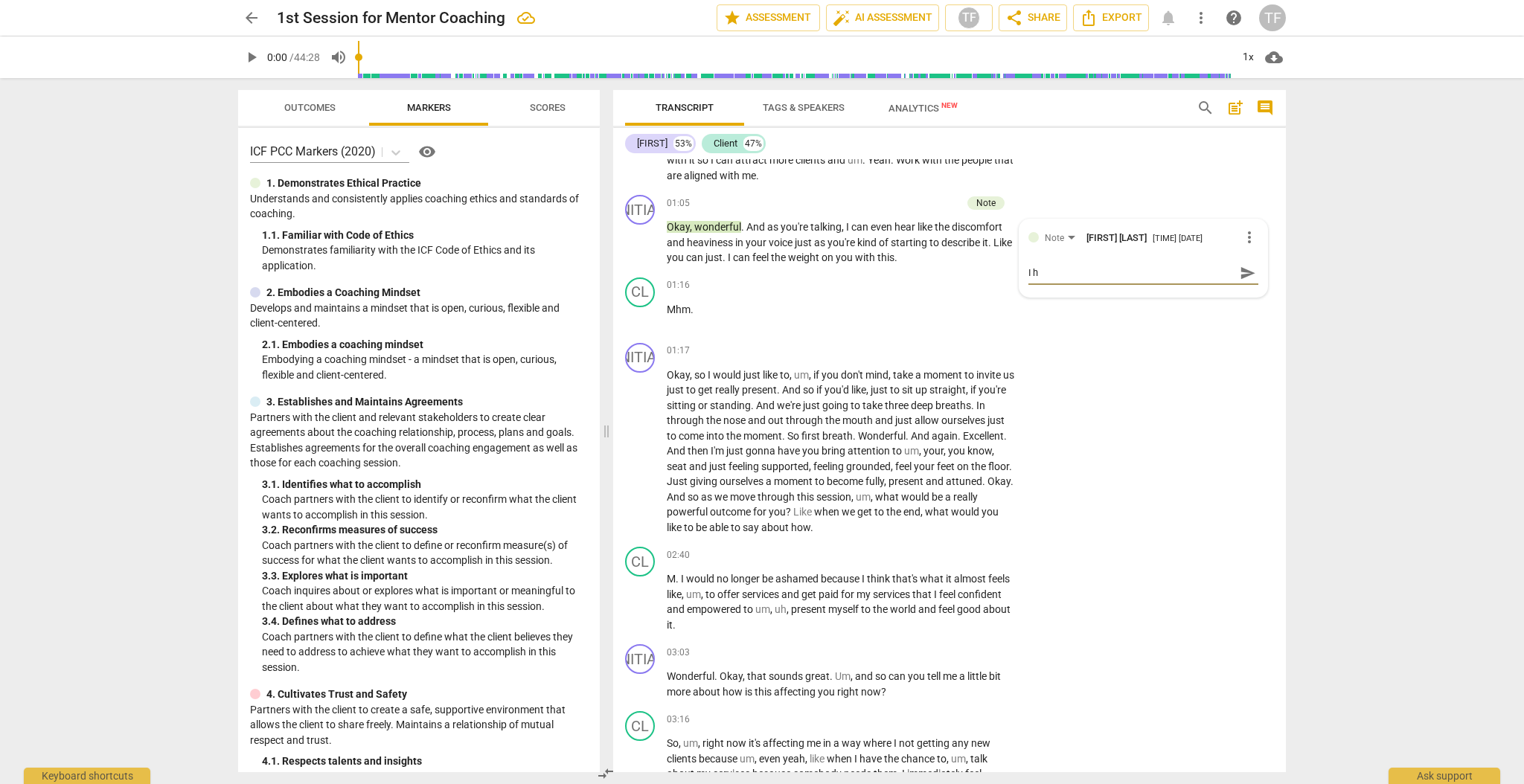 type on "I" 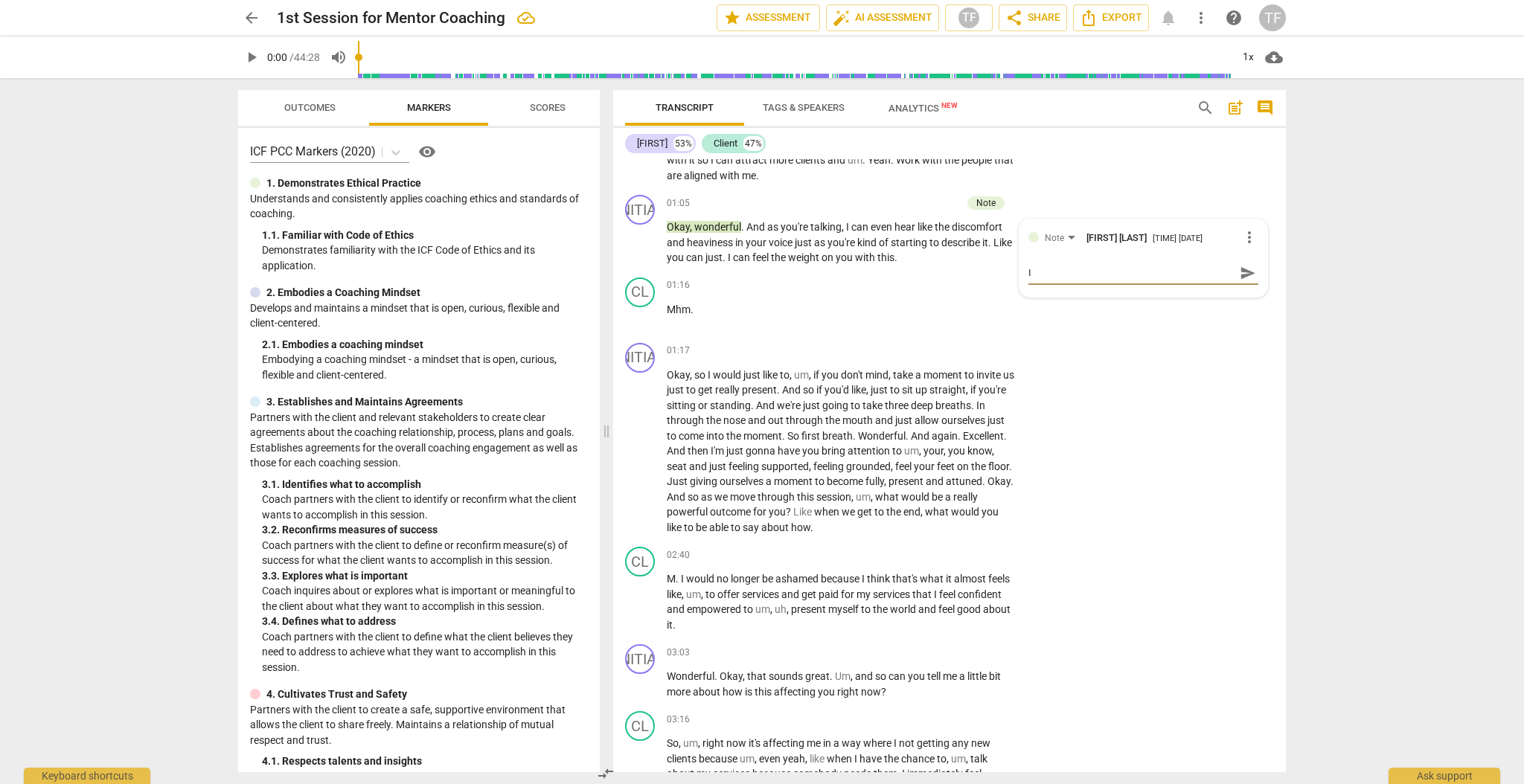 type on "I" 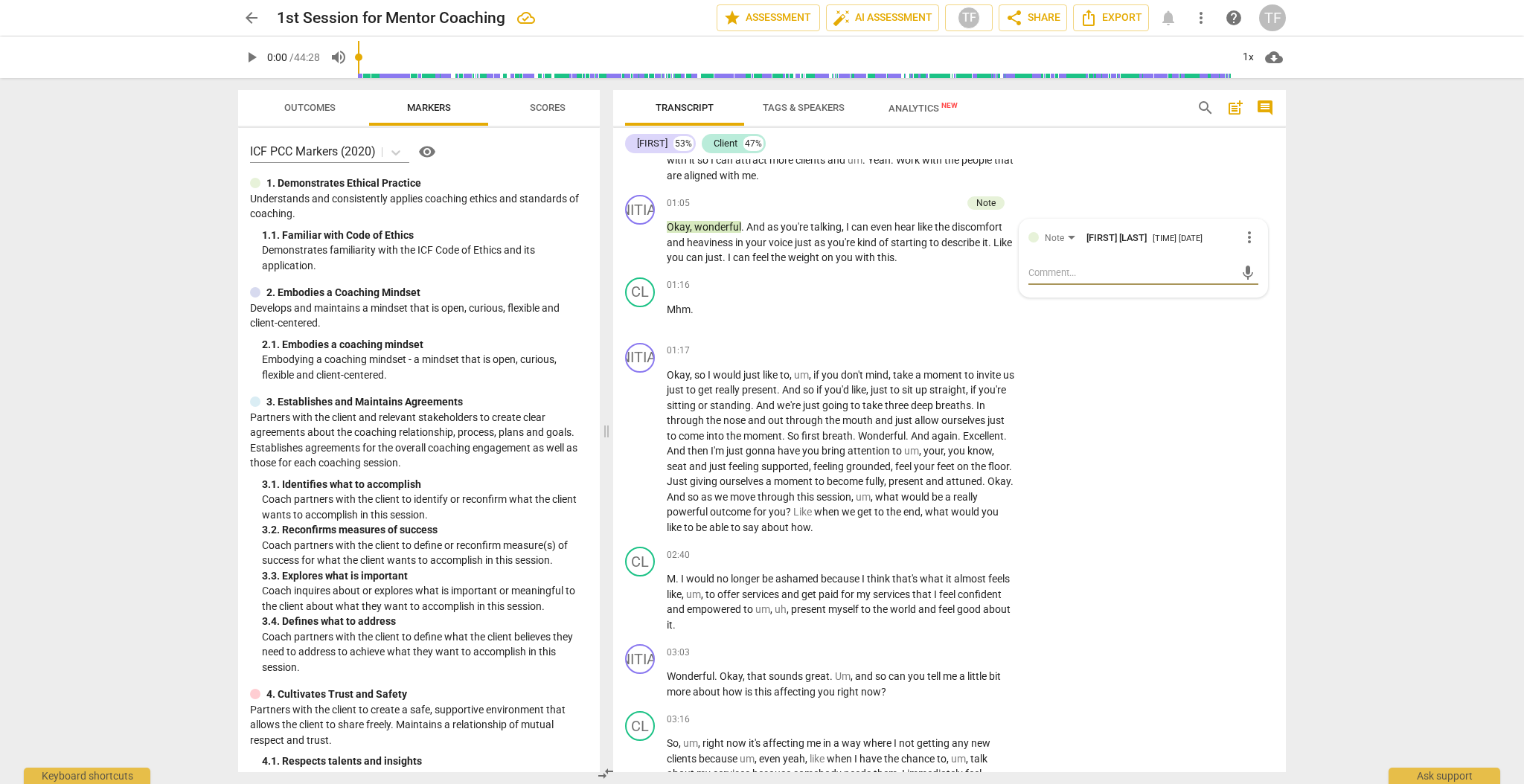 type on "F" 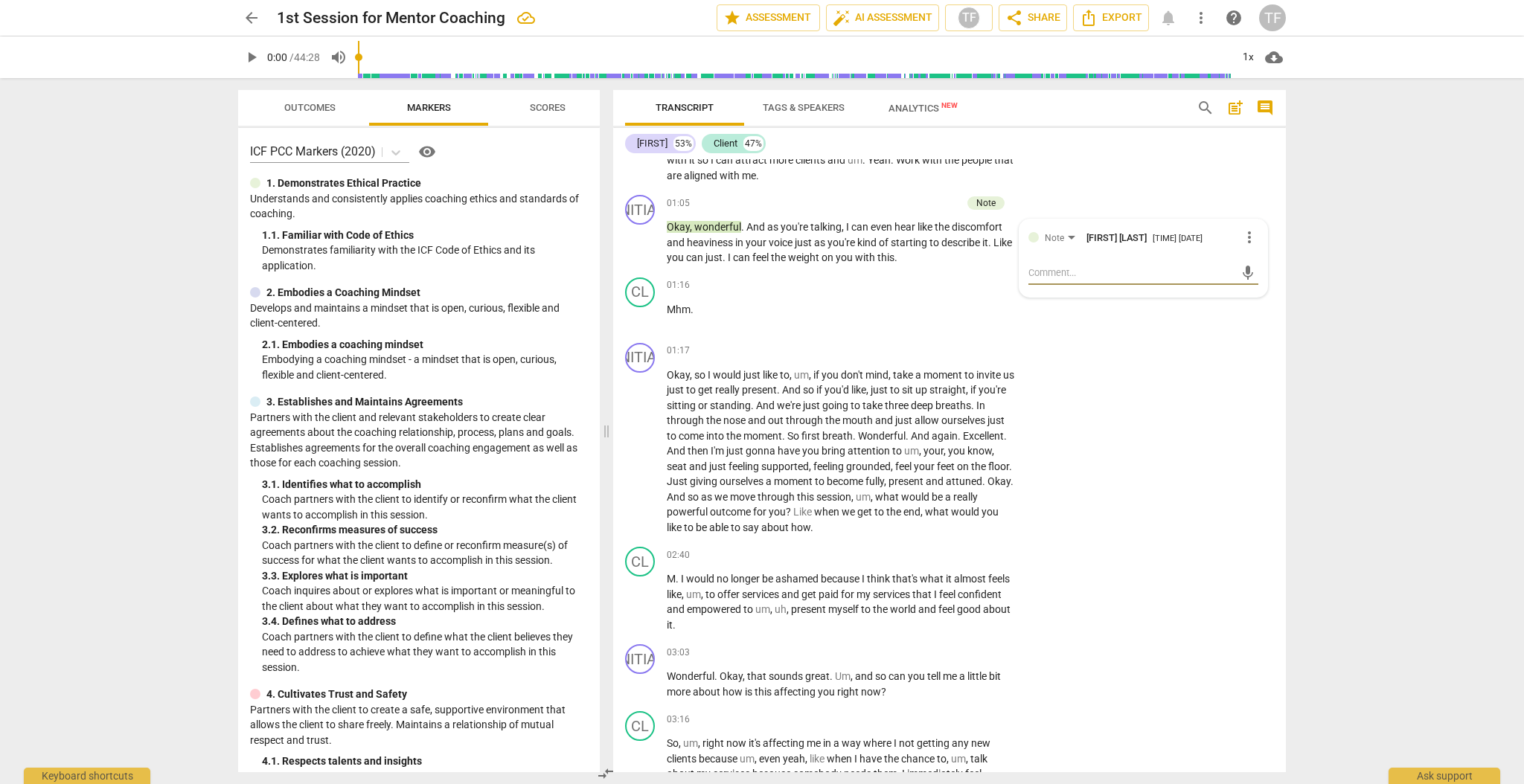 type on "F" 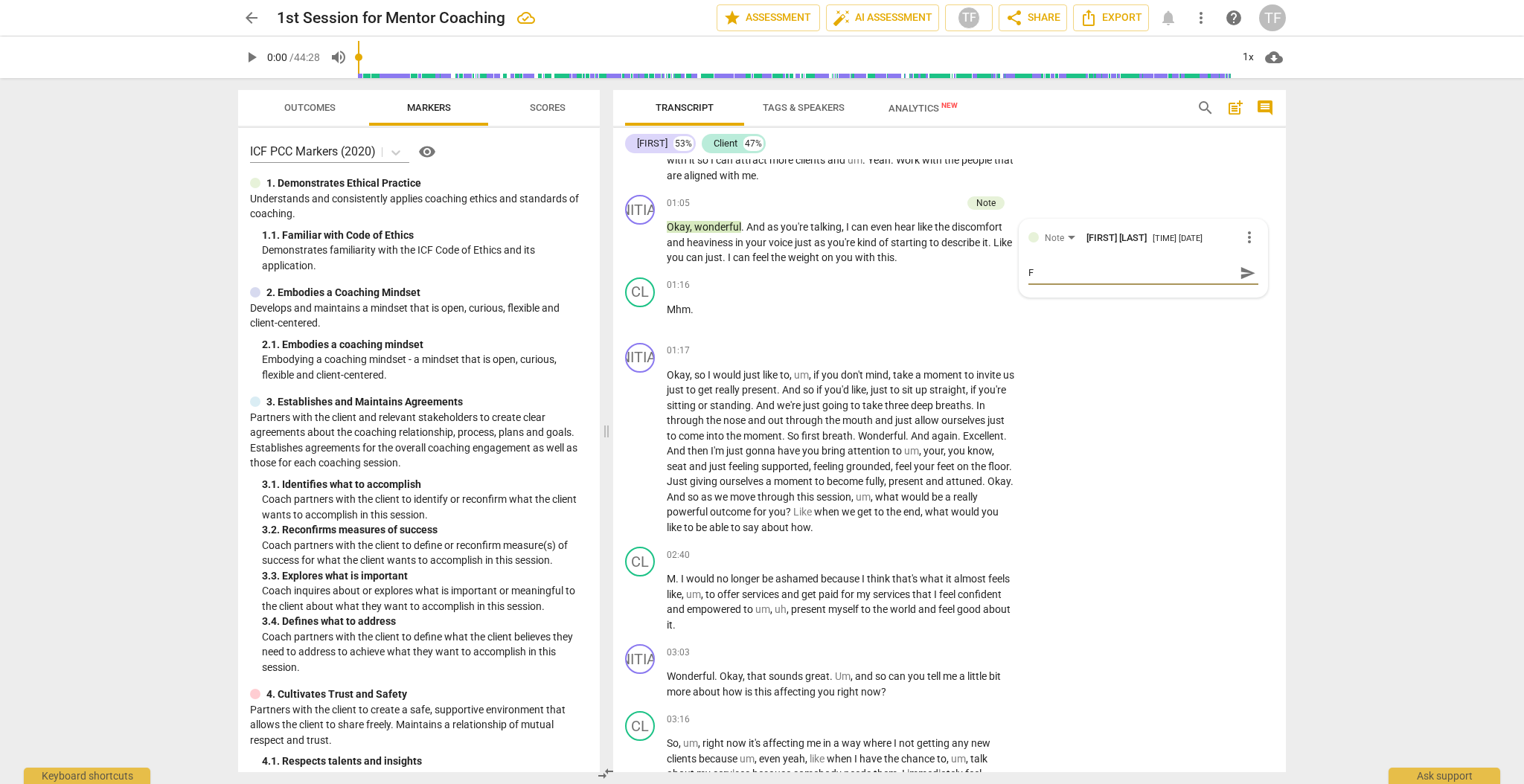 type on "Fi" 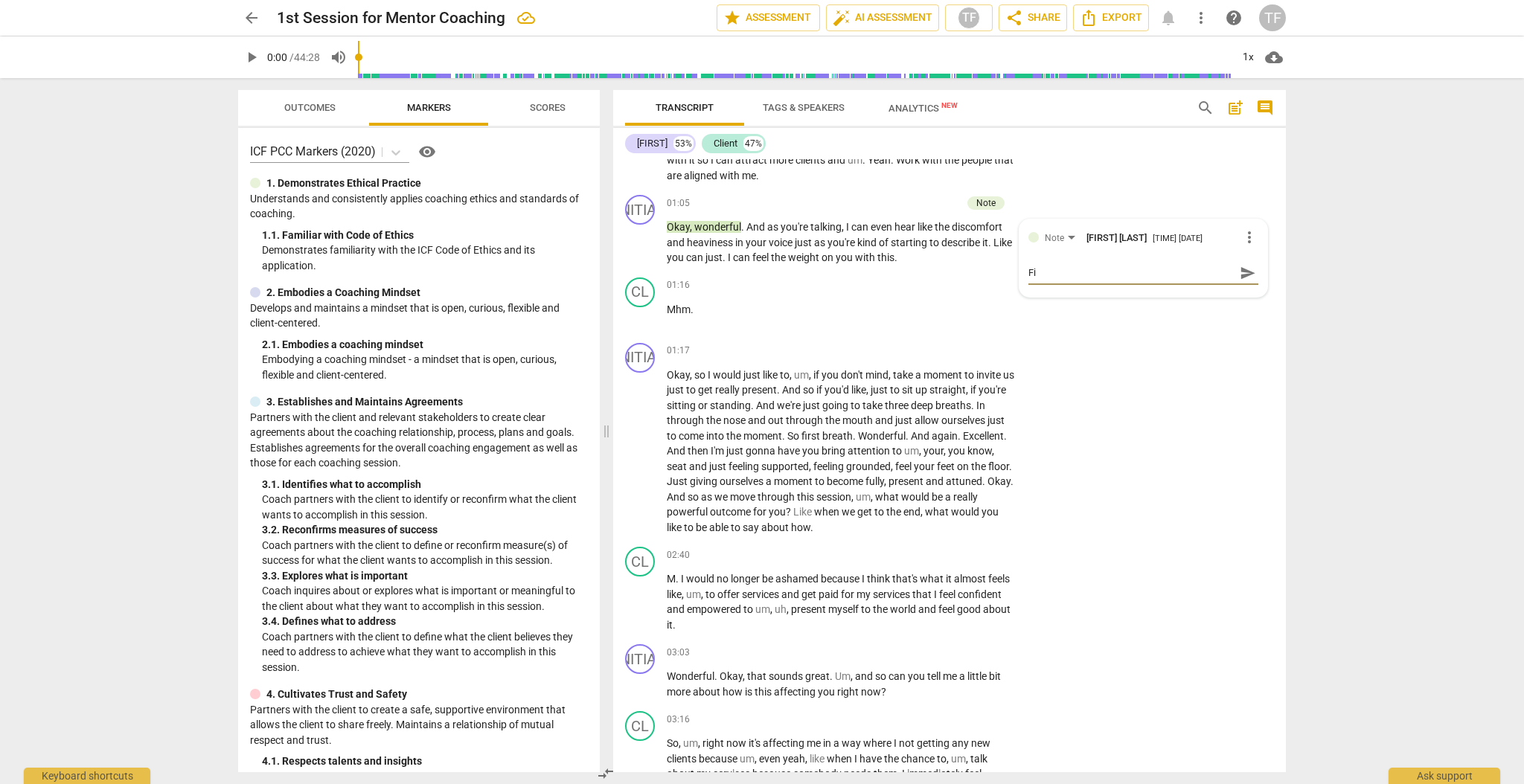 type on "Fir" 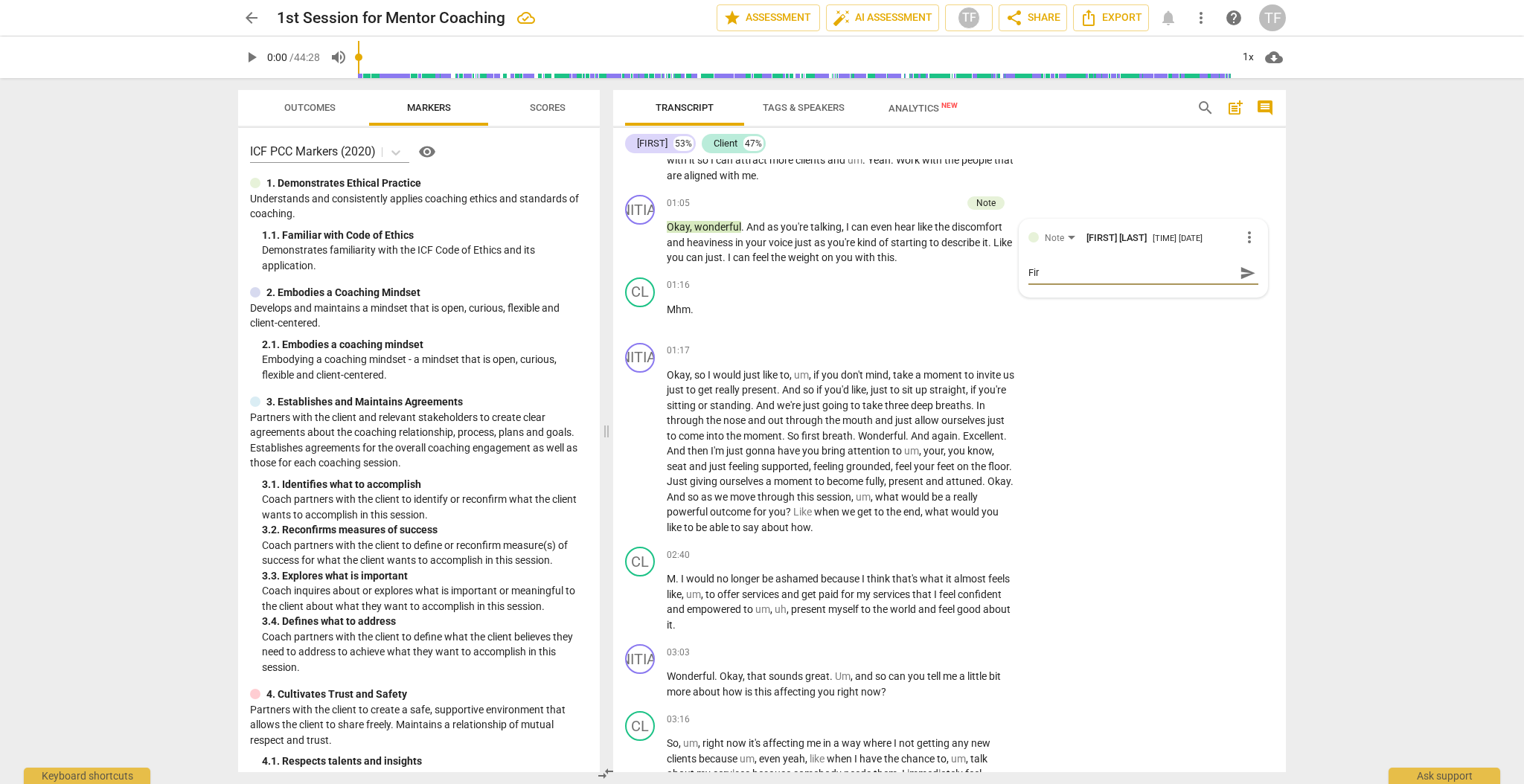 type on "Firs" 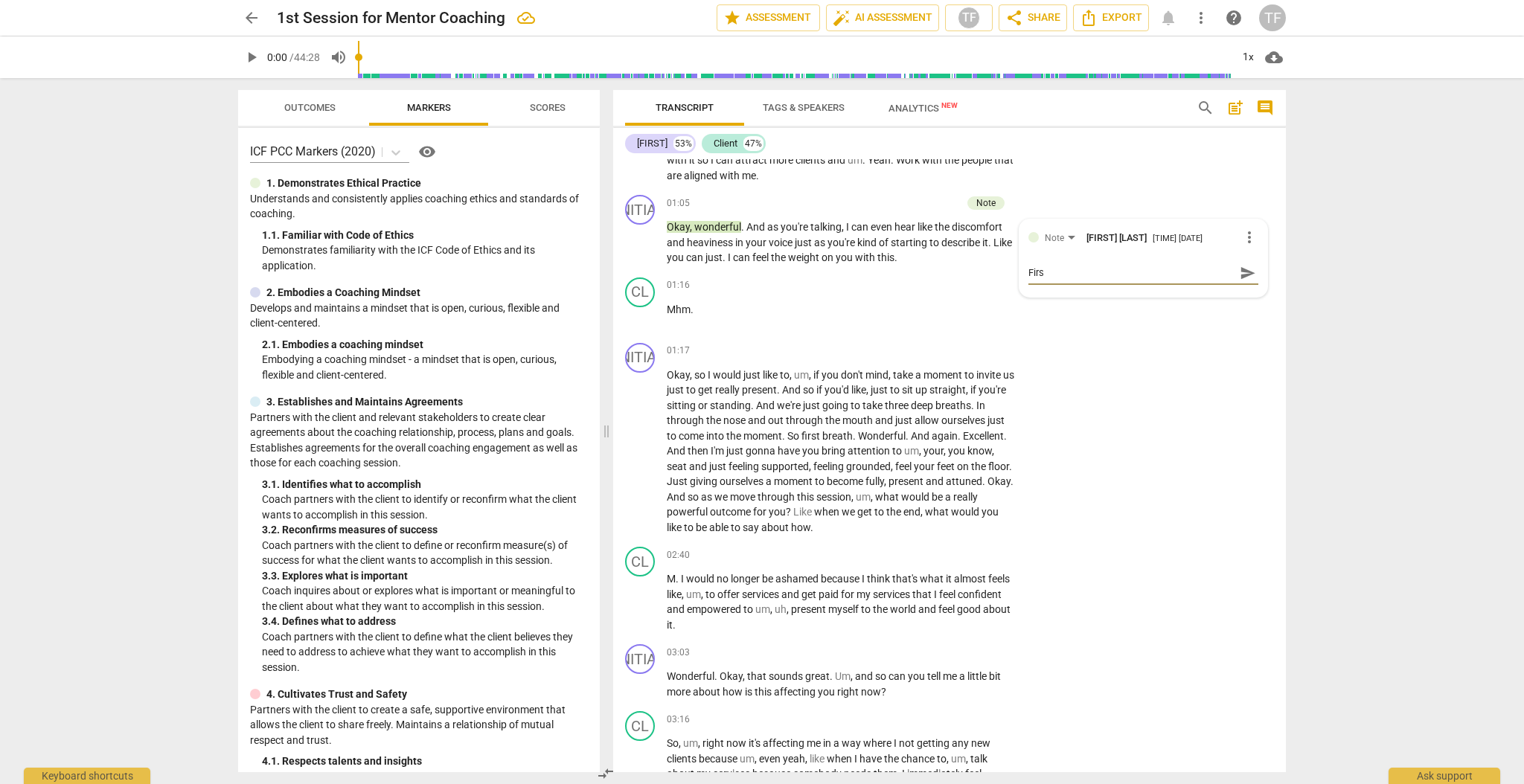 type on "First" 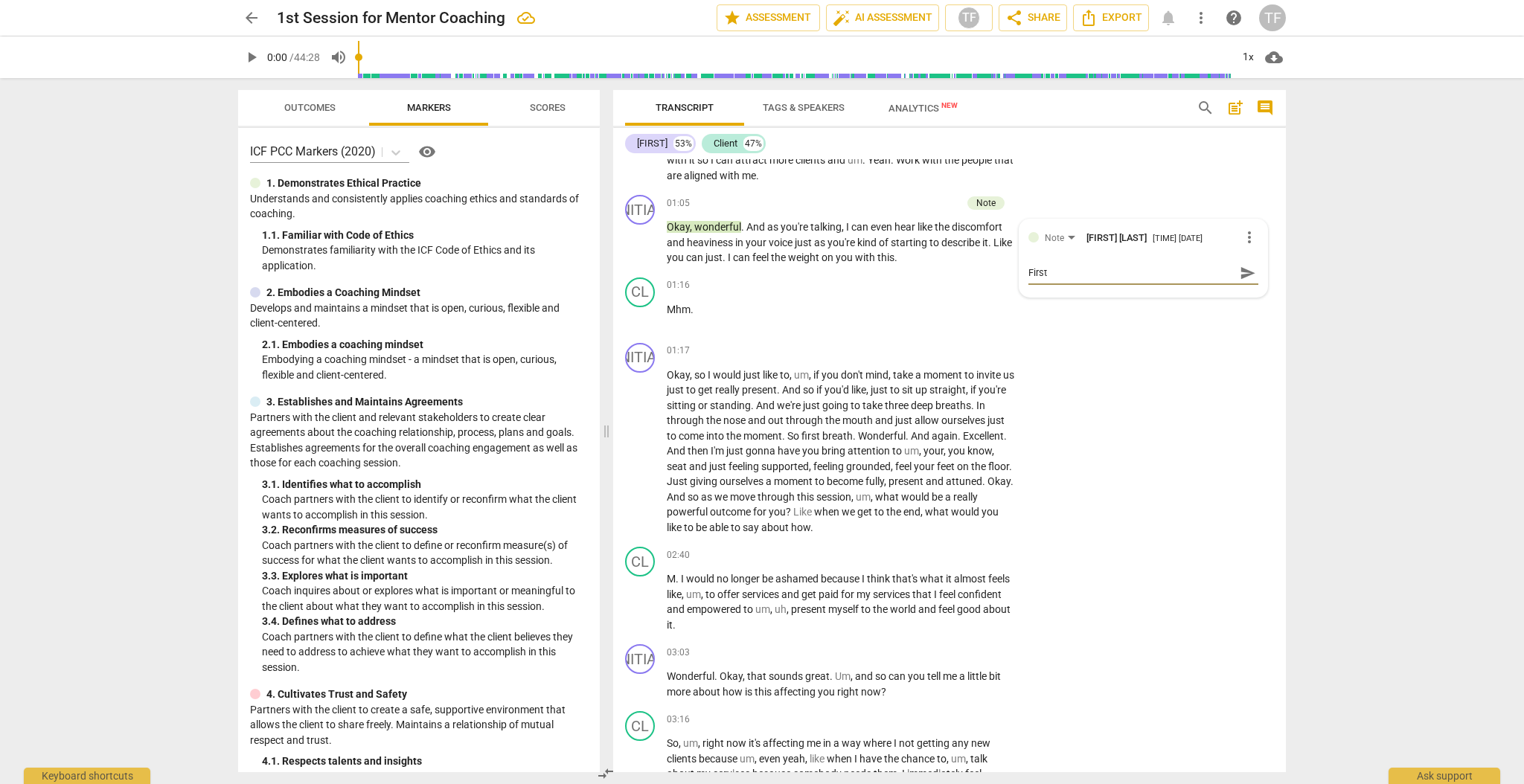 type on "First" 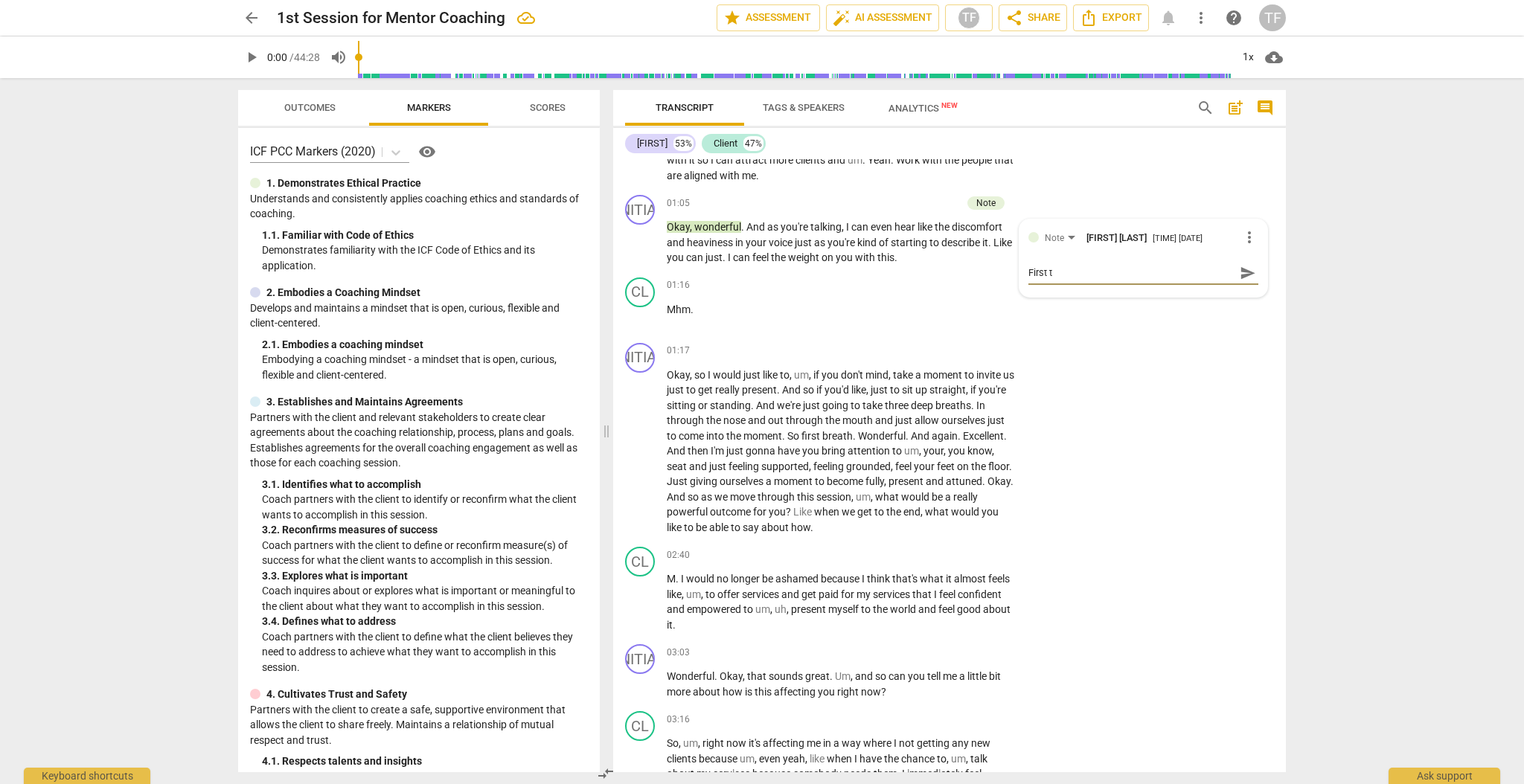 type on "First ti" 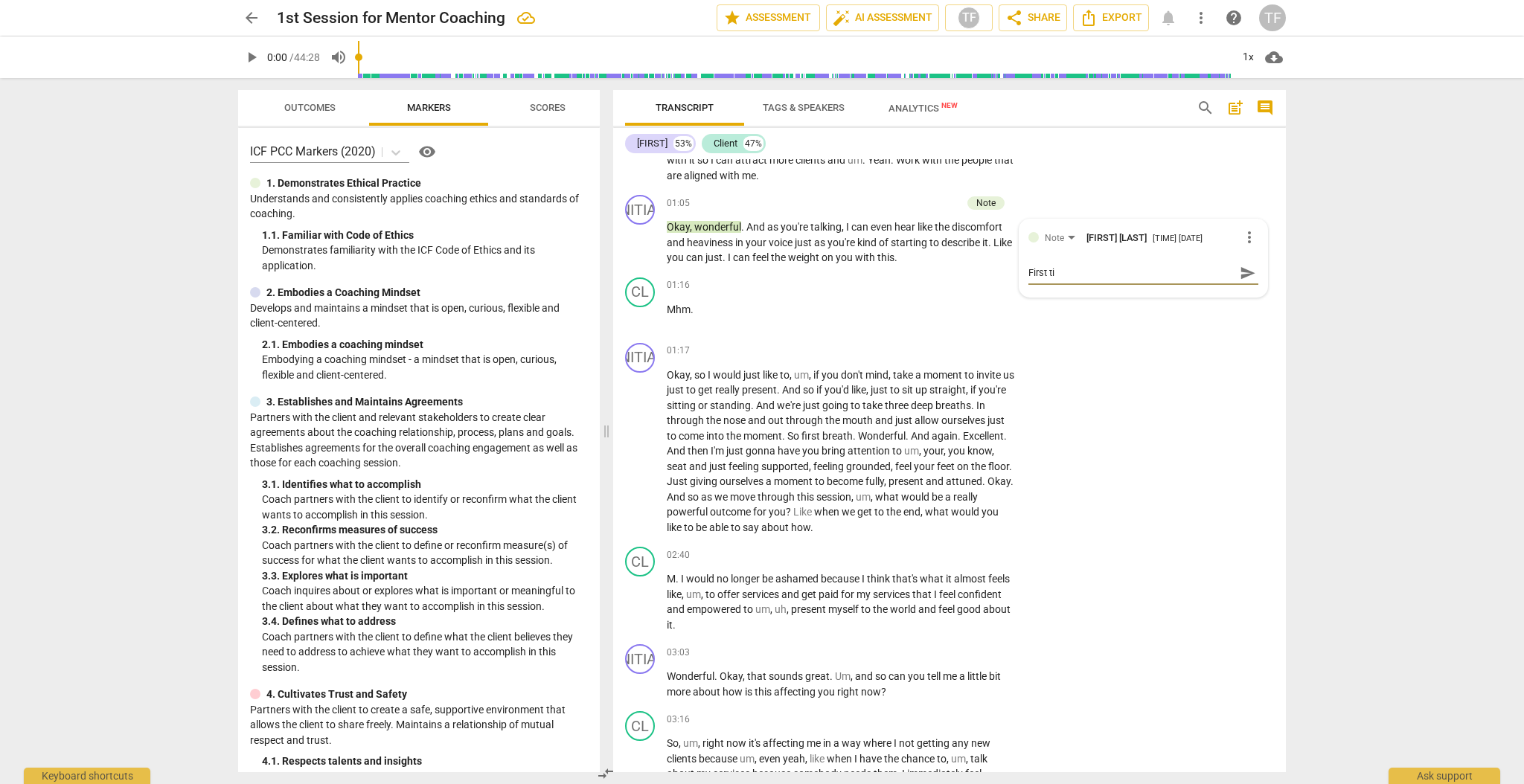 type on "First tim" 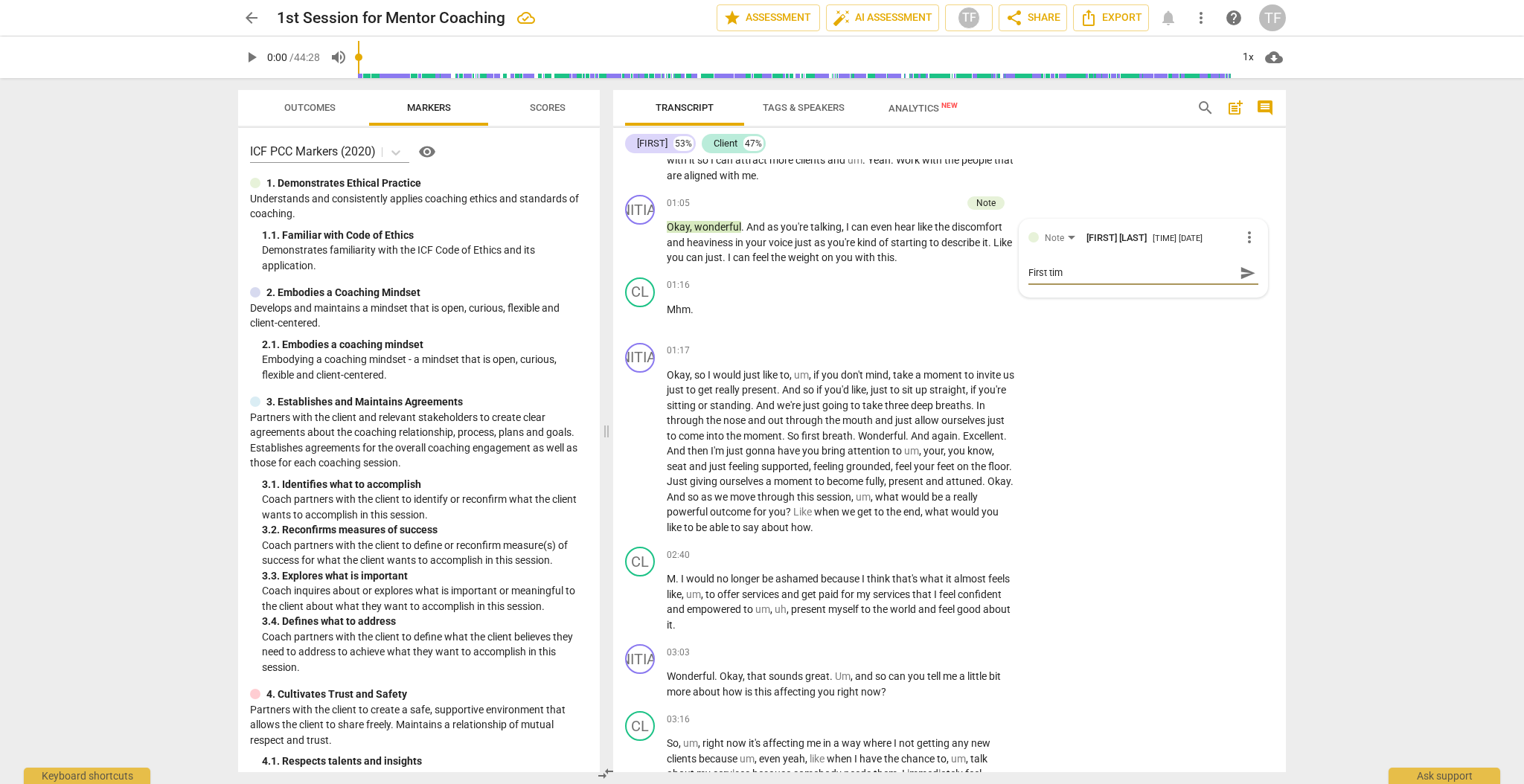 type on "First time" 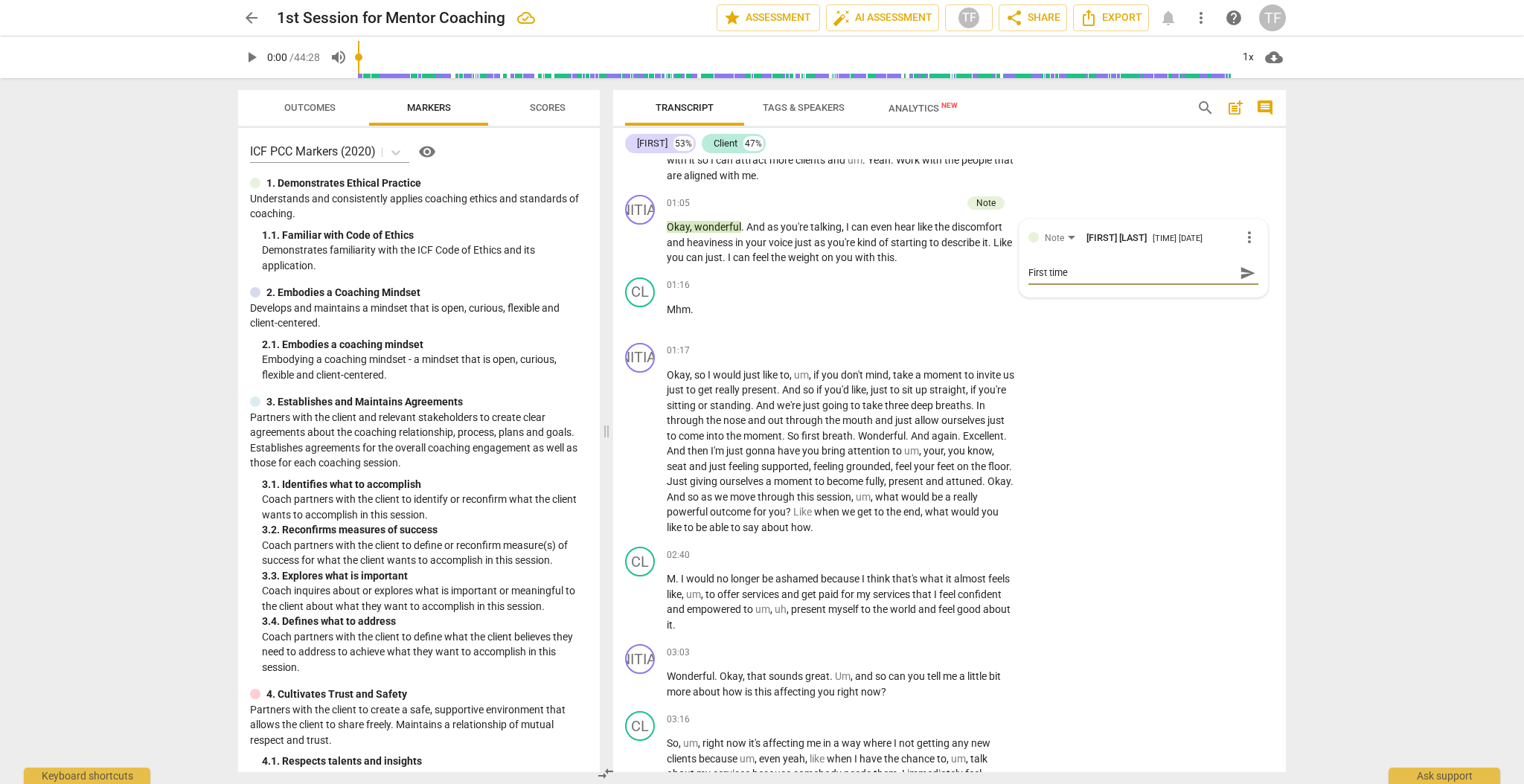 type on "First time" 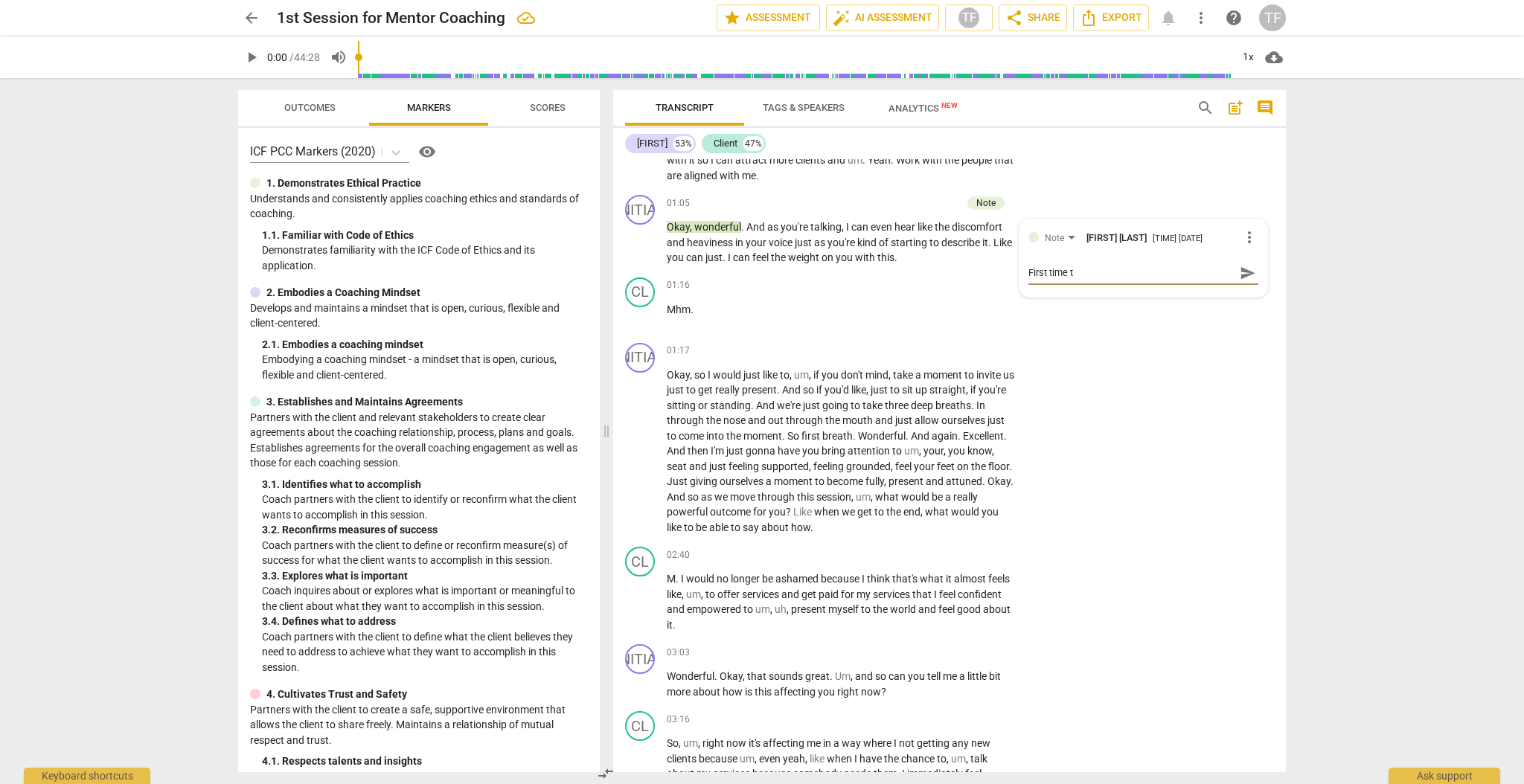 type on "First time to" 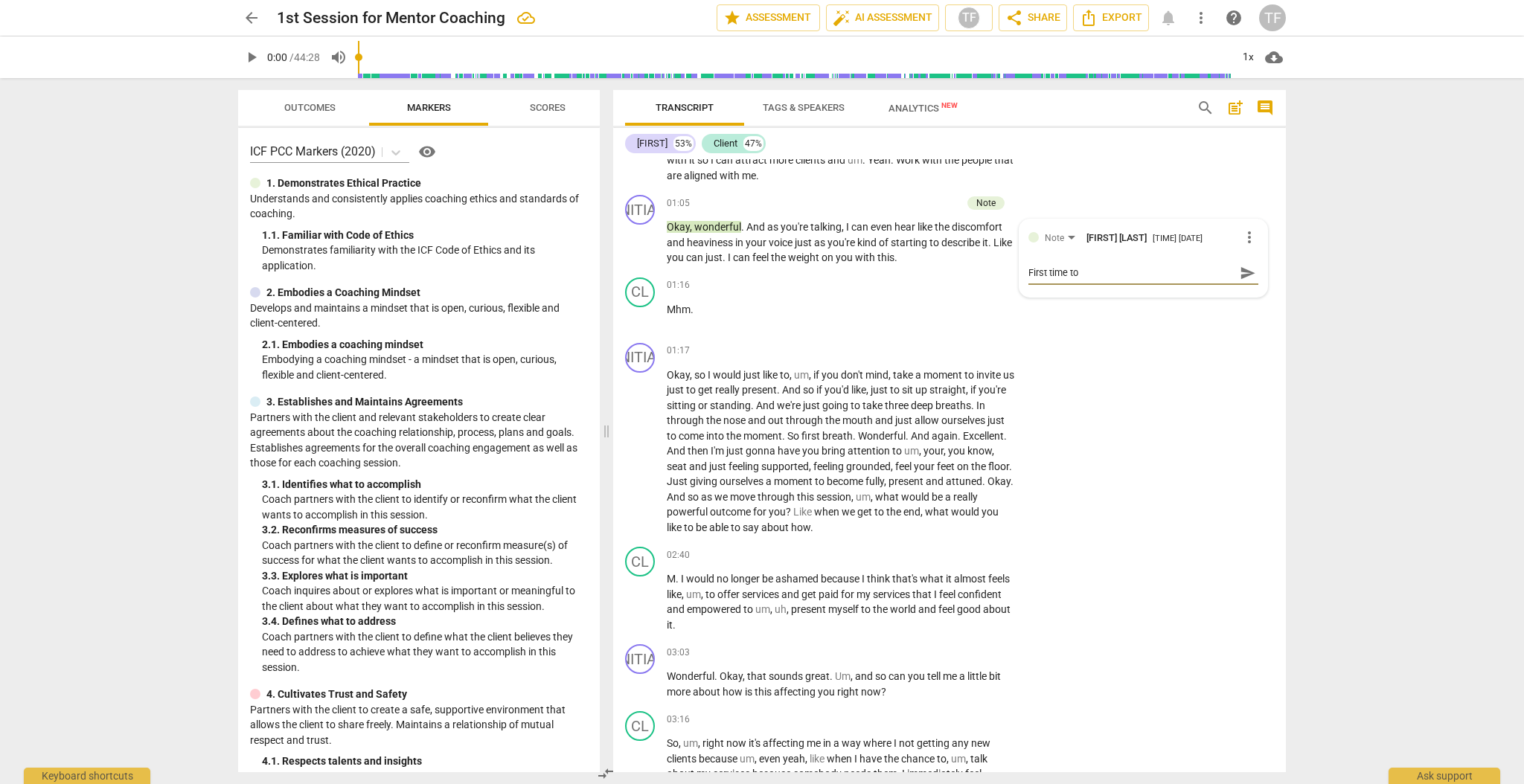 type on "First time to" 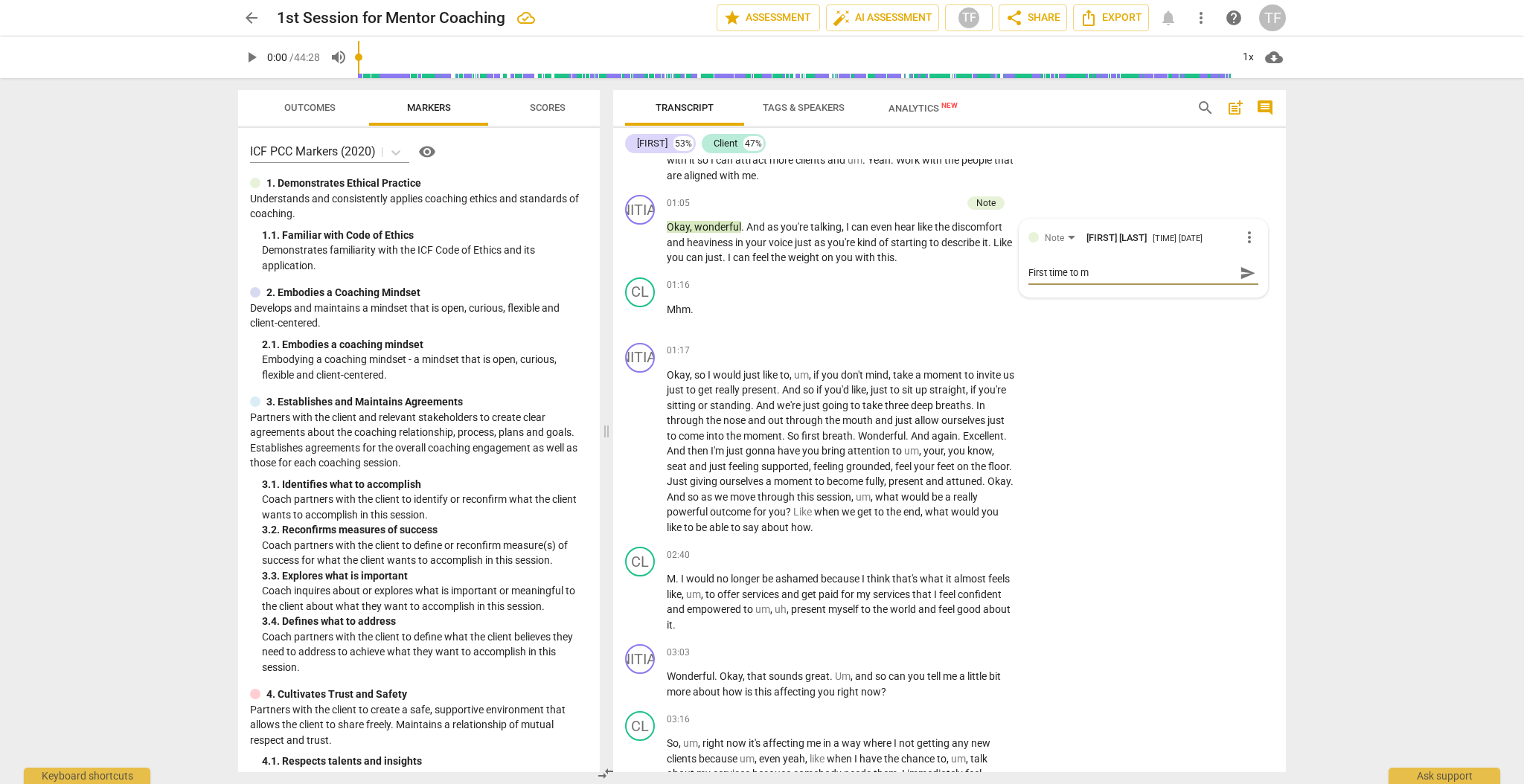 type on "First time to me" 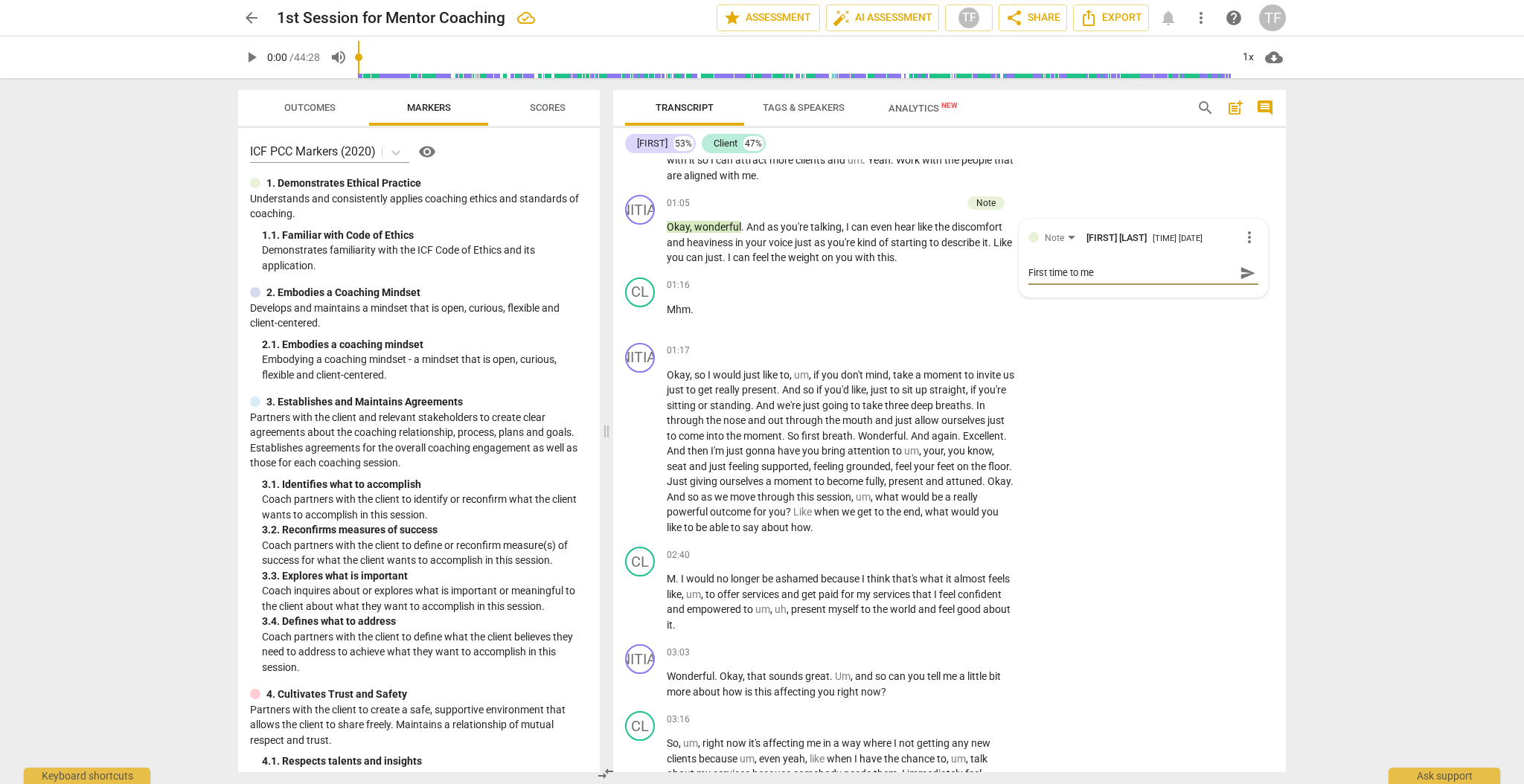 type on "First time to men" 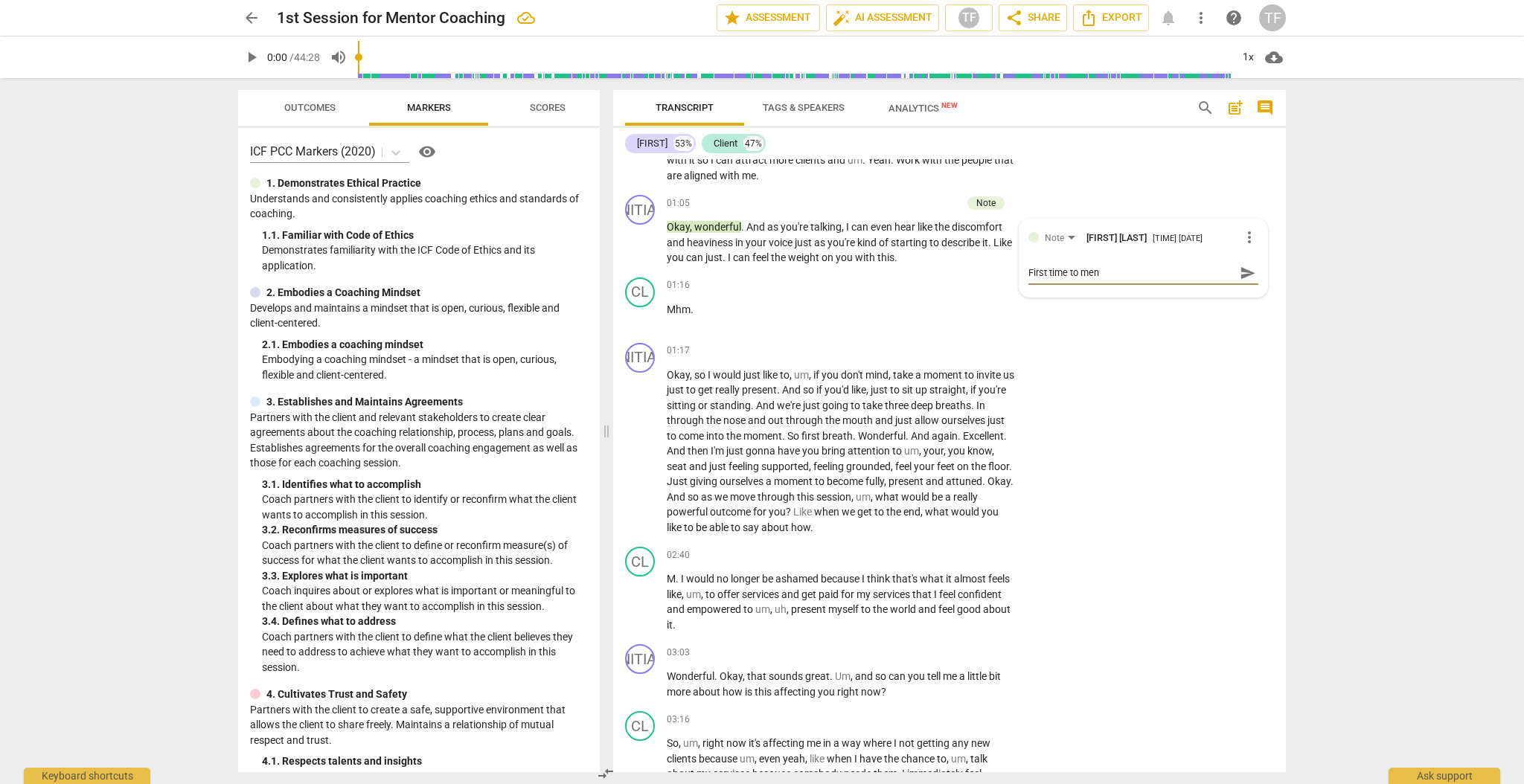 type on "First time to me" 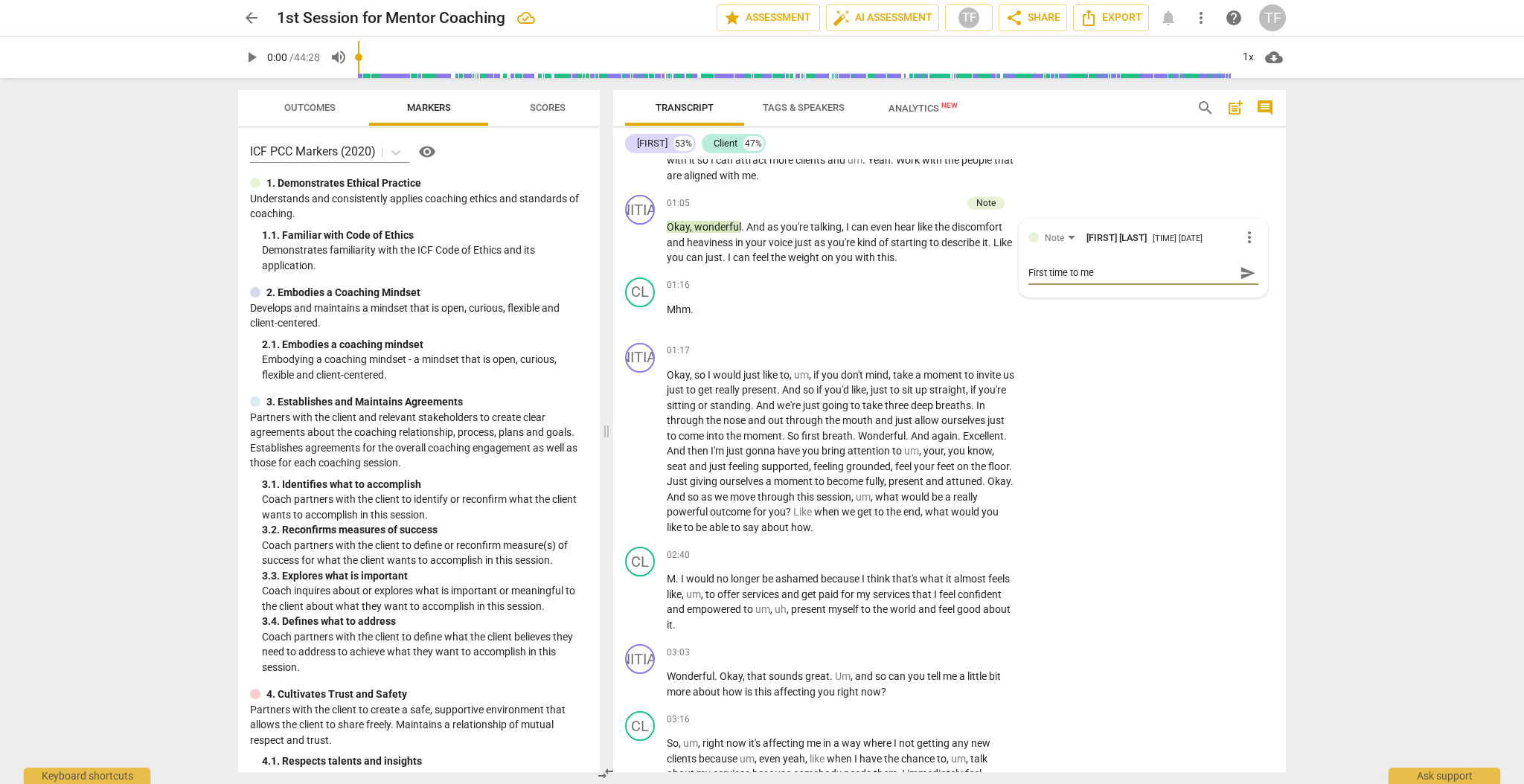 type on "First time to m" 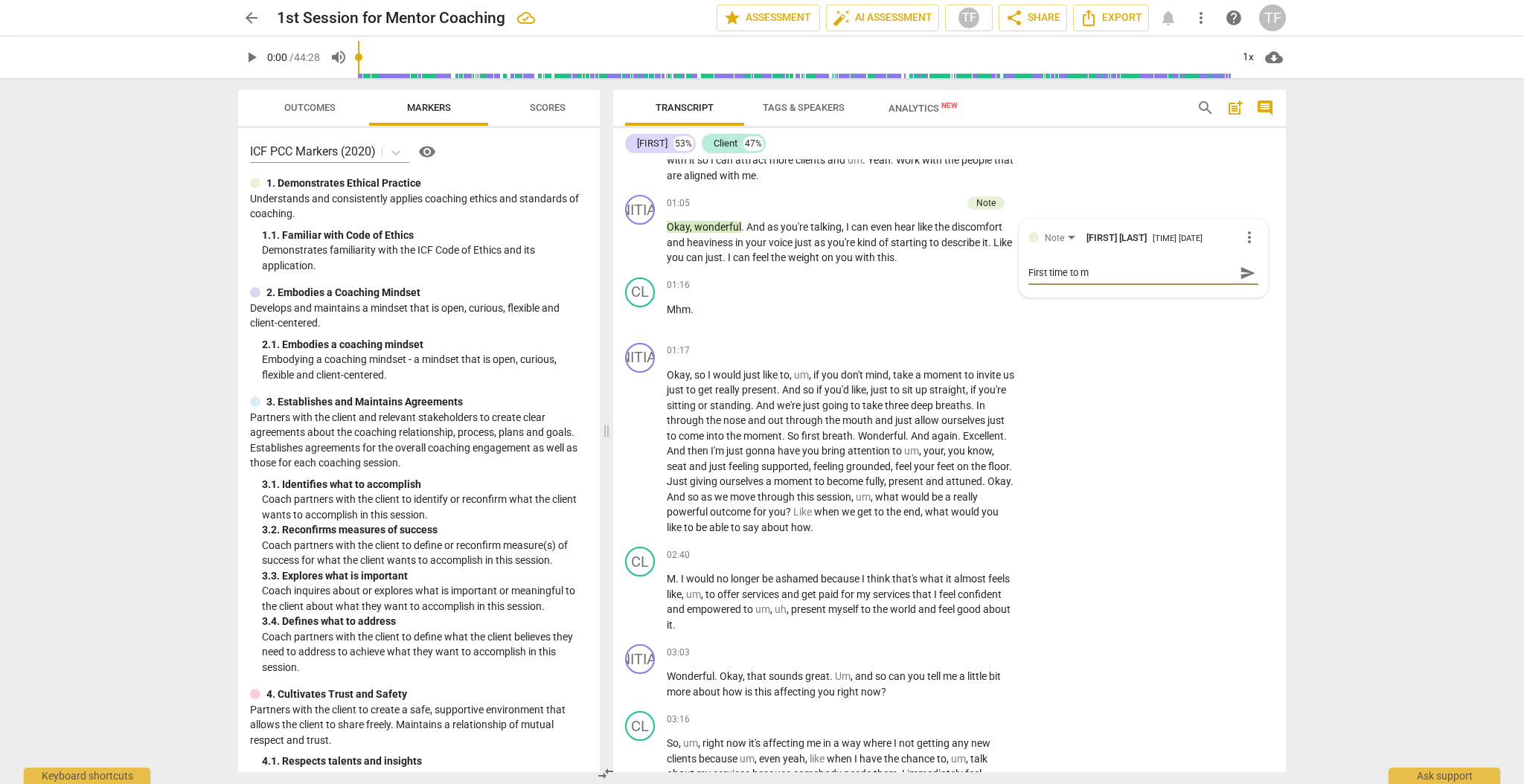 type on "First time to" 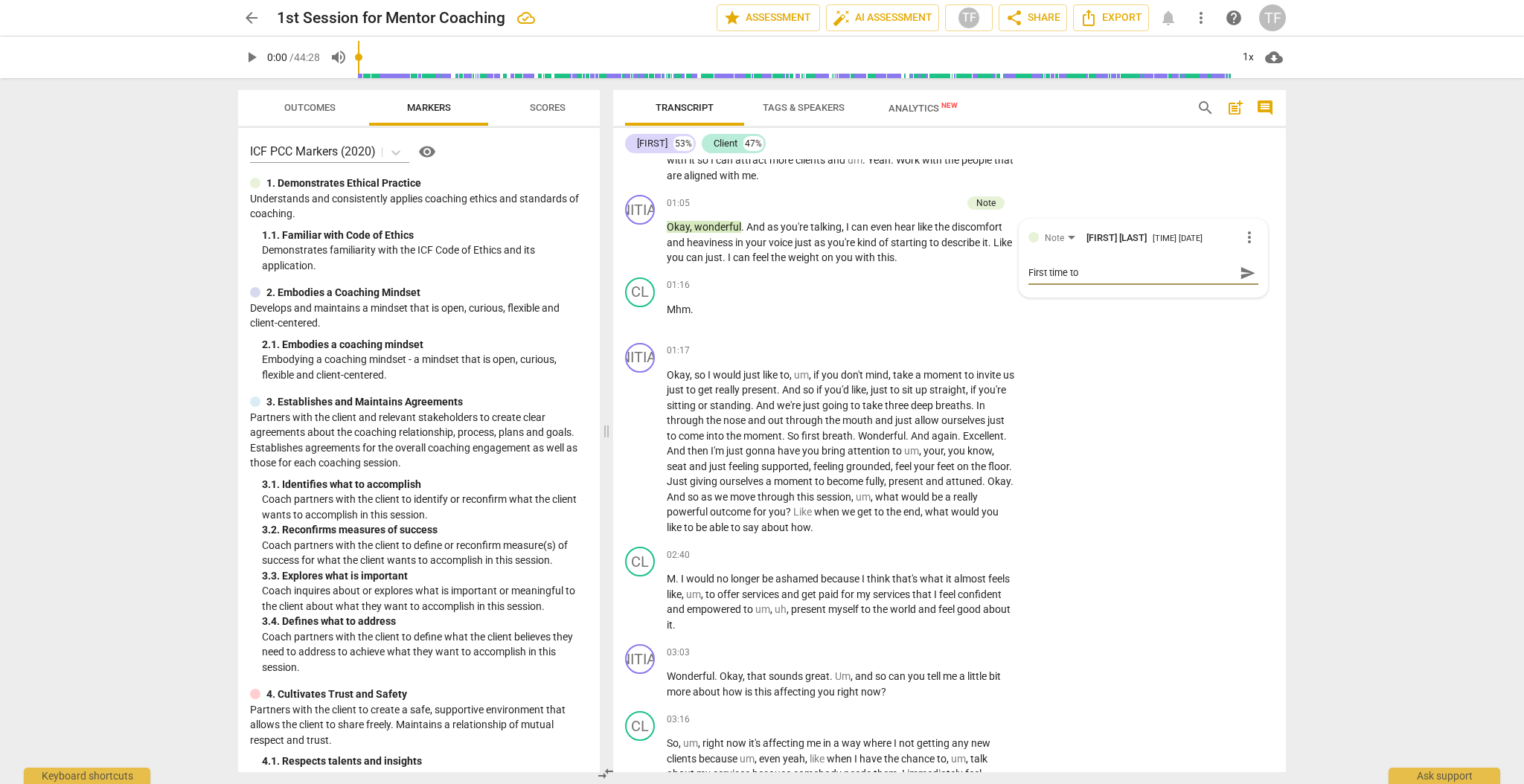 type on "First time to" 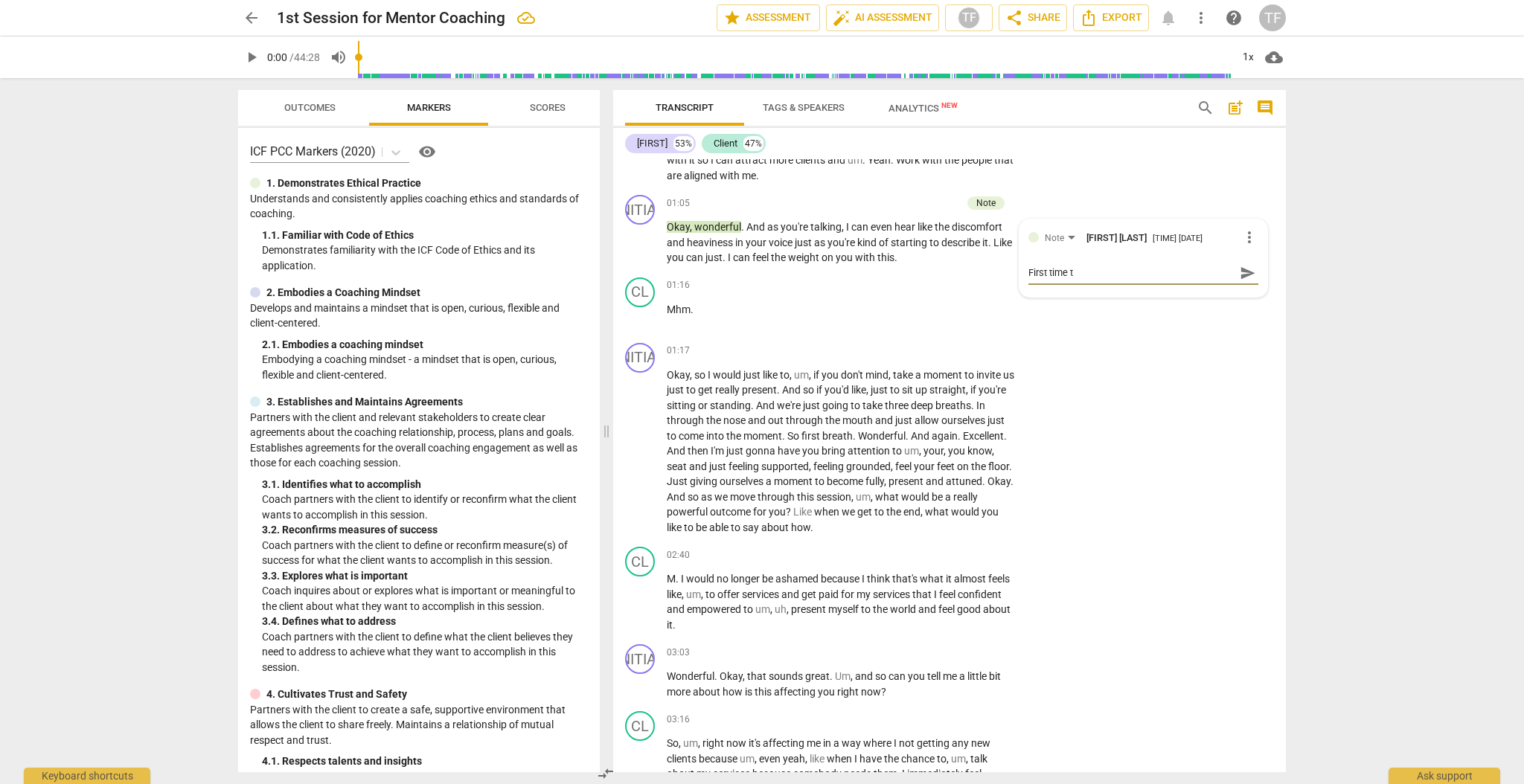 type on "First time" 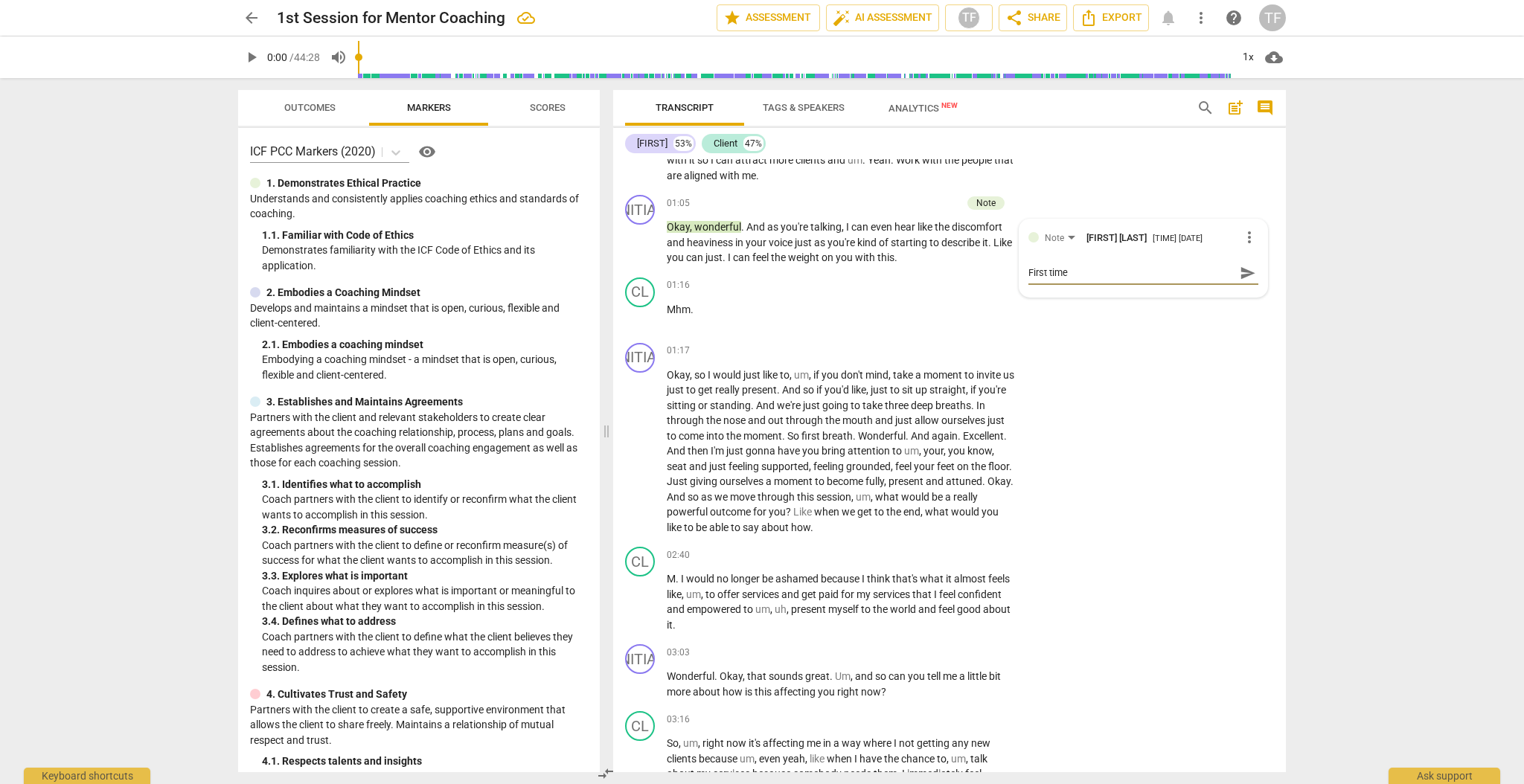 type on "First time" 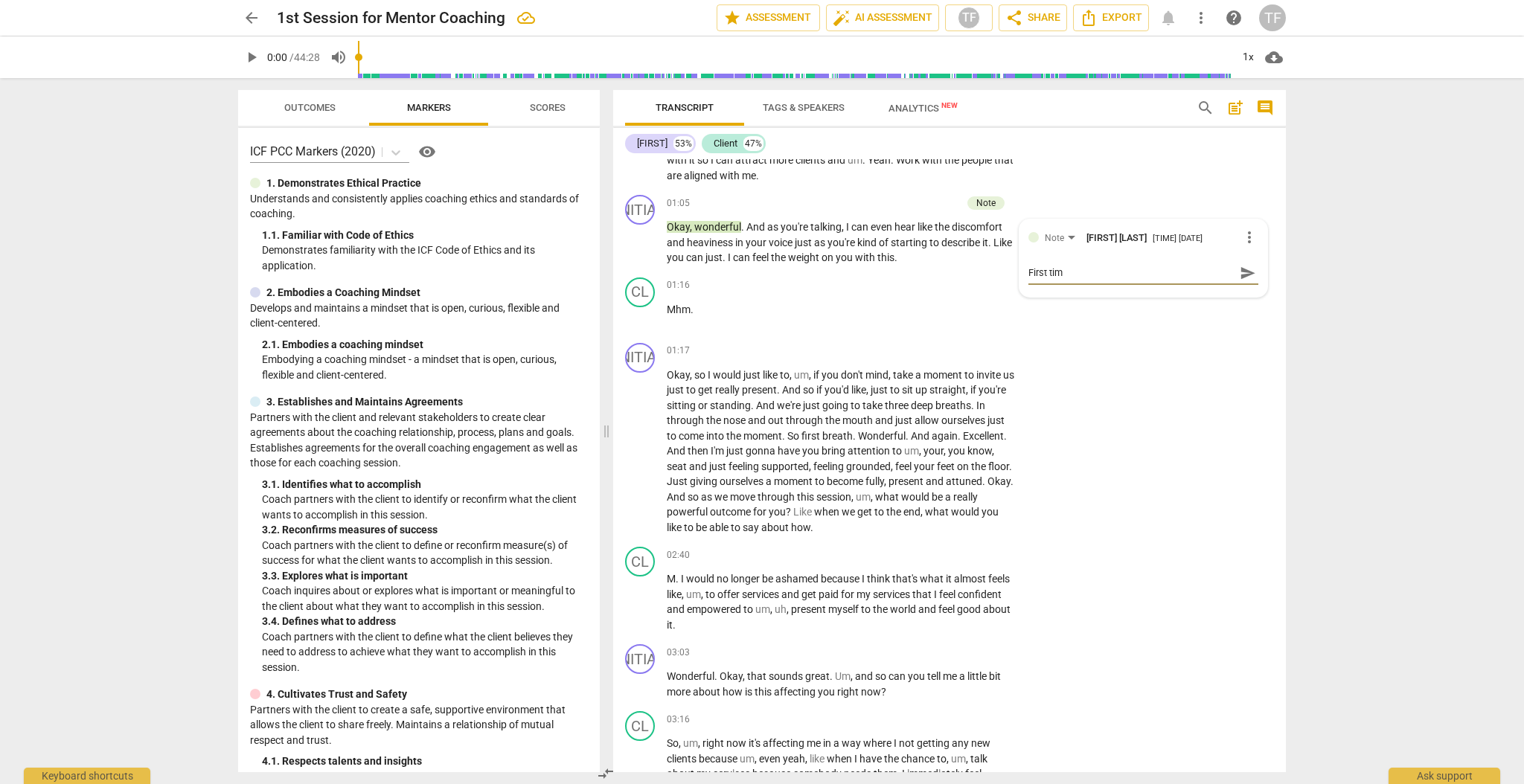 type on "First ti" 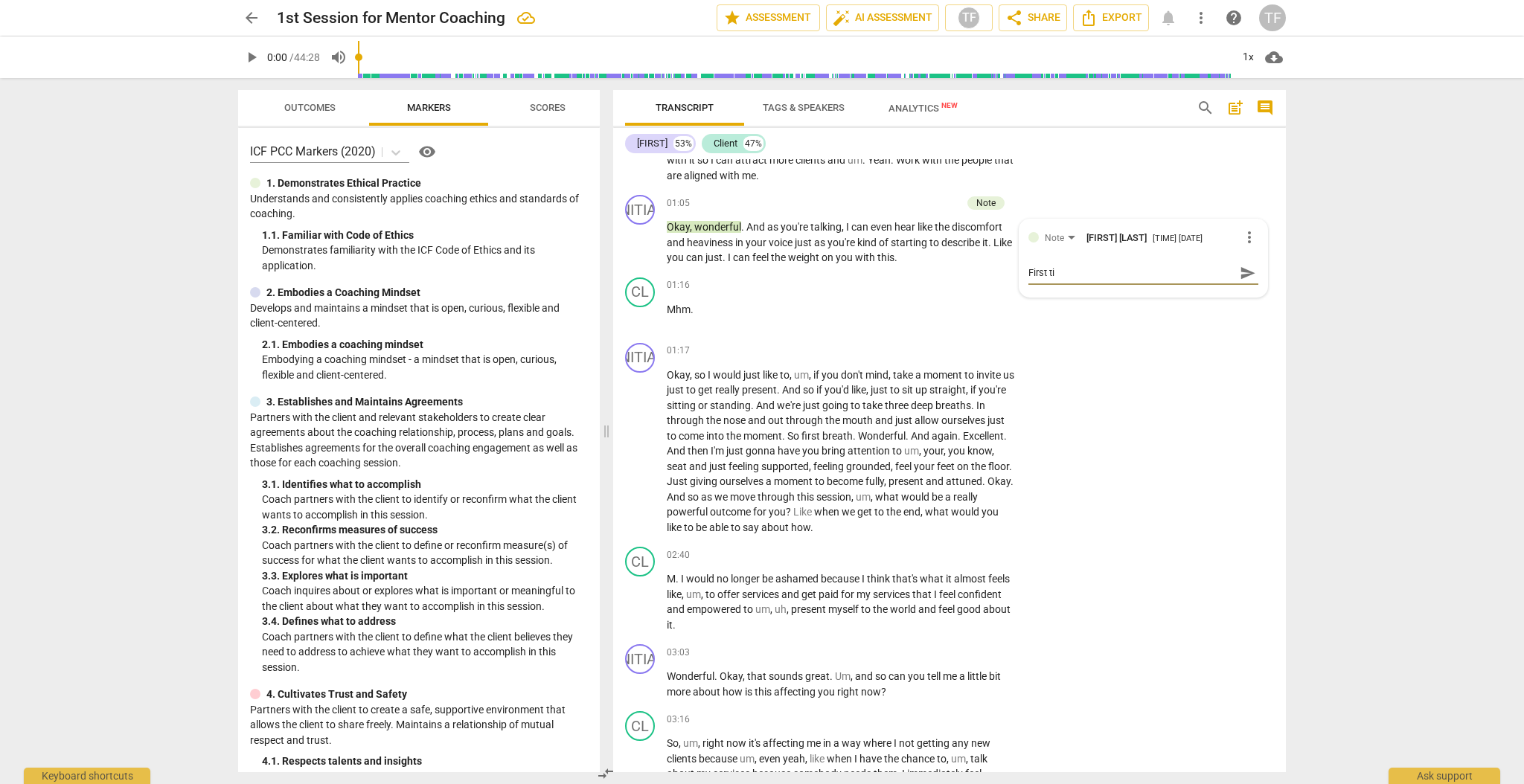 type on "First t" 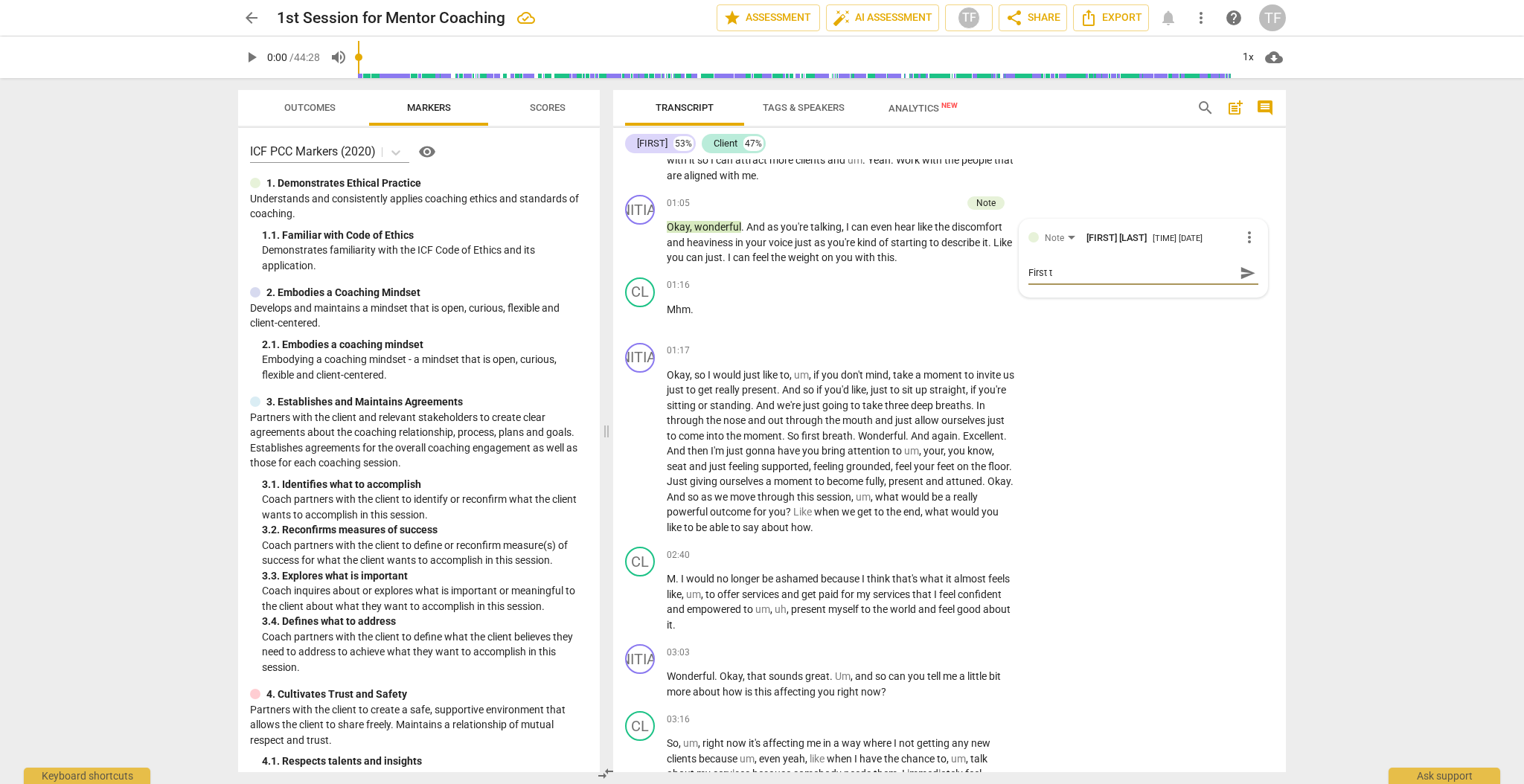 type on "First" 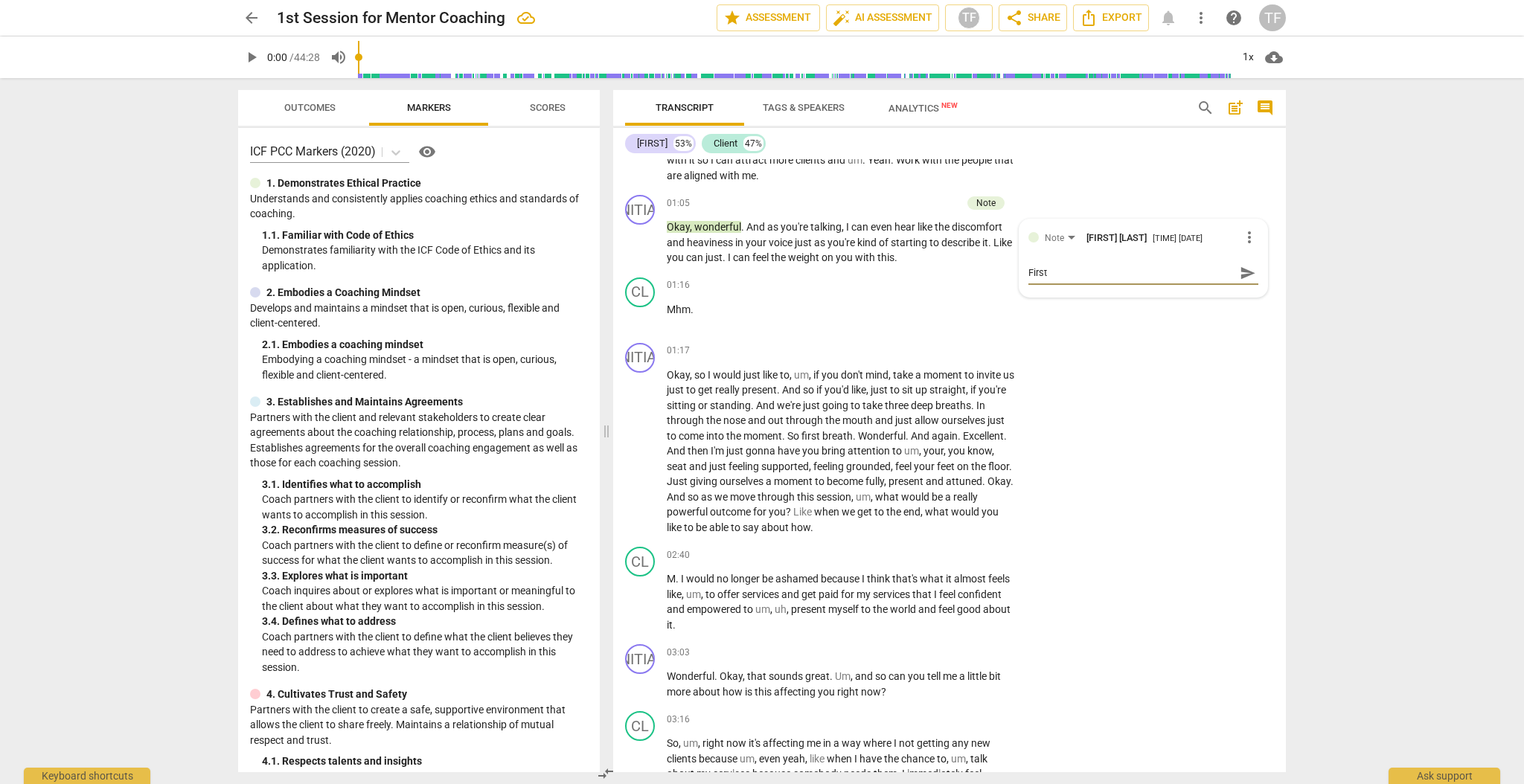 type on "First" 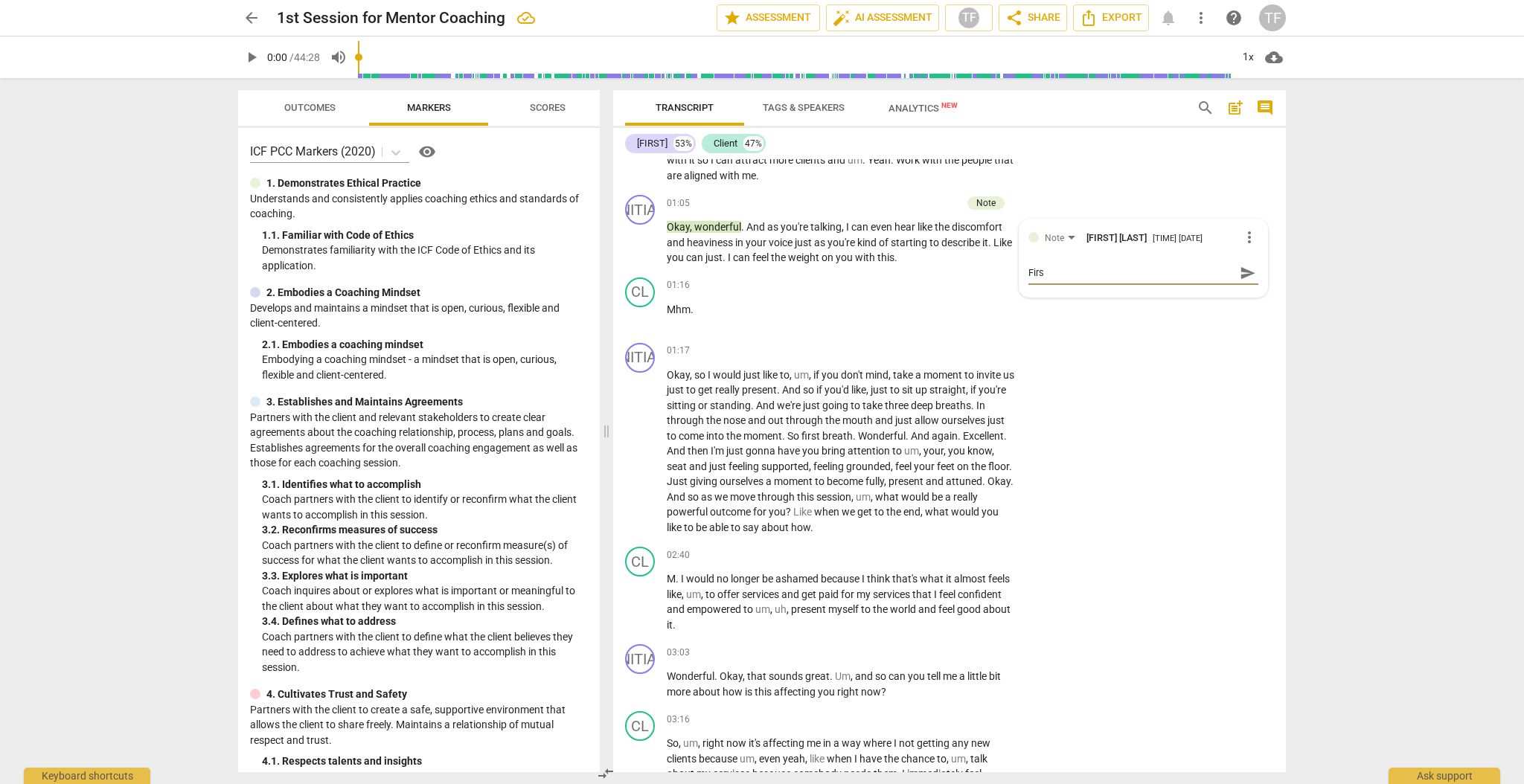 type on "Fir" 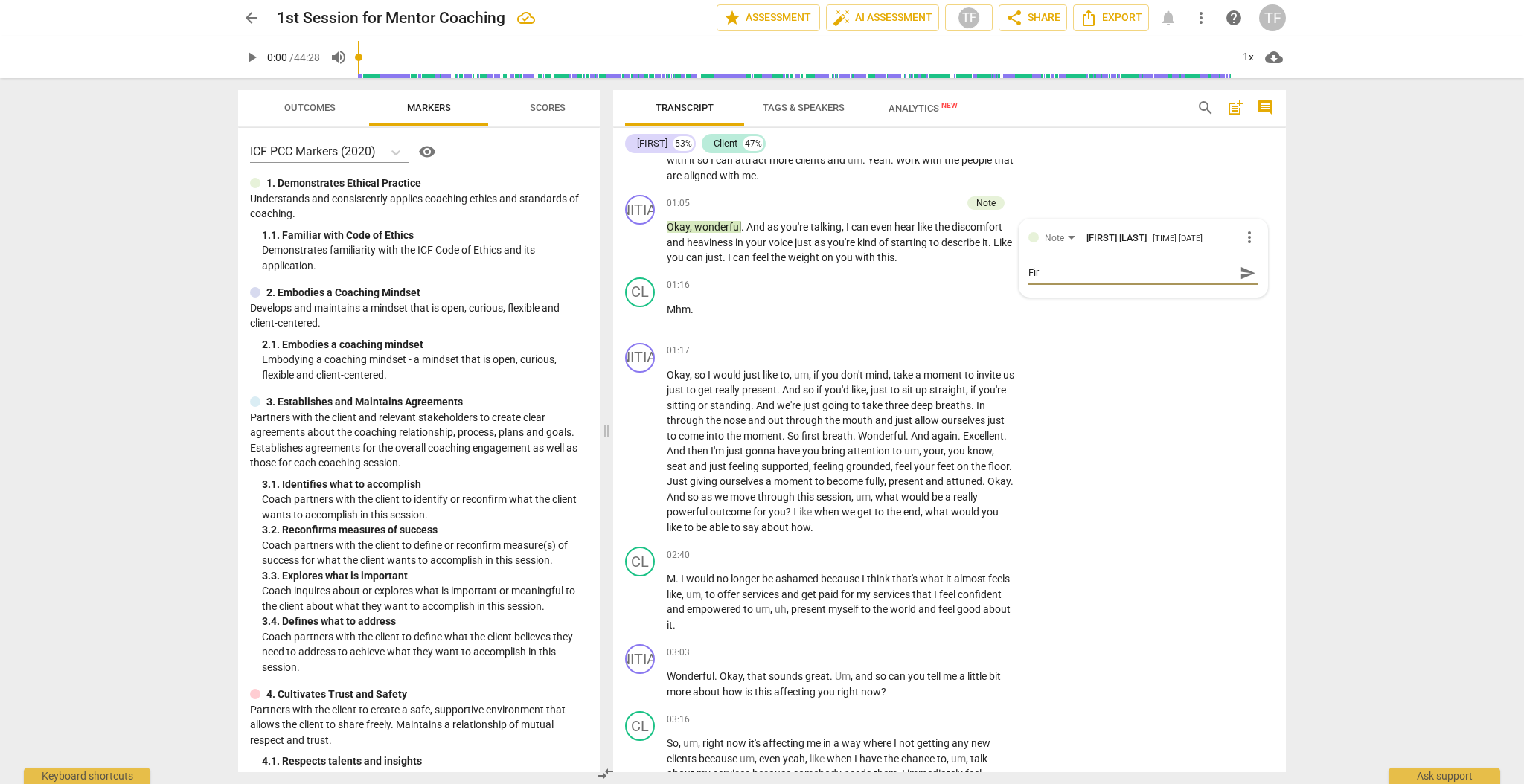 type on "Fi" 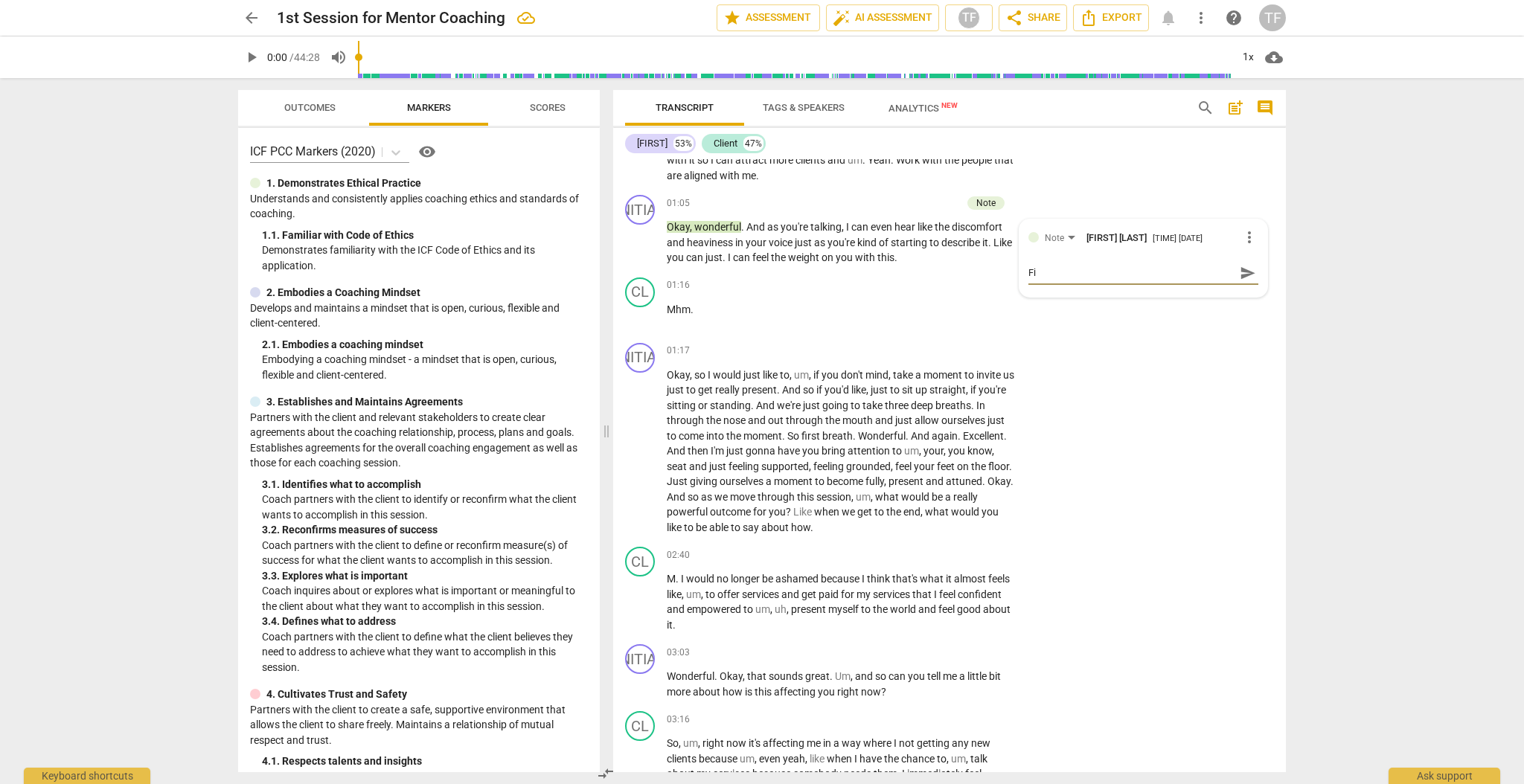 type on "F" 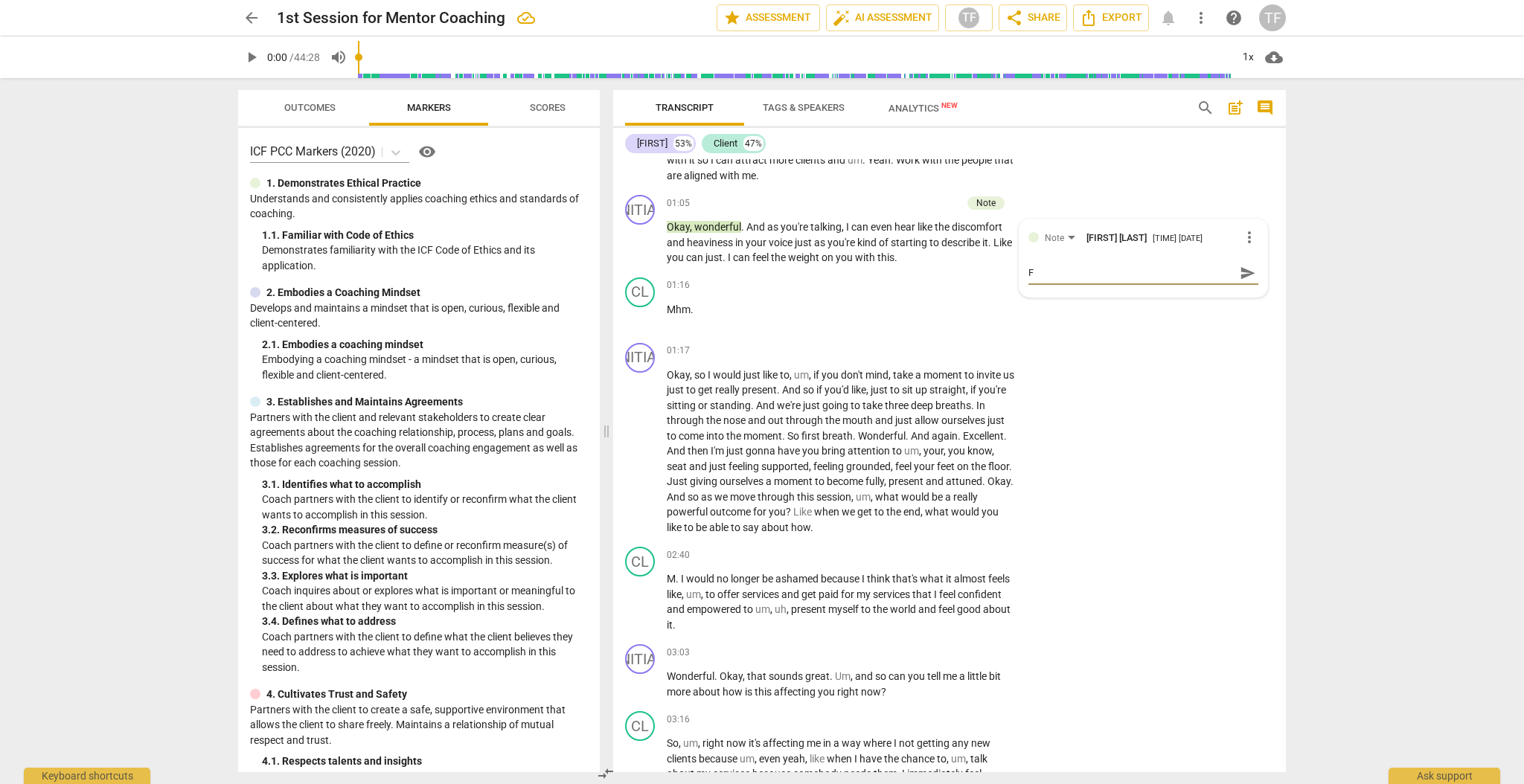 type 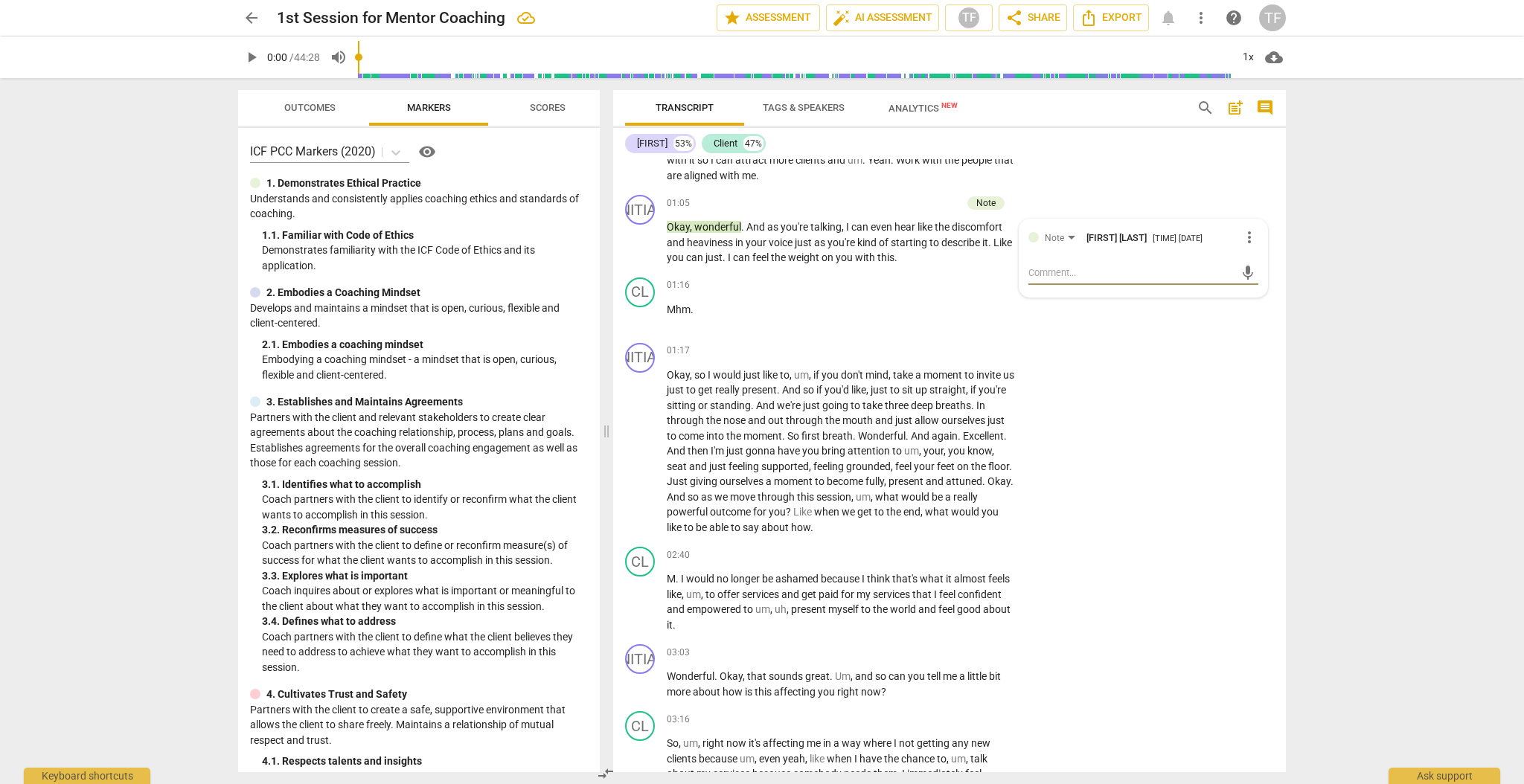 type on "T" 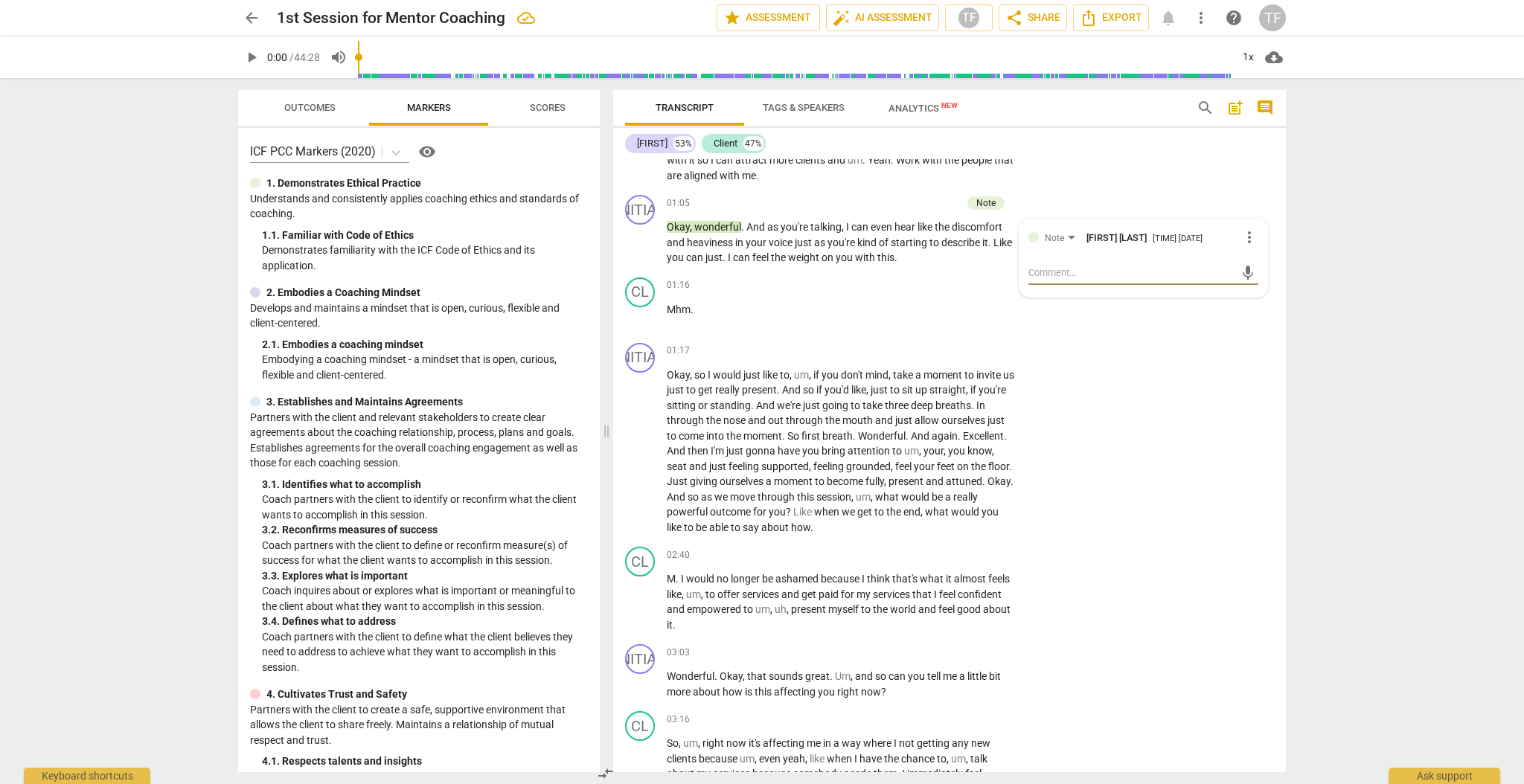 type on "T" 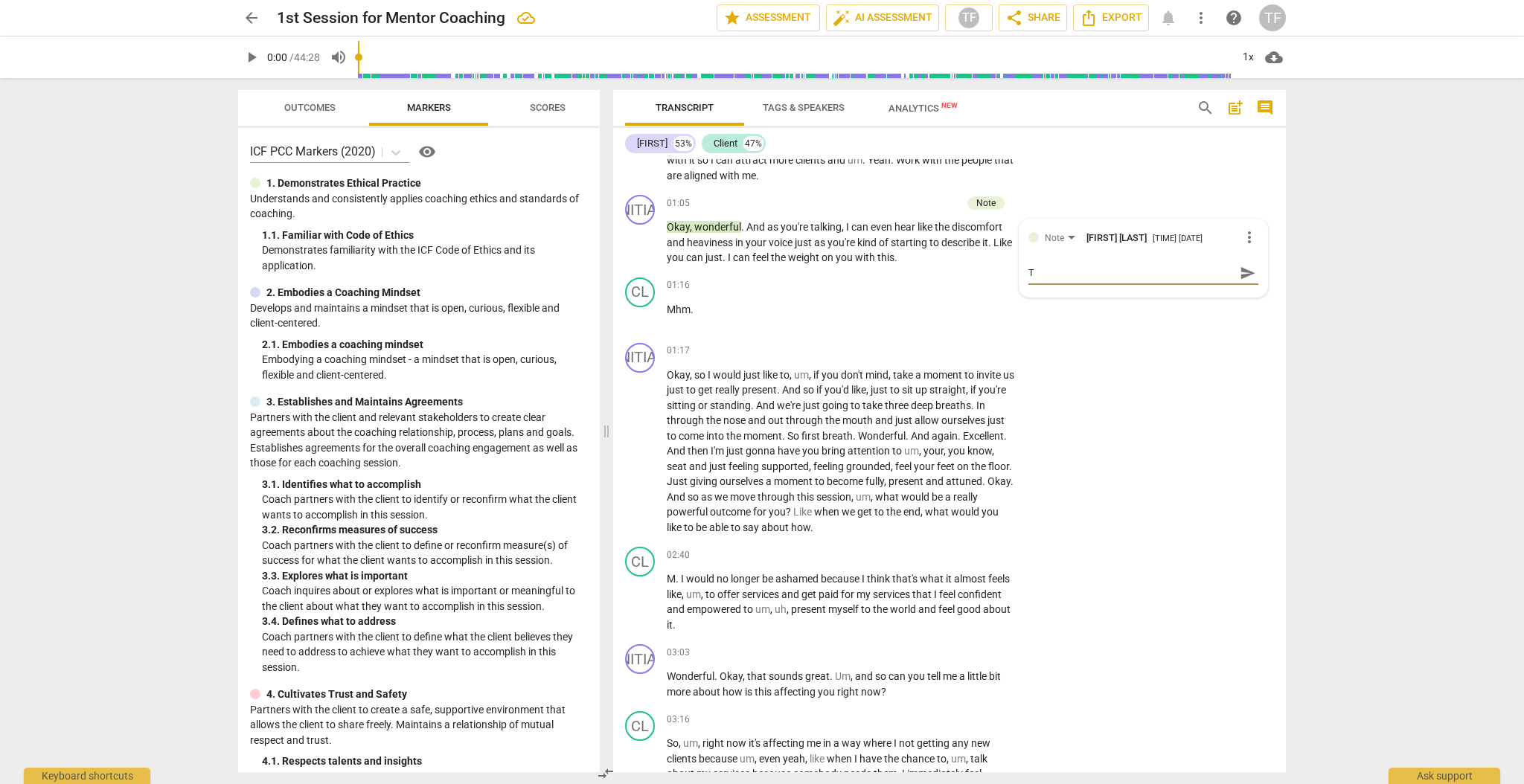 type on "Th" 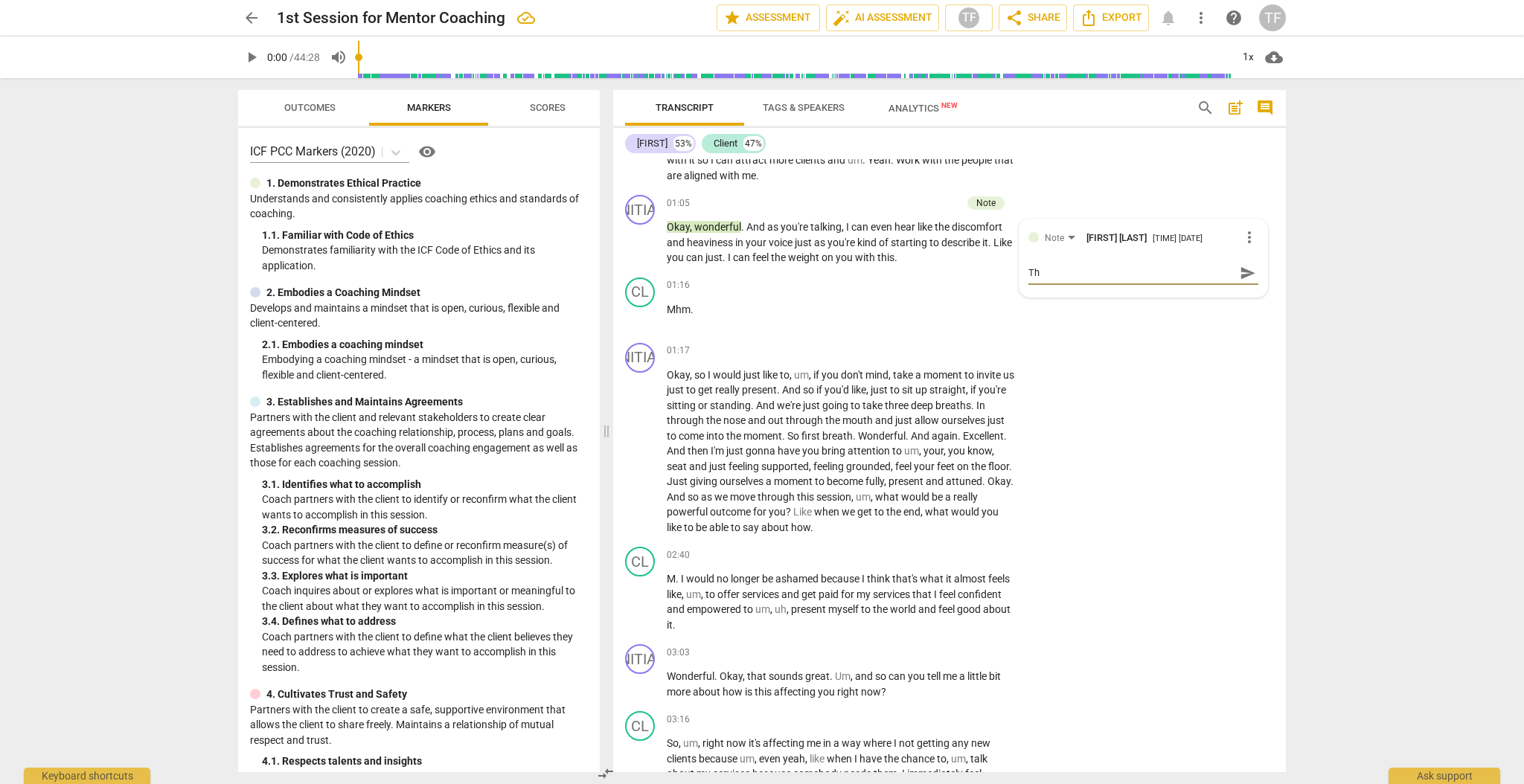 type on "Thi" 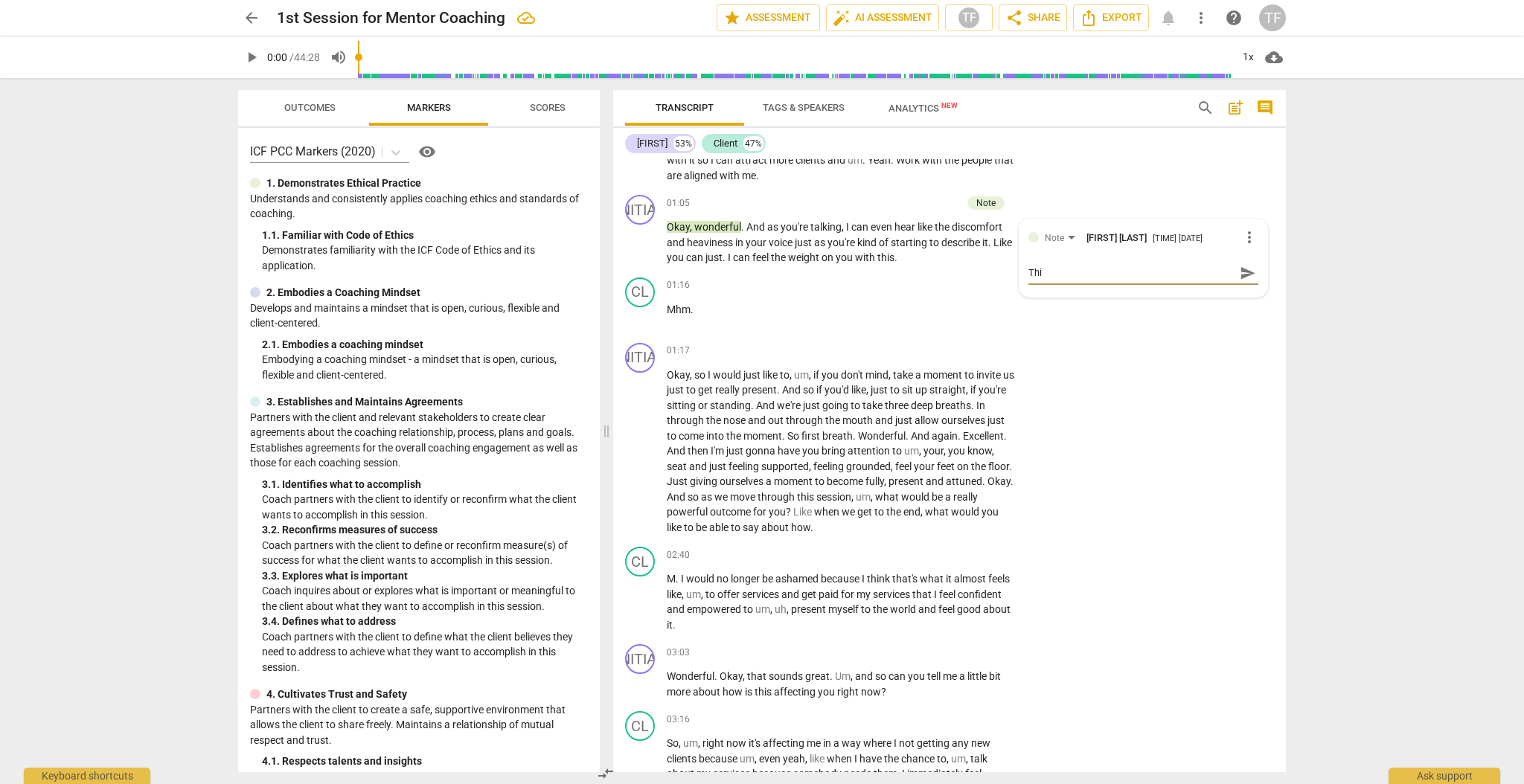 type on "This" 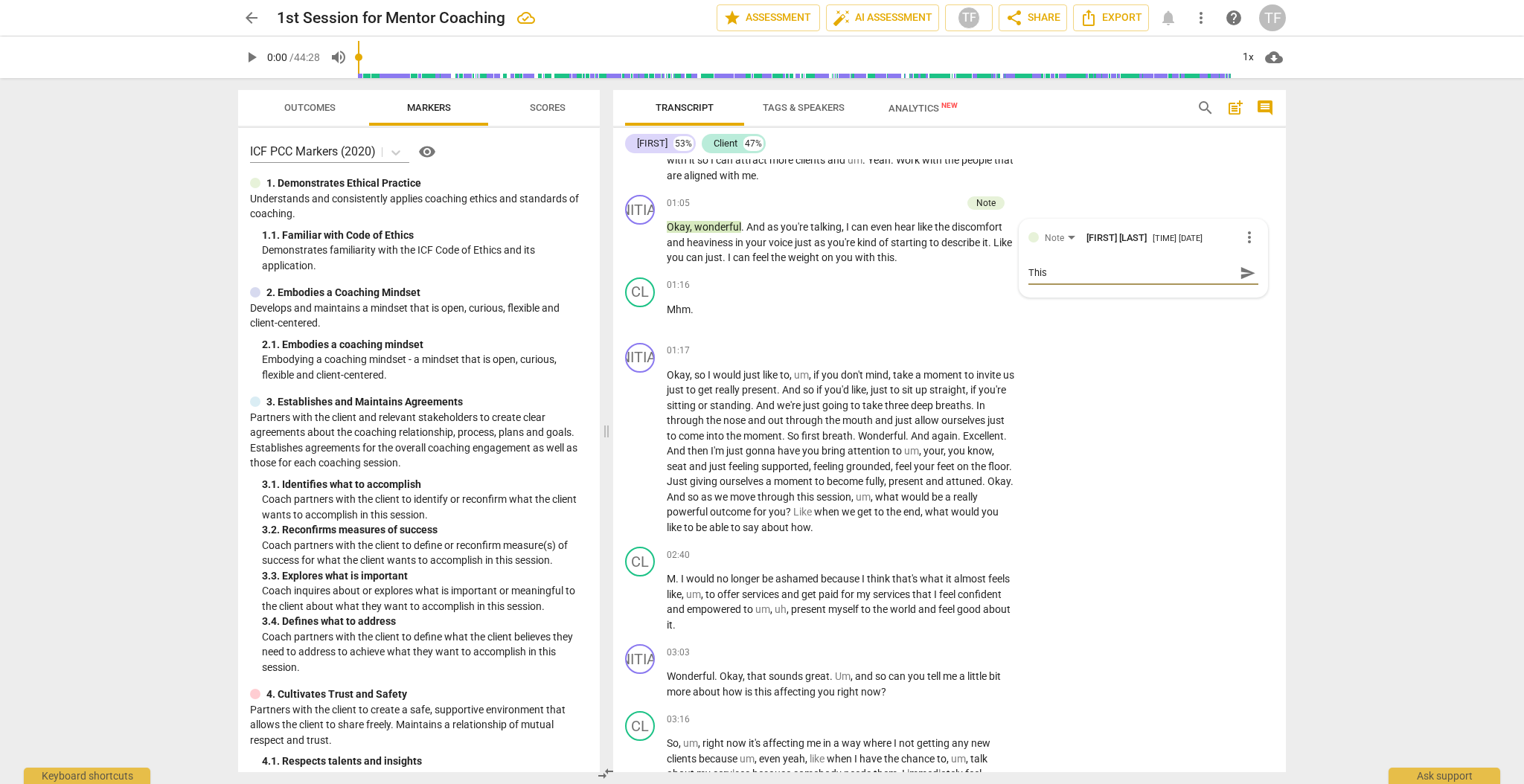 type on "This" 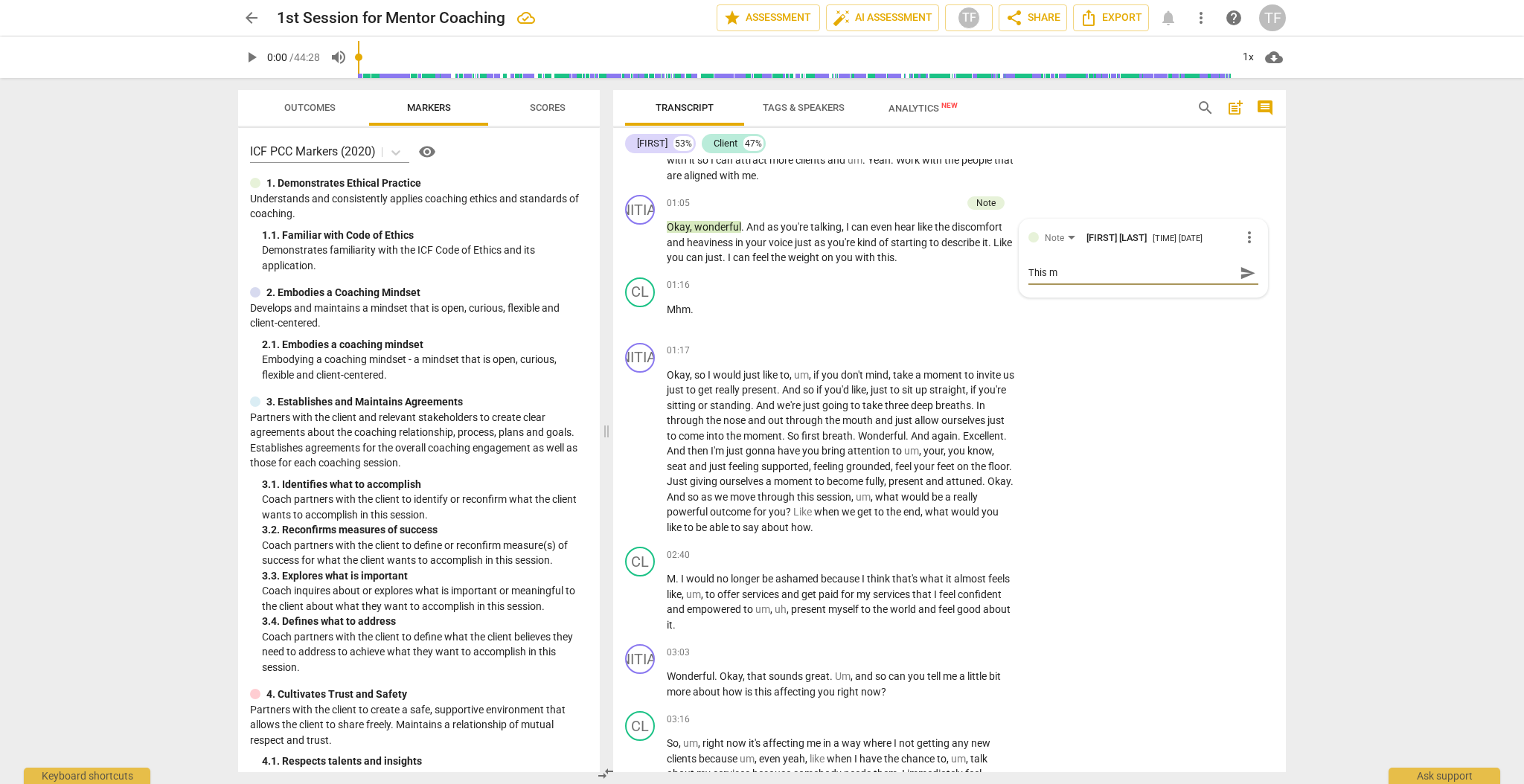type on "This ma" 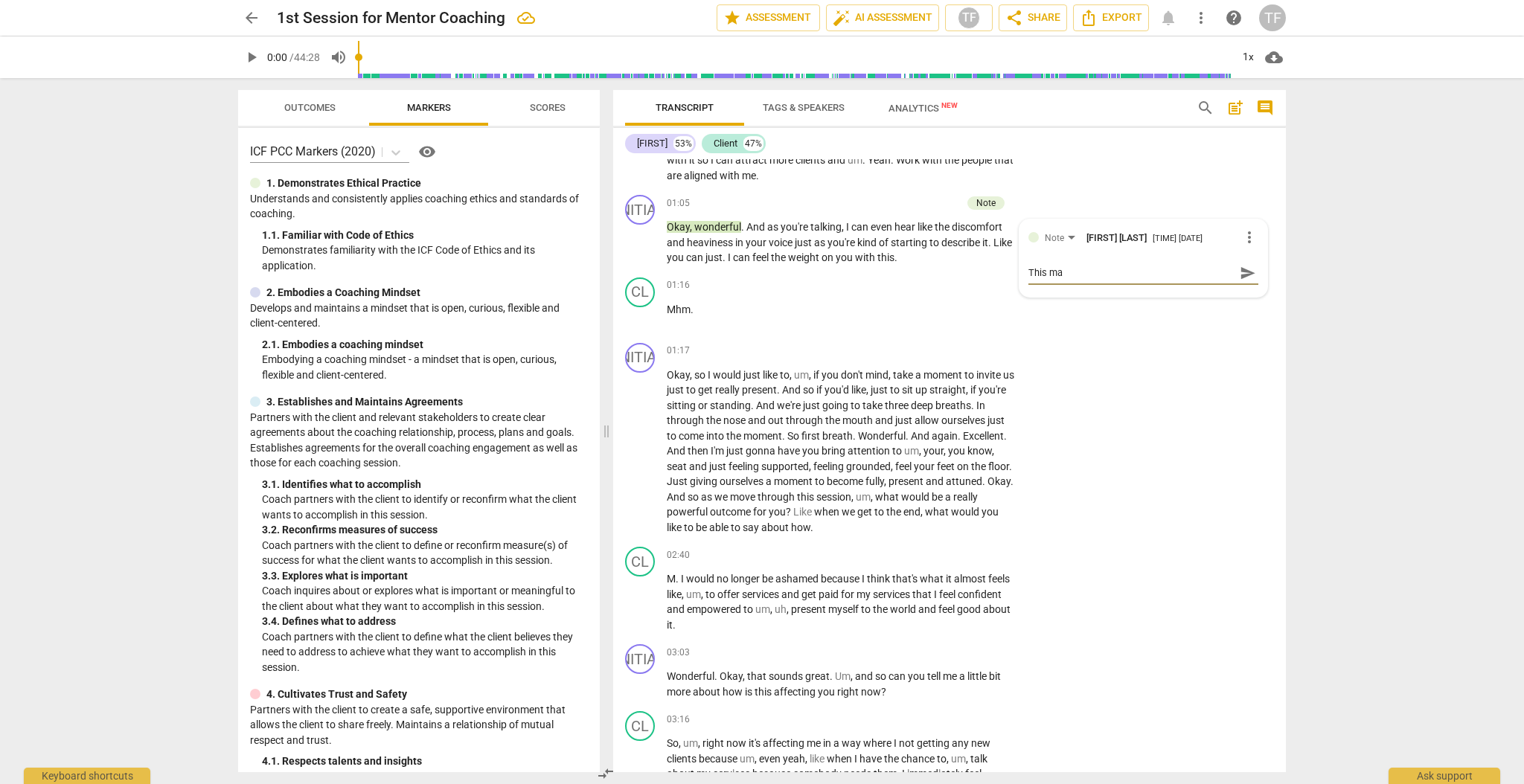 type on "This mak" 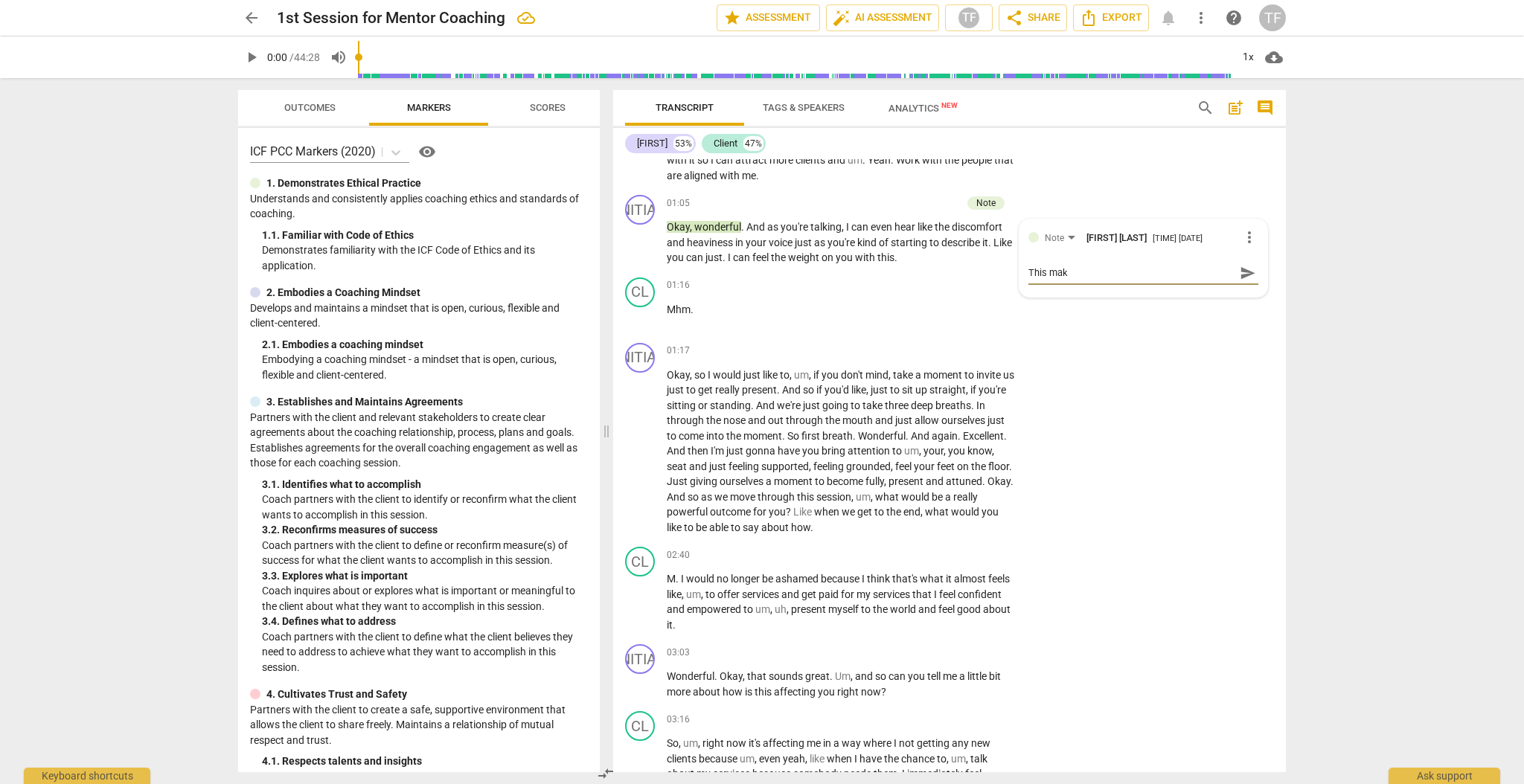 type on "This ma" 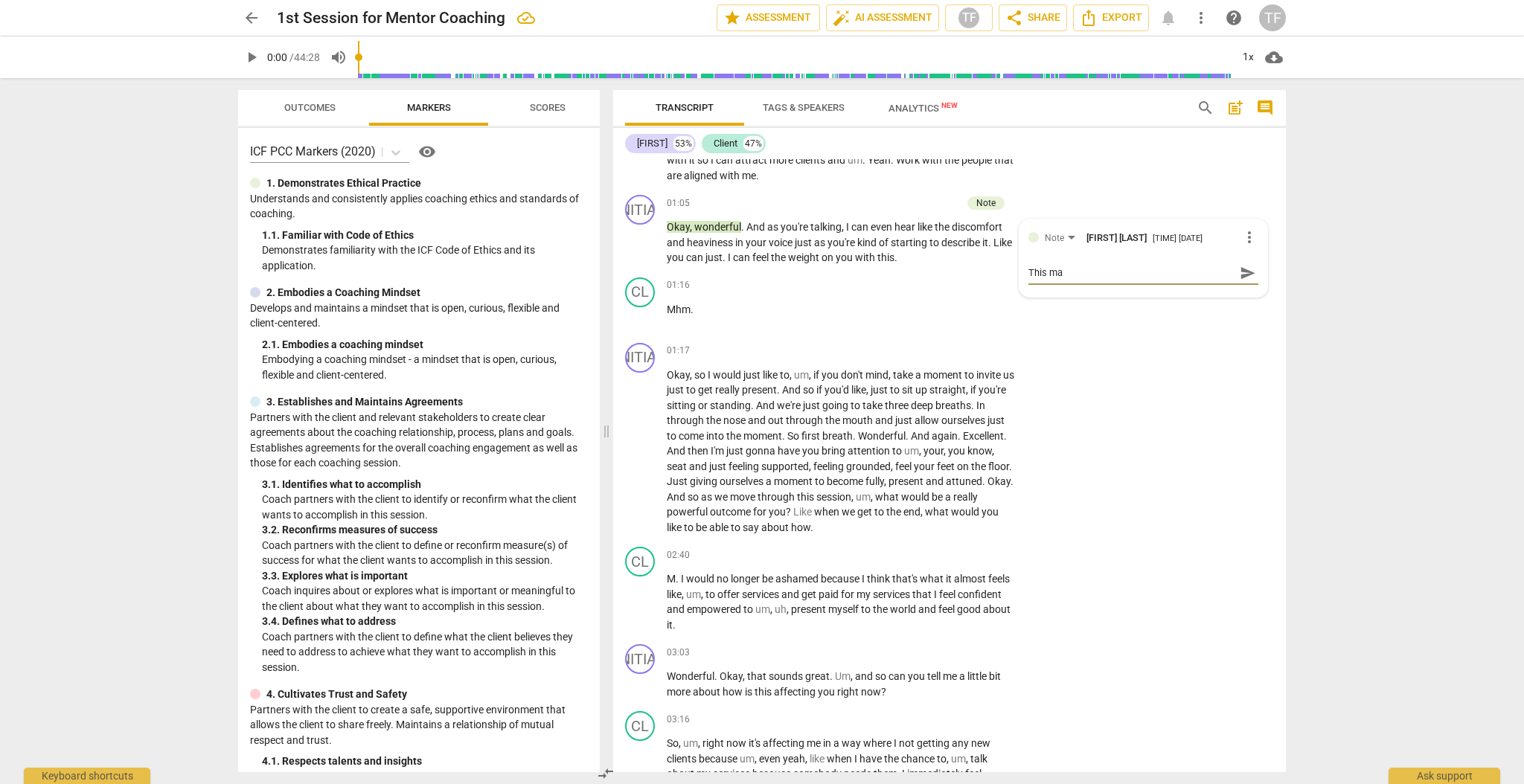 type on "This may" 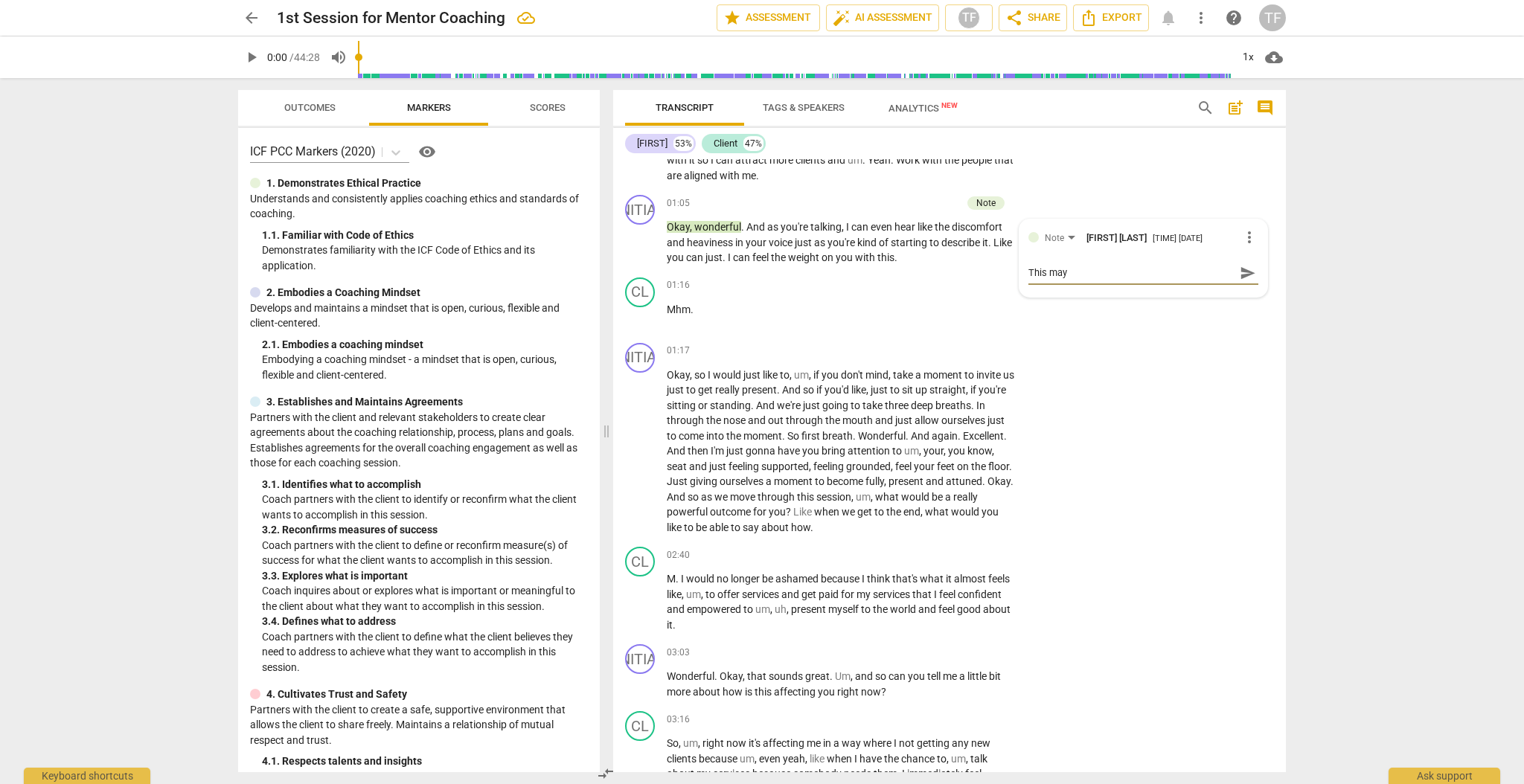 type on "This may" 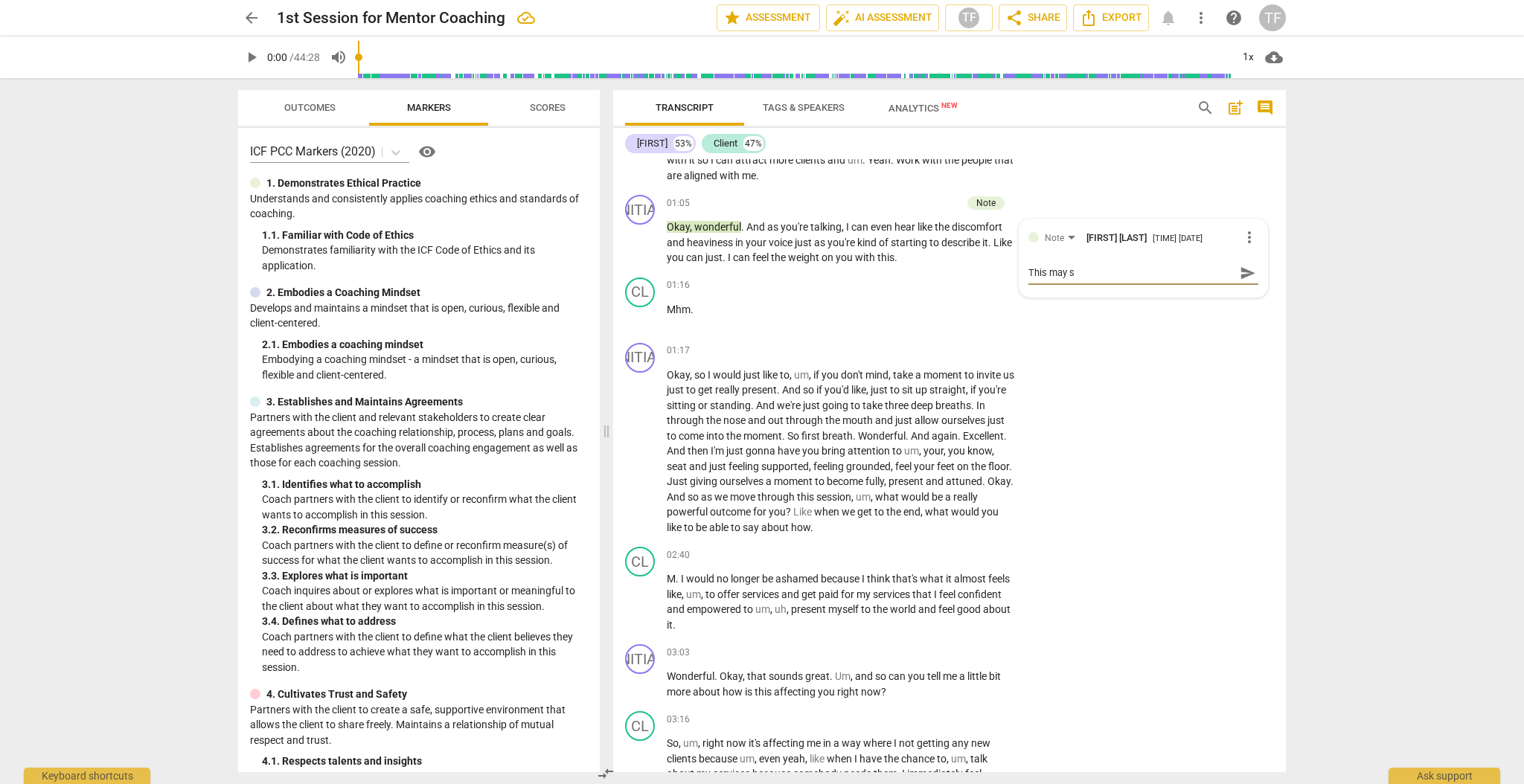 type on "This may se" 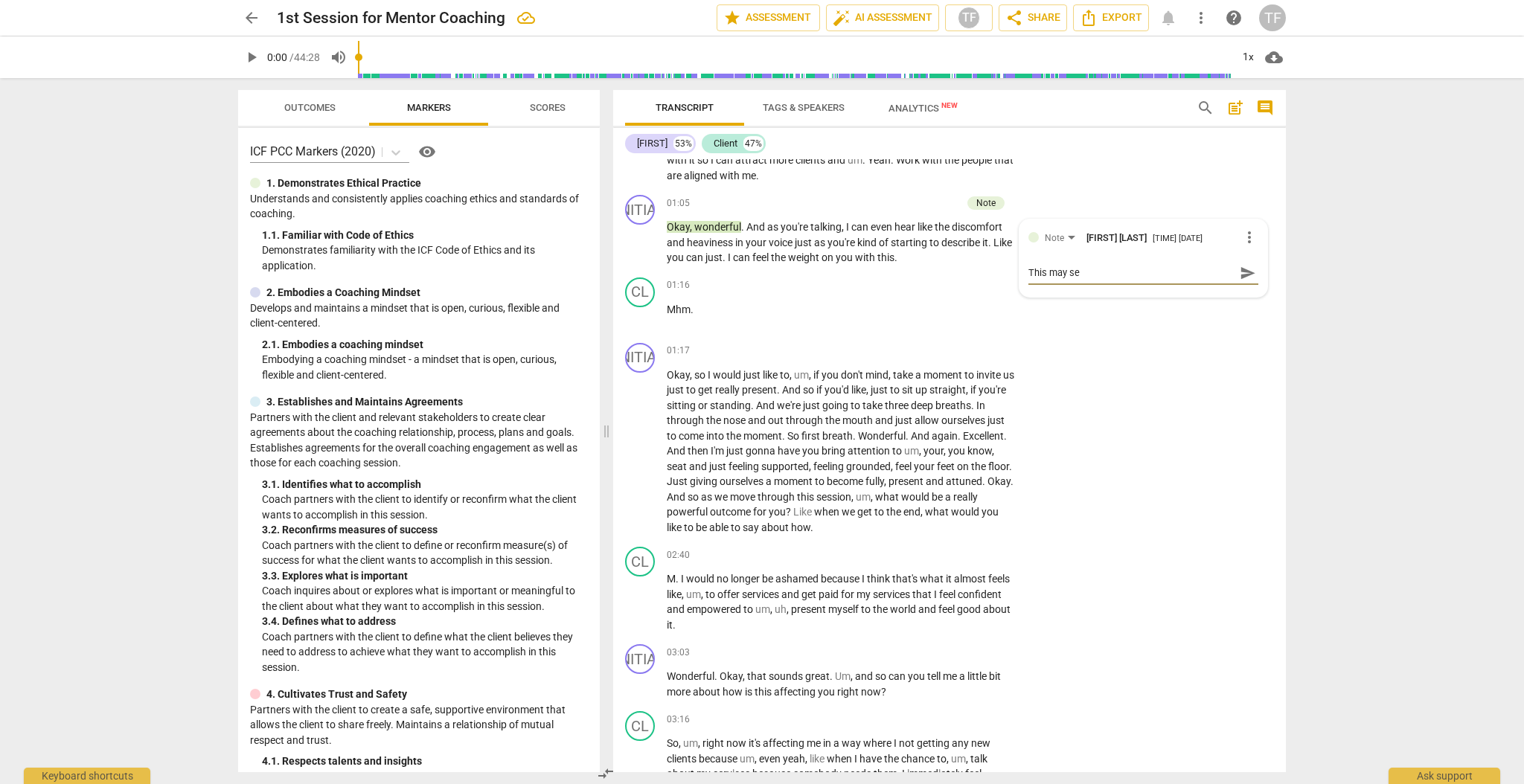 type on "This may see" 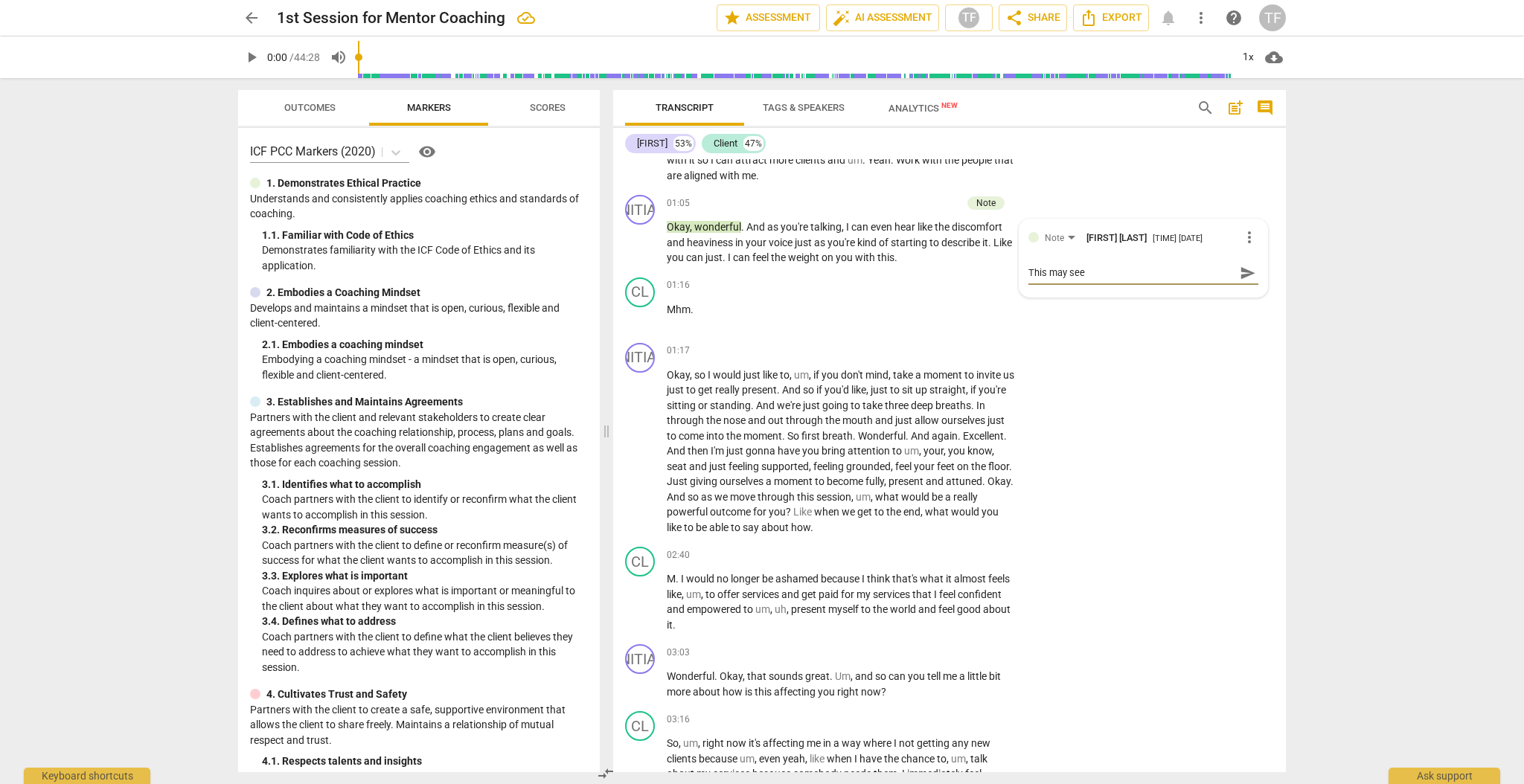 type on "This may seem" 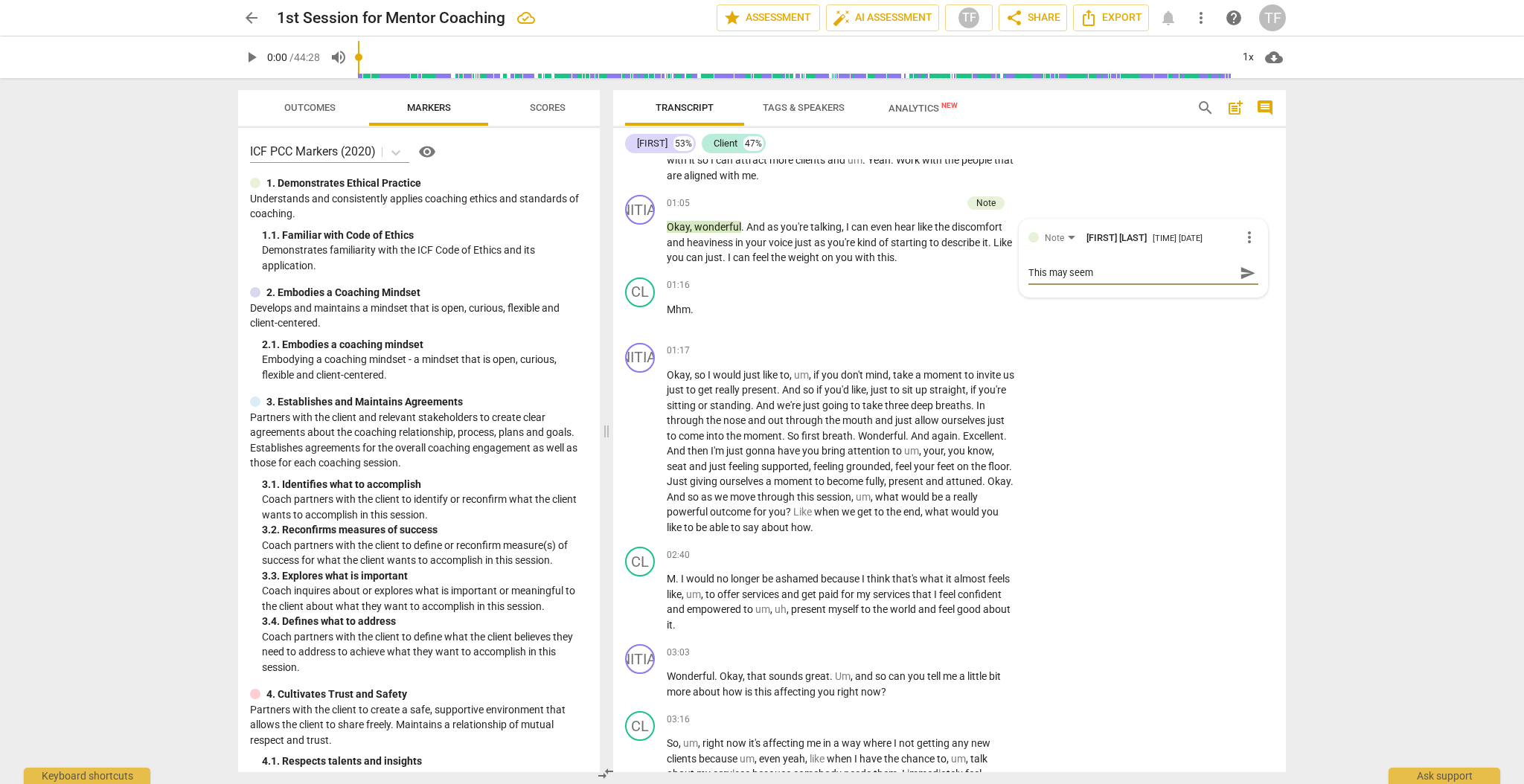 type on "This may seem" 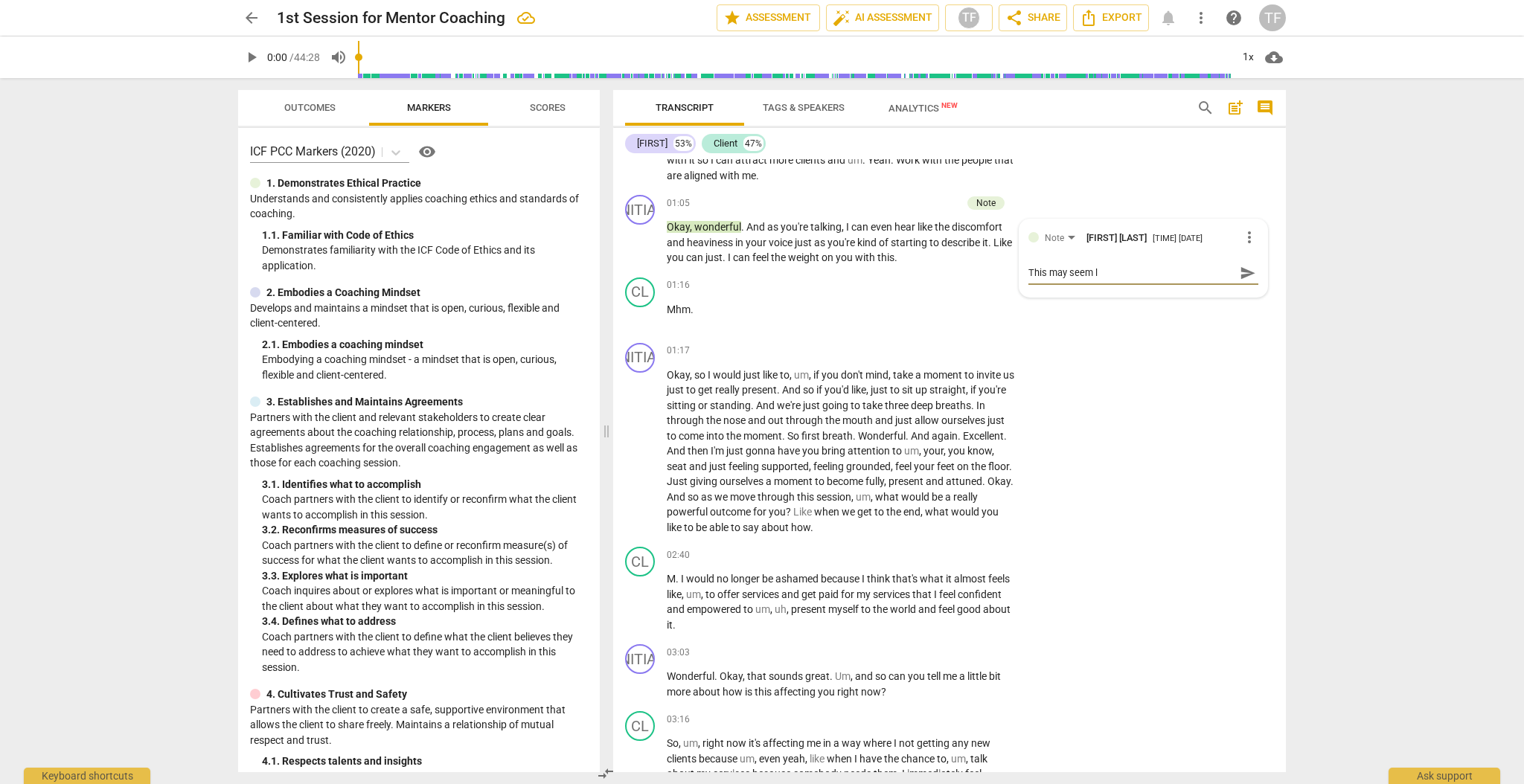 type on "This may seem li" 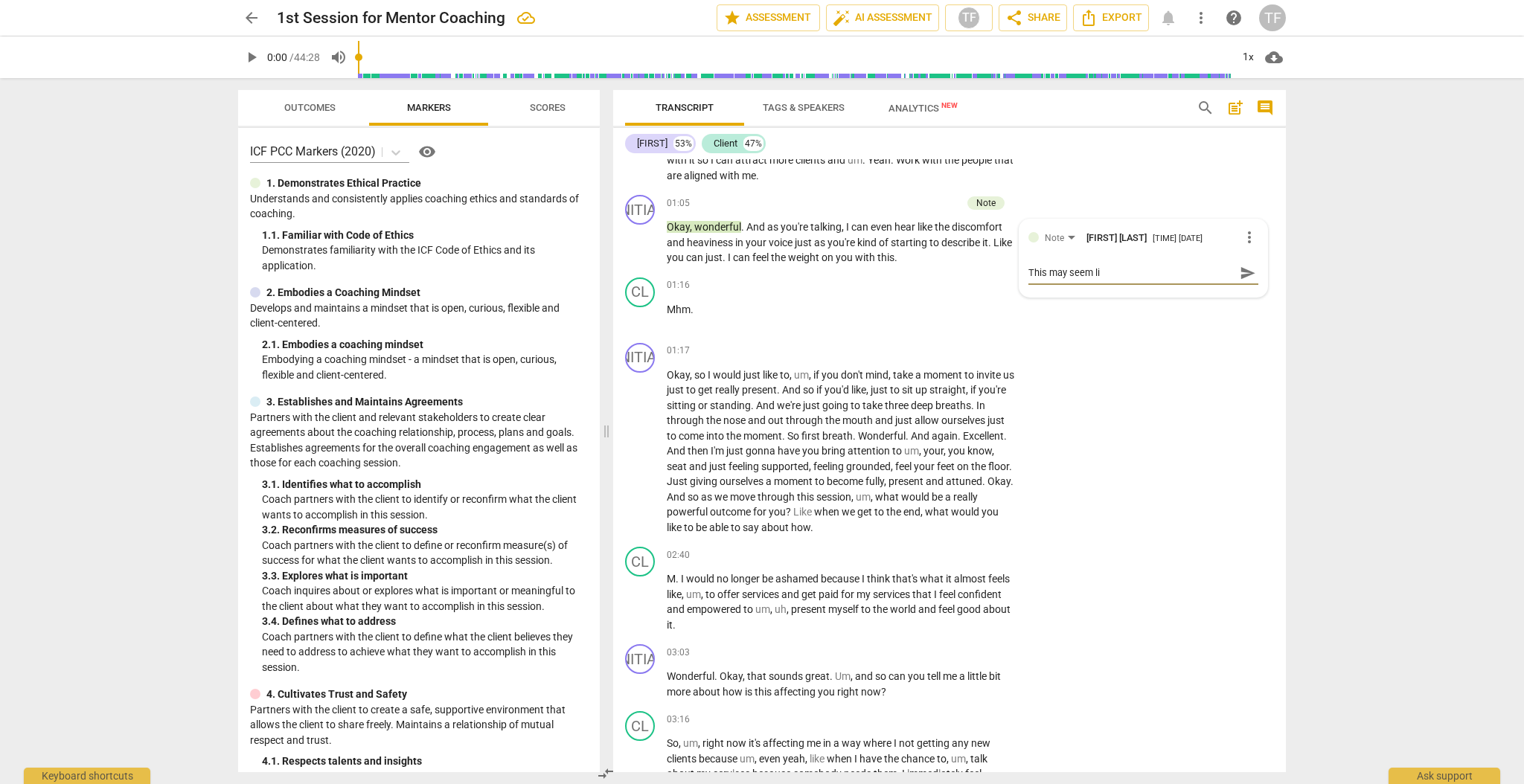type on "This may seem lik" 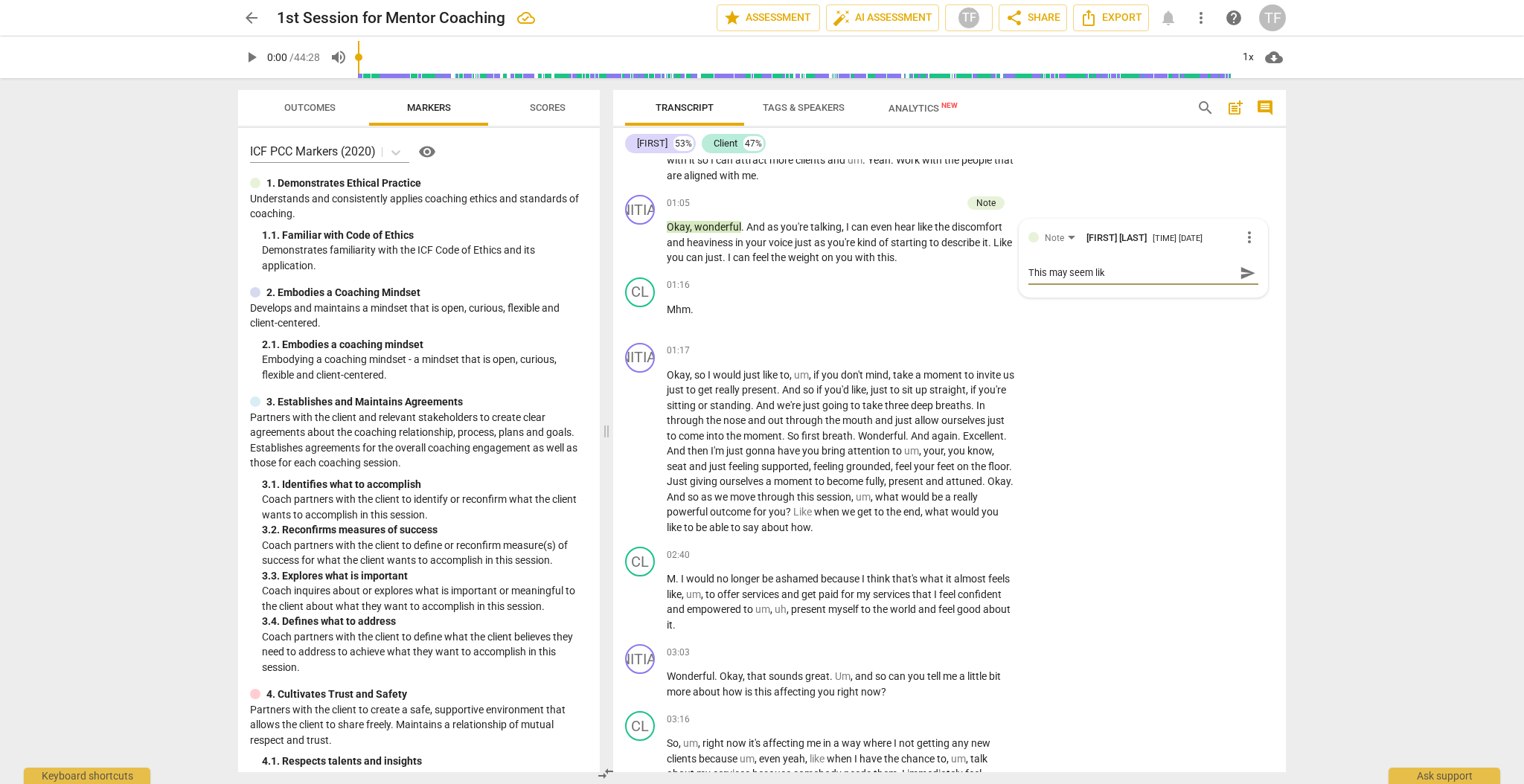 type on "This may seem like" 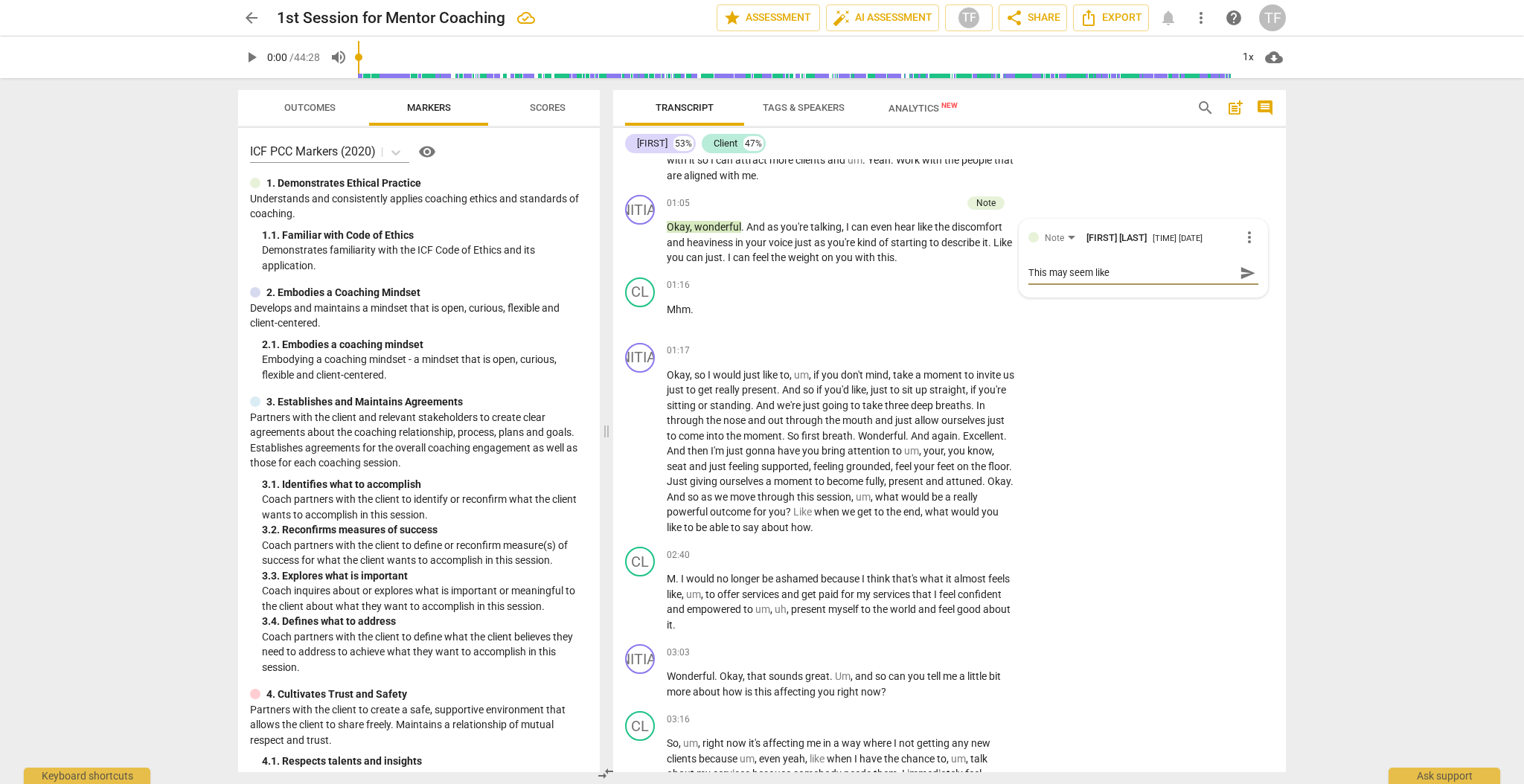 type on "This may seem like" 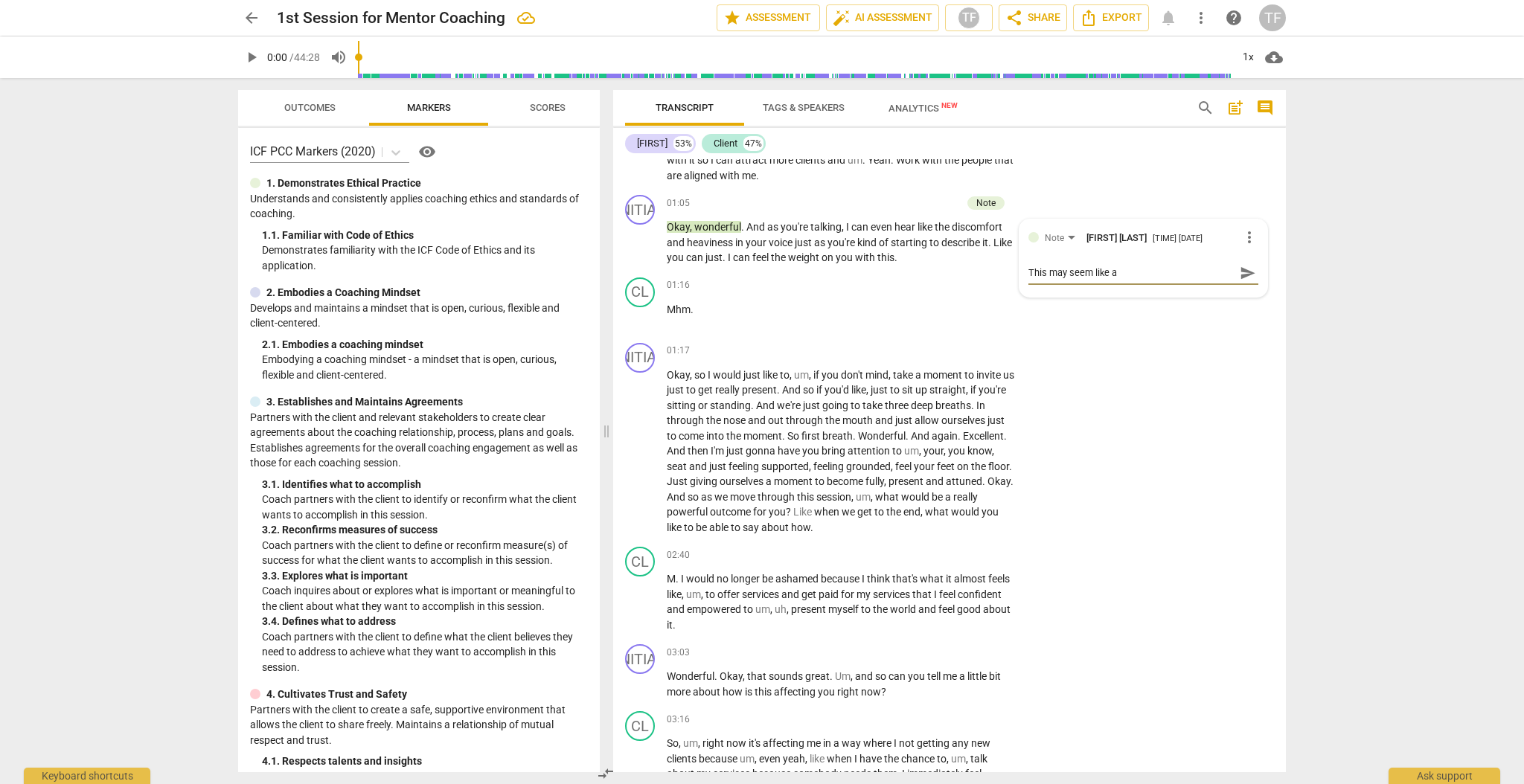 type on "This may seem like a" 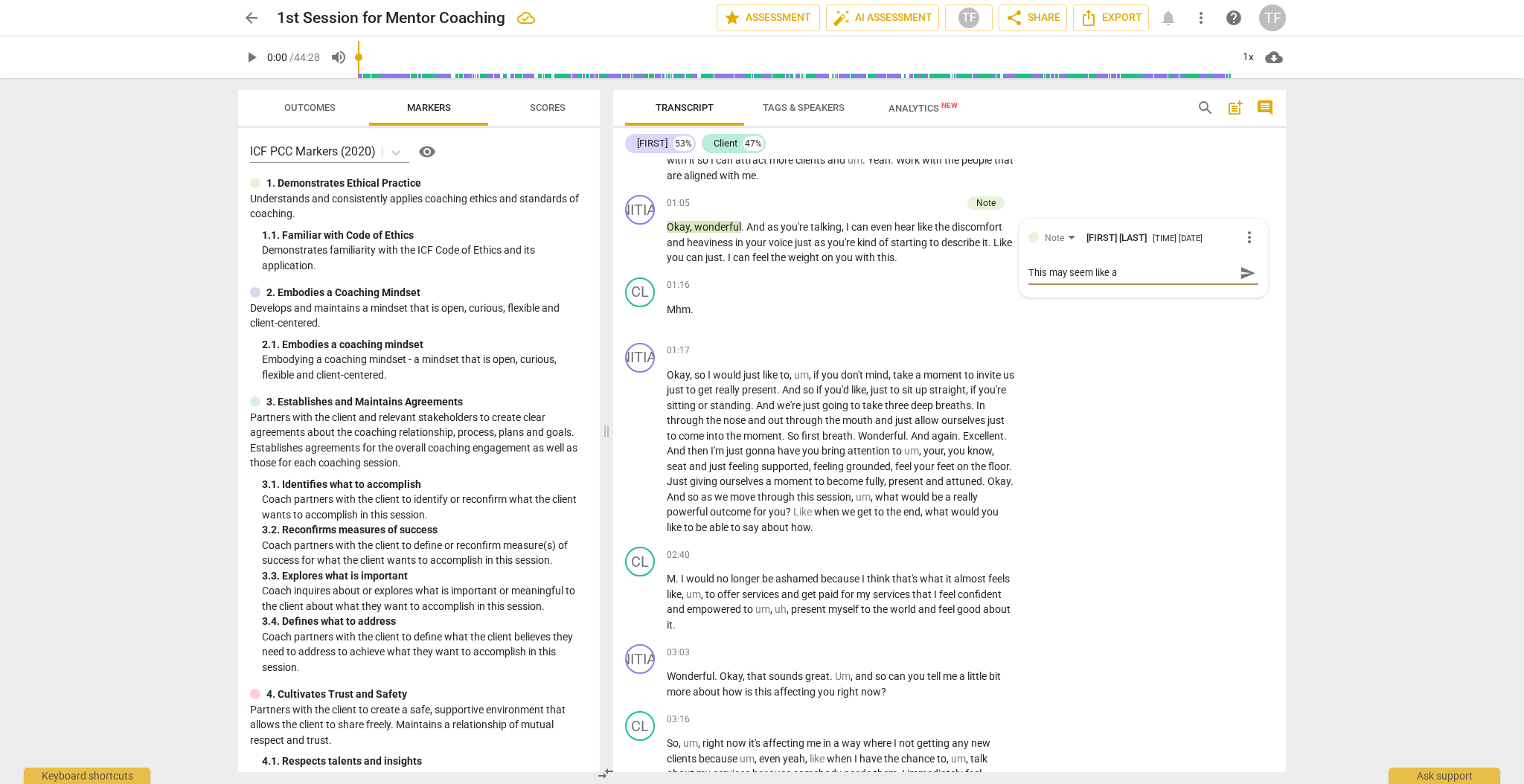 type on "This may seem like a n" 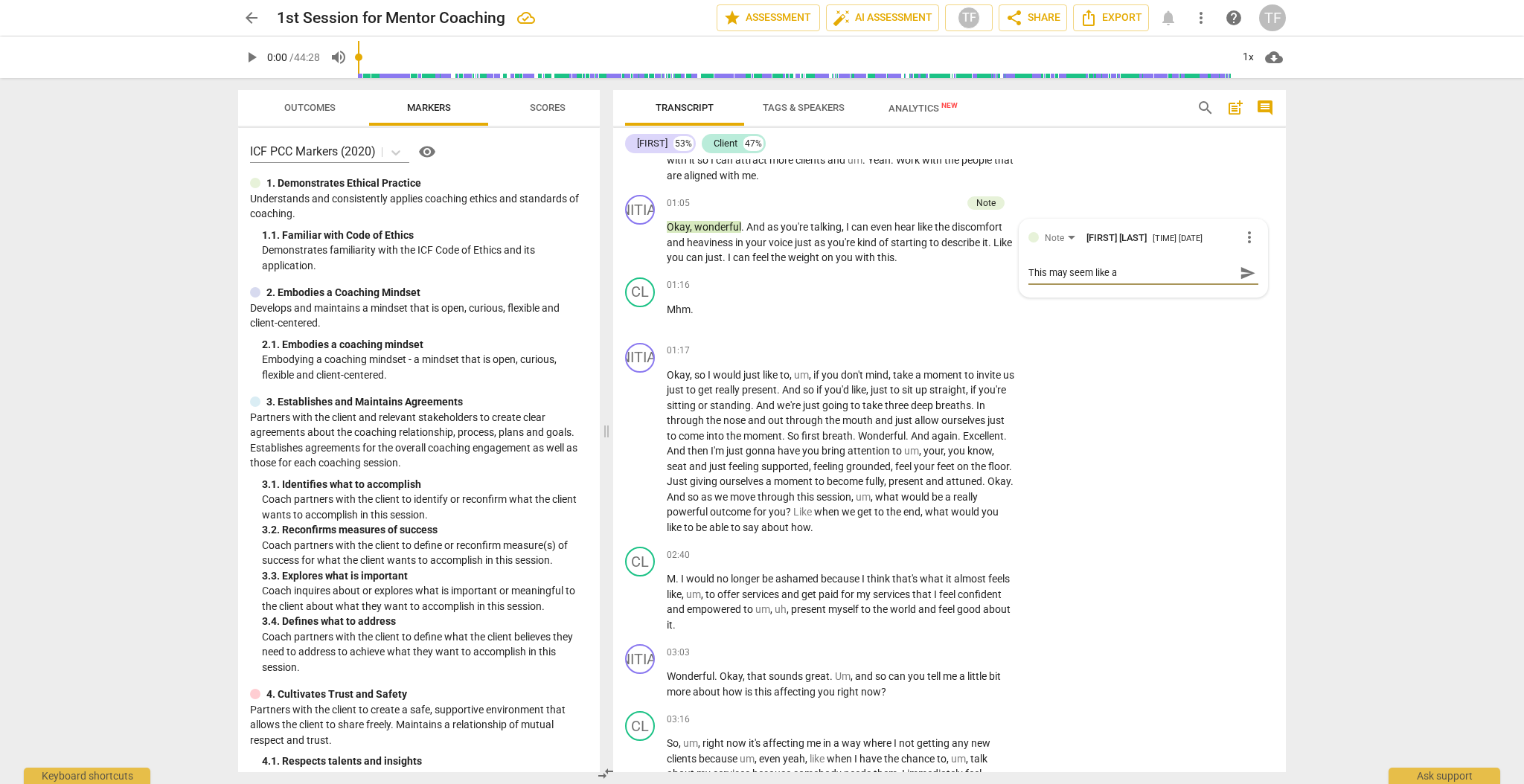 type on "This may seem like a n" 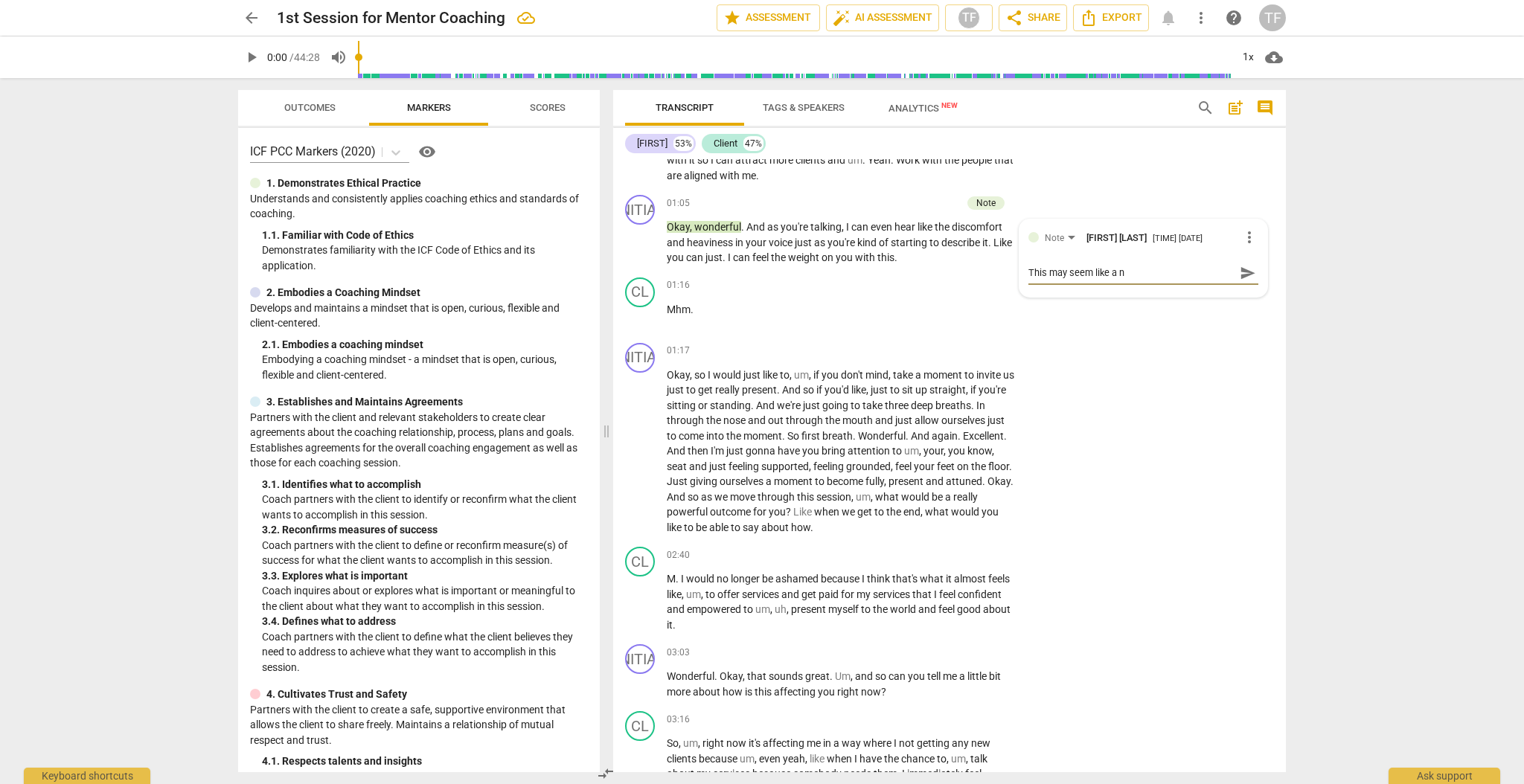 type on "This may seem like a nu" 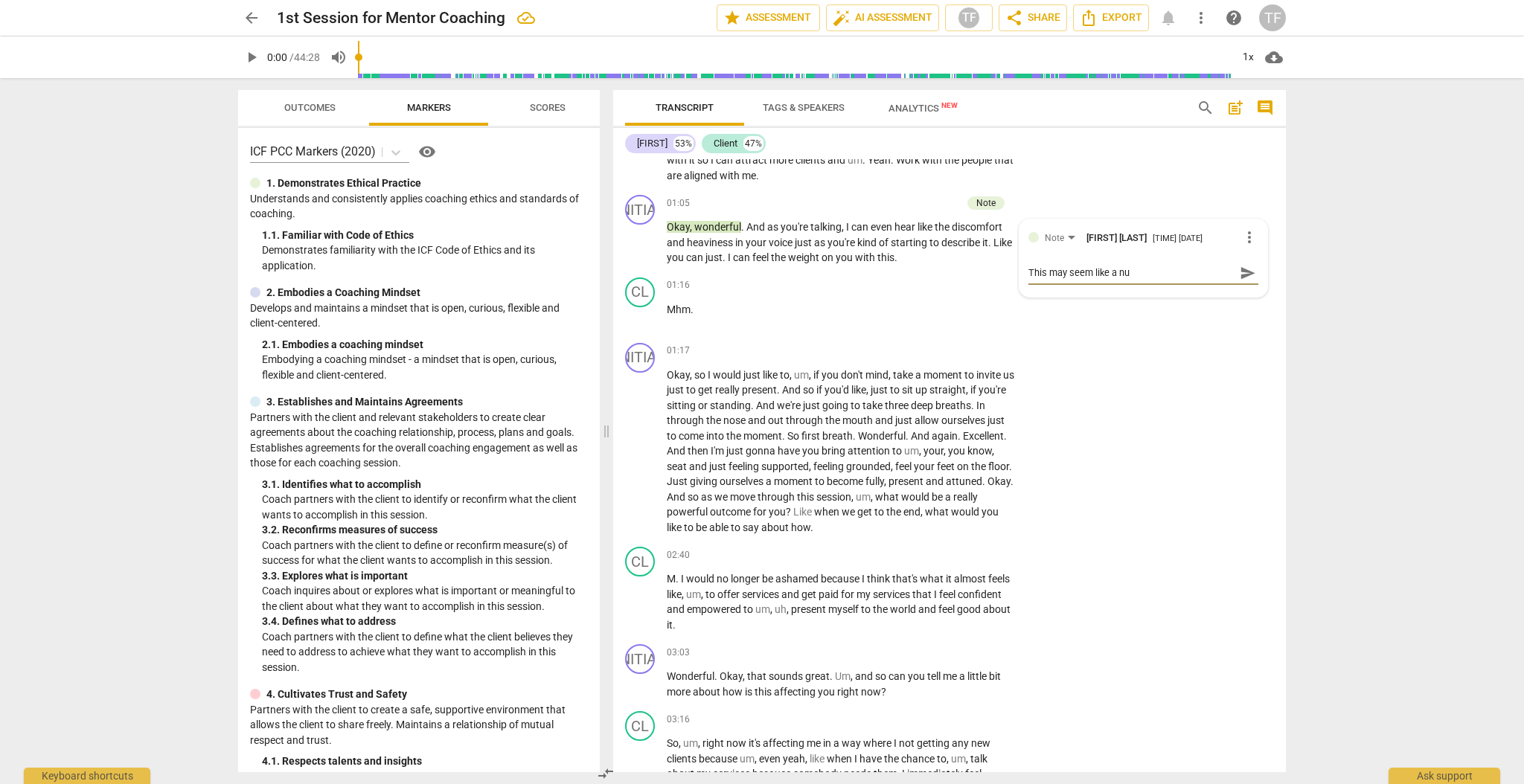 type on "This may seem like a nut" 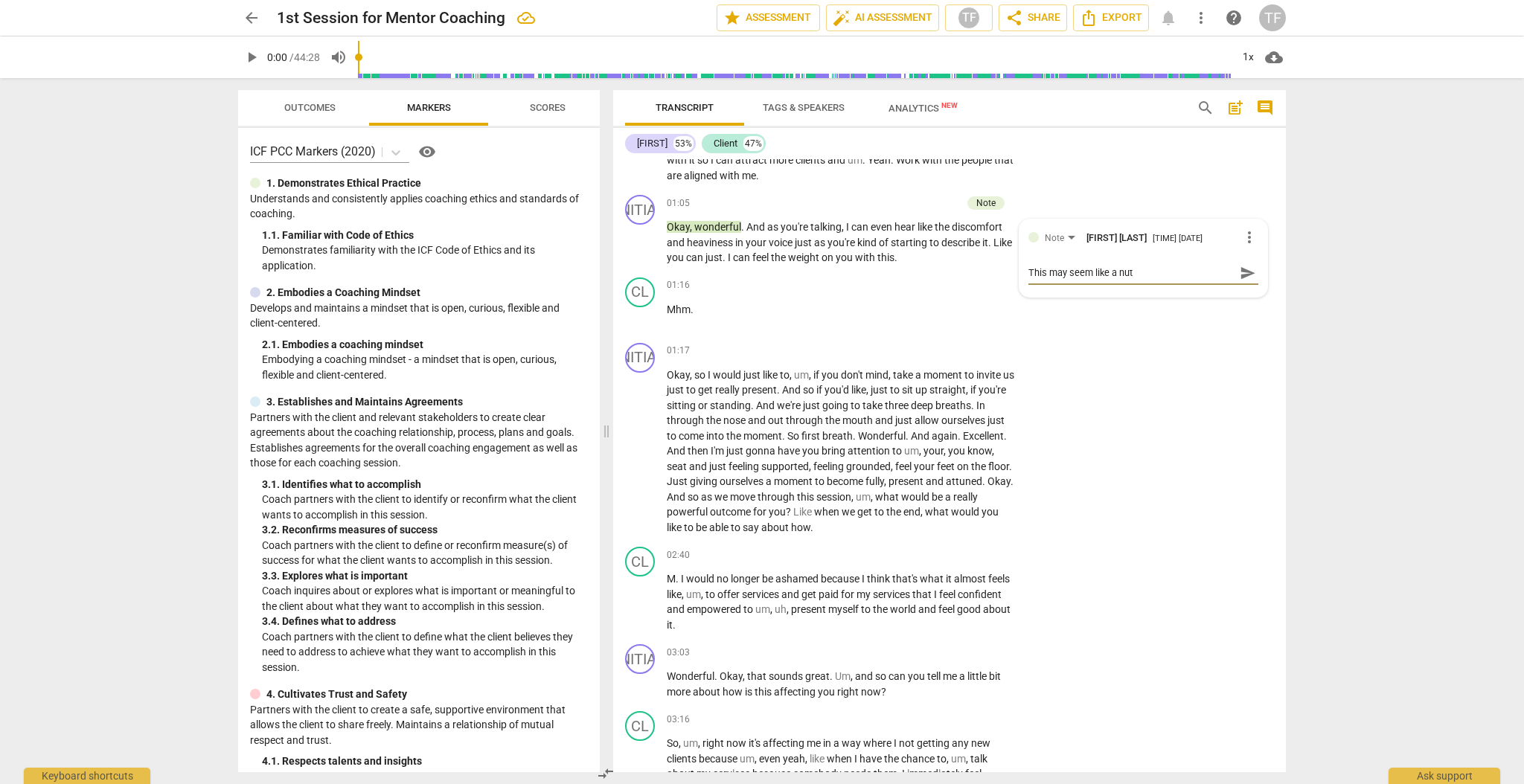 type on "This may seem like a nutt" 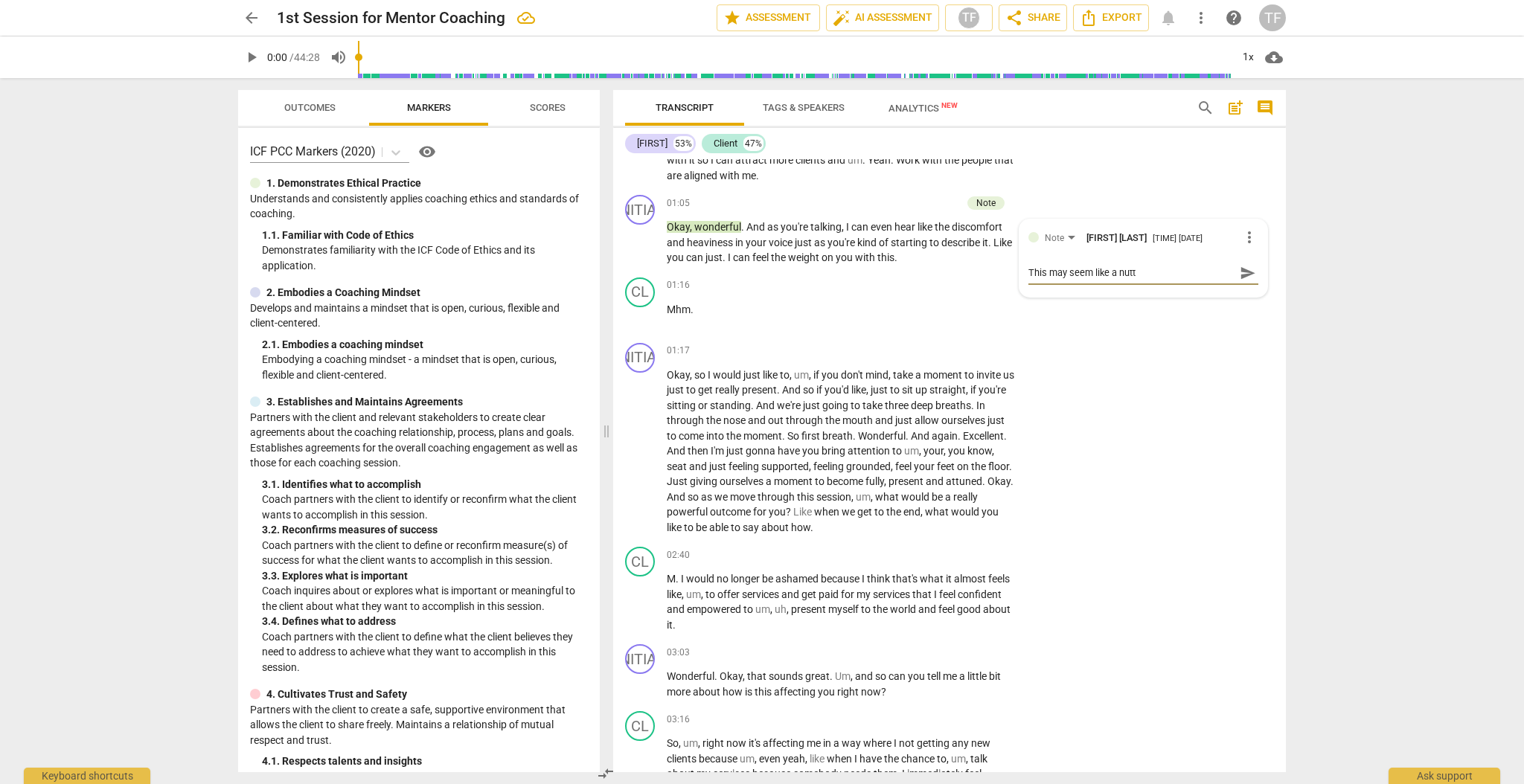 type on "This may seem like a nutty" 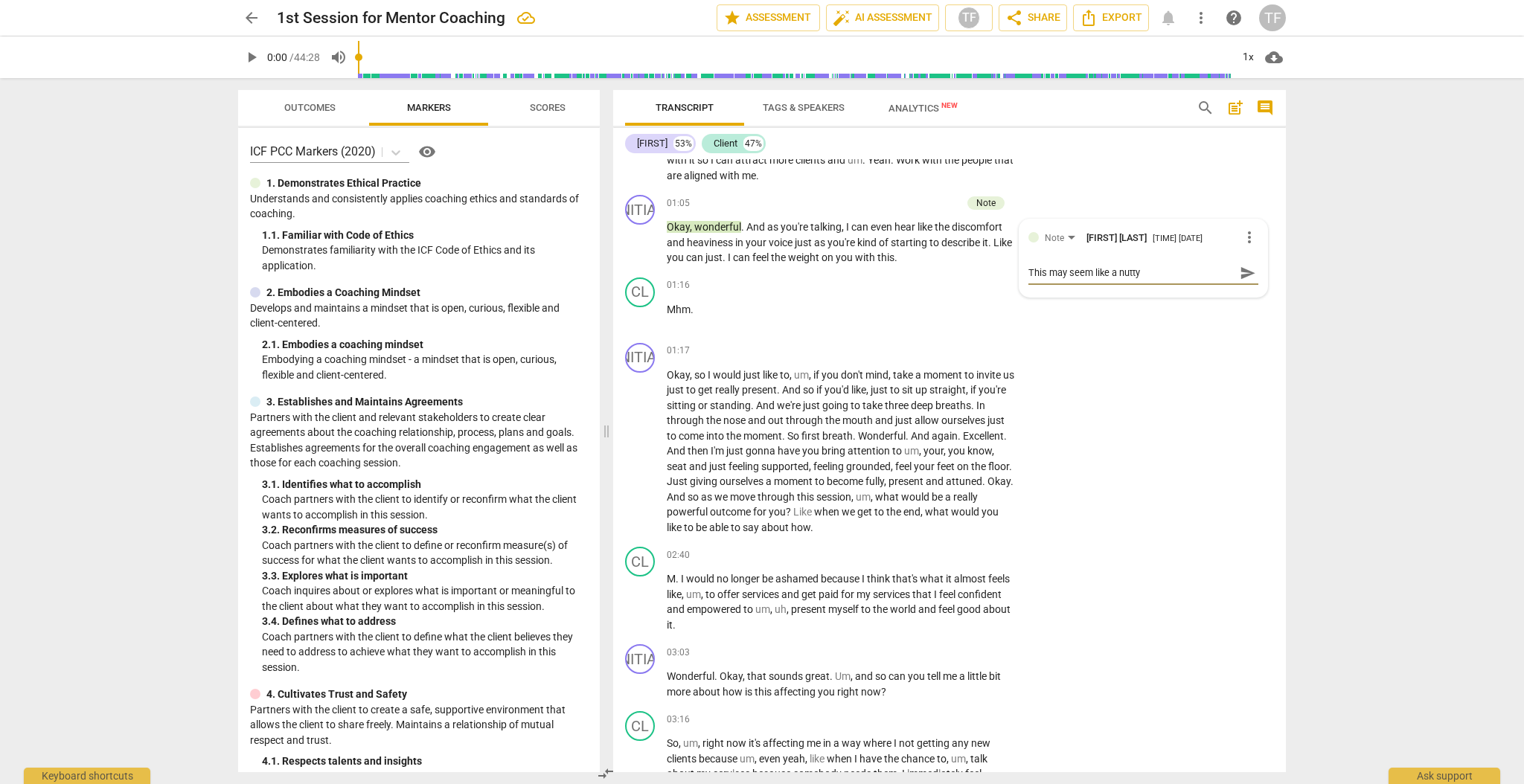 type on "This may seem like a nutty" 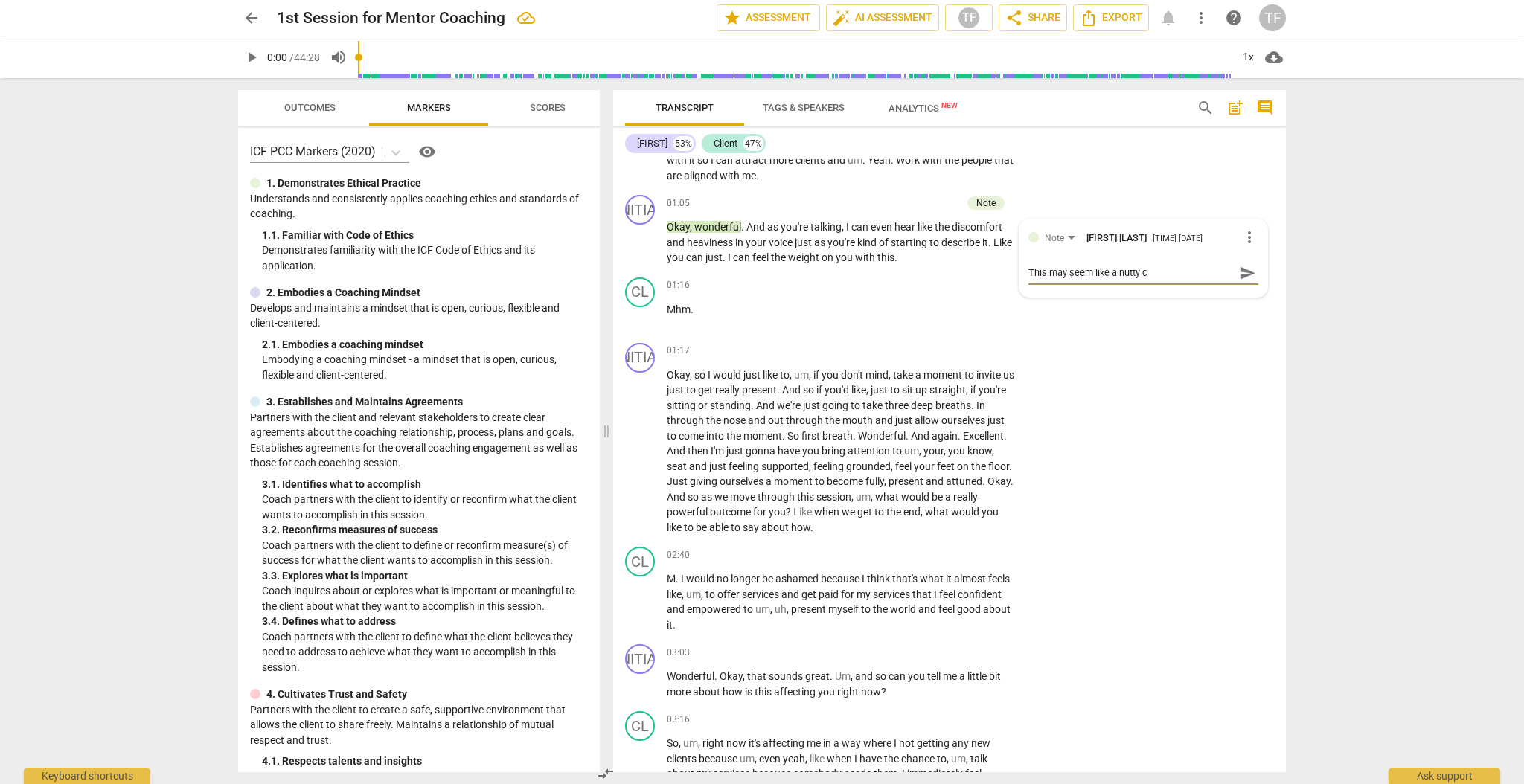 type on "This may seem like a nutty co" 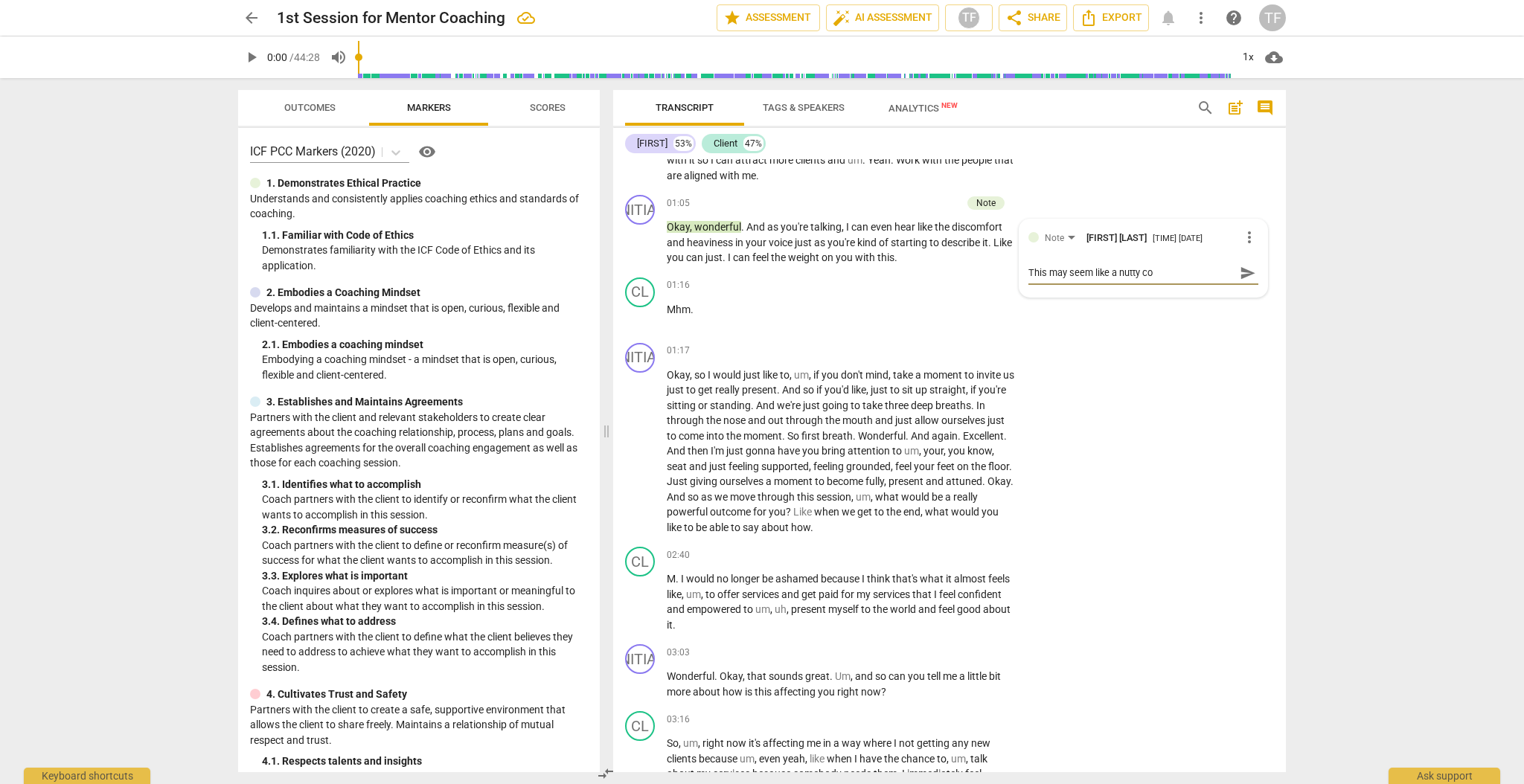 type on "This may seem like a nutty com" 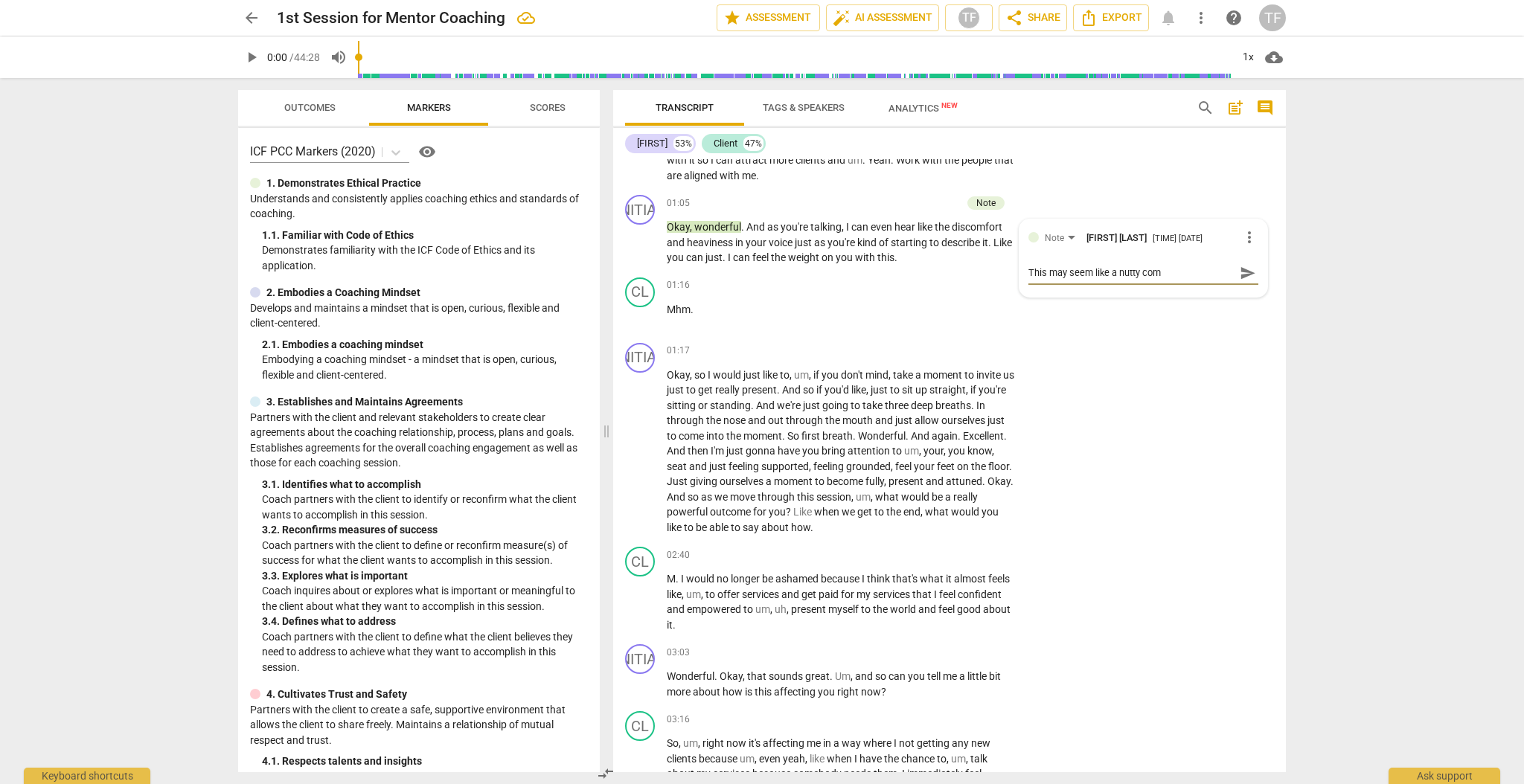 type on "This may seem like a nutty comm" 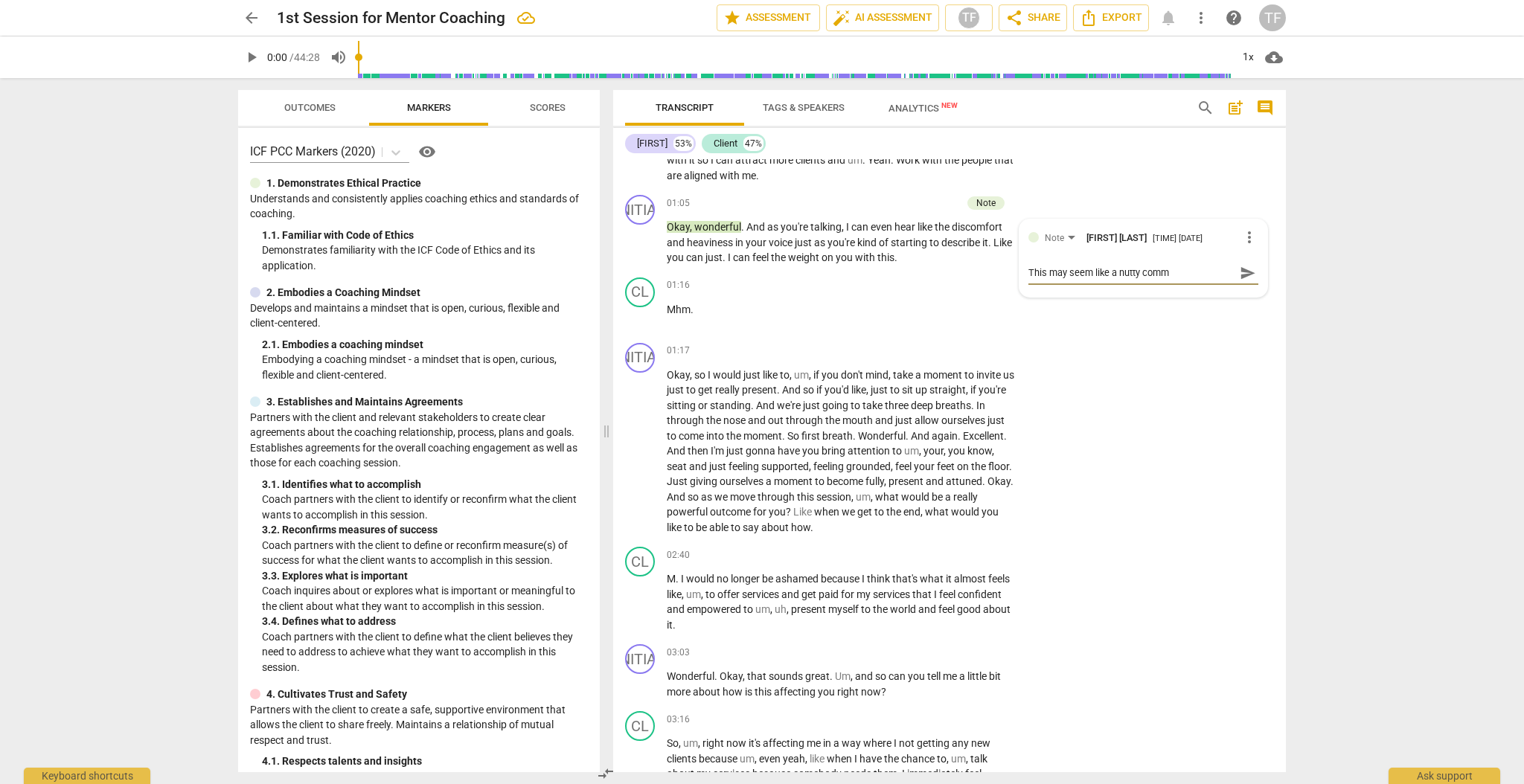 type on "This may seem like a nutty comme" 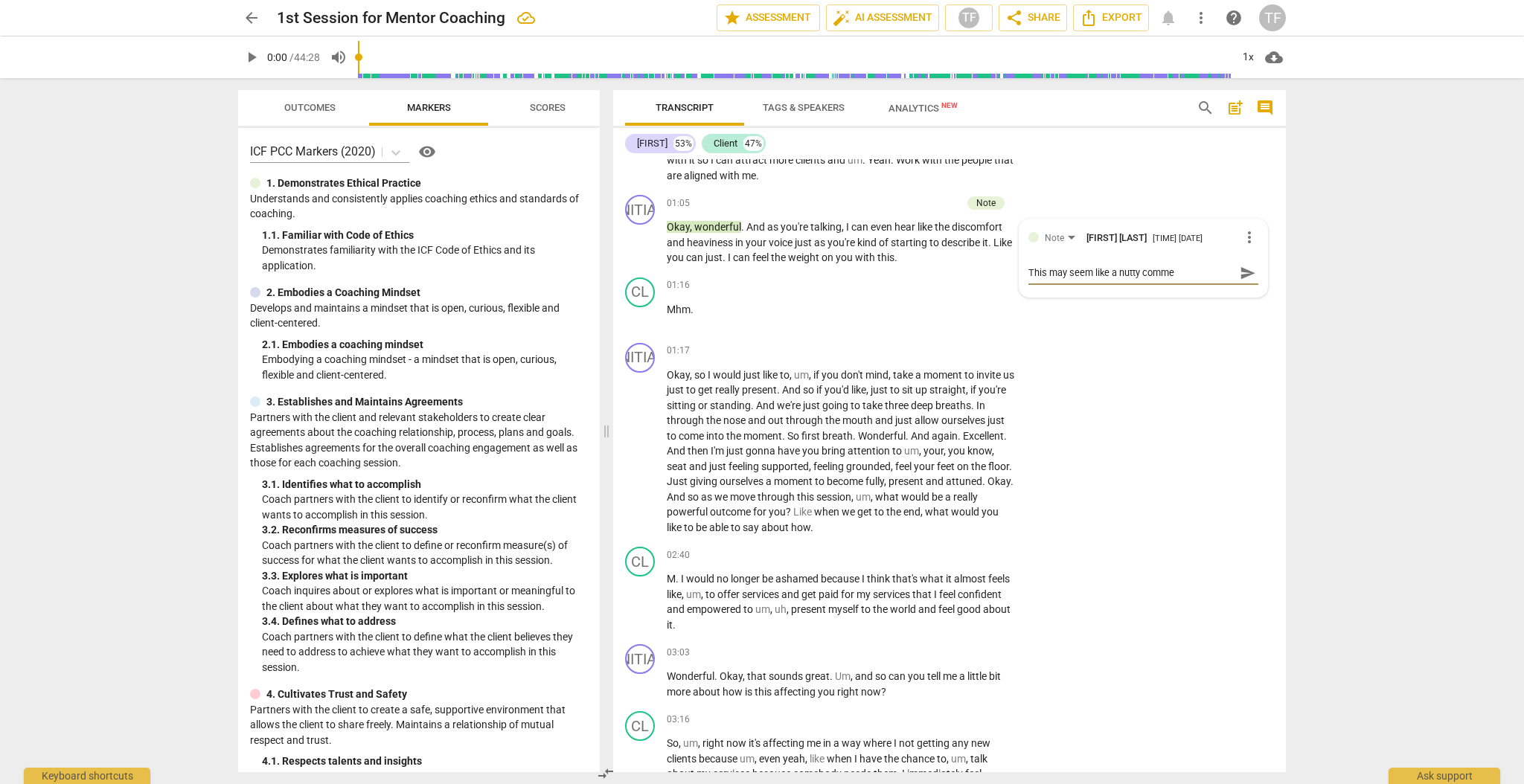 type on "This may seem like a nutty commen" 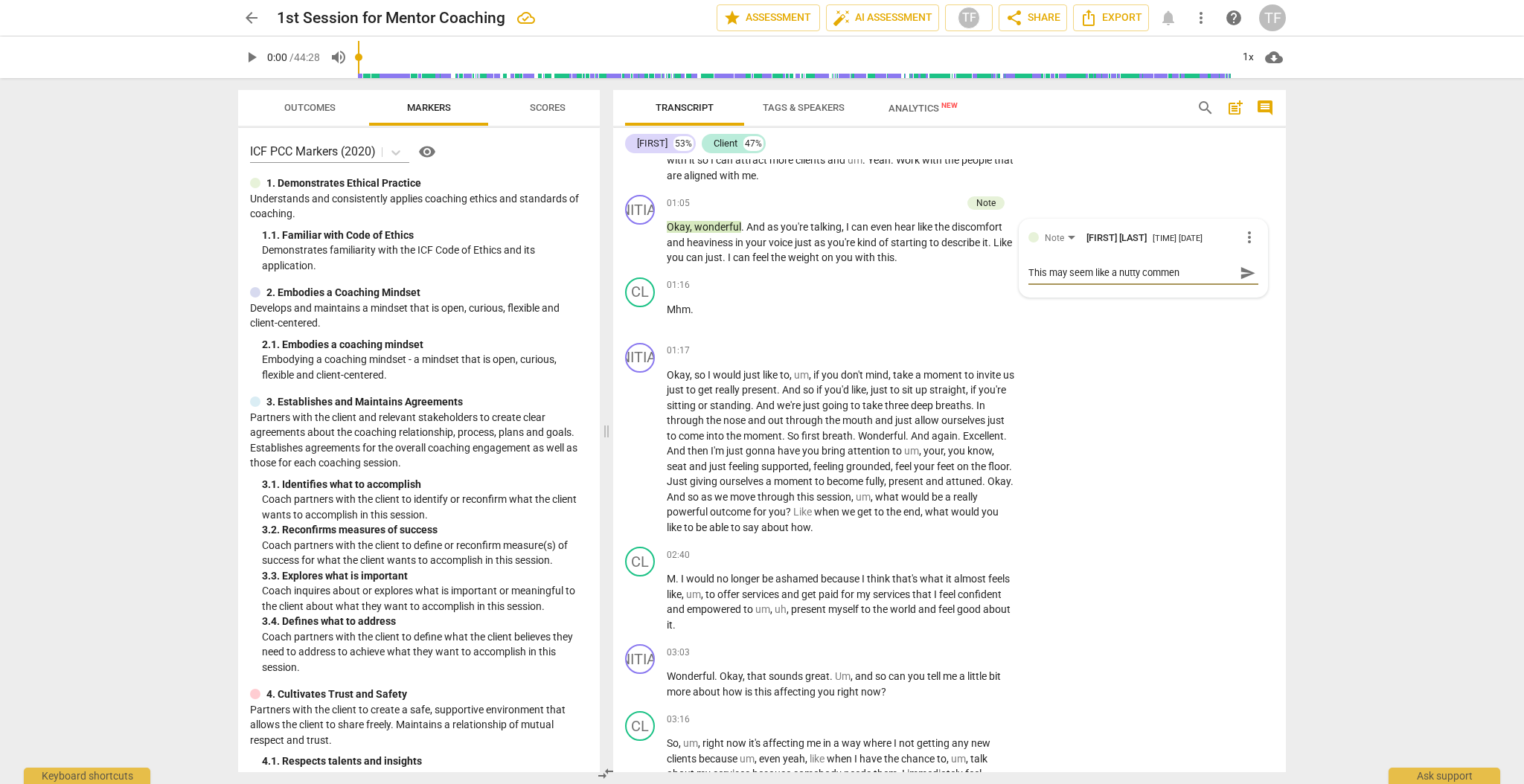 type on "This may seem like a nutty comment" 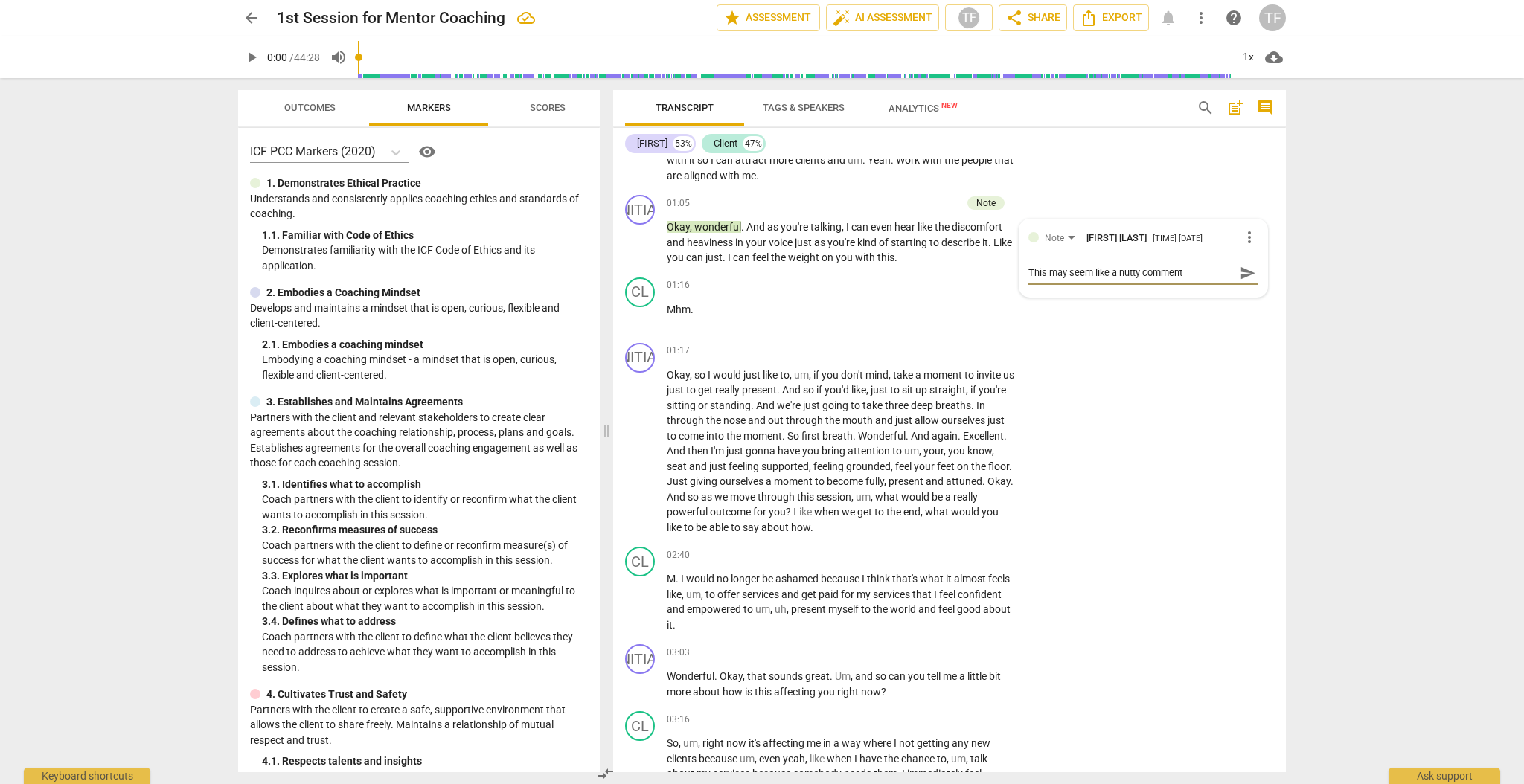 type on "This may seem like a nutty comment," 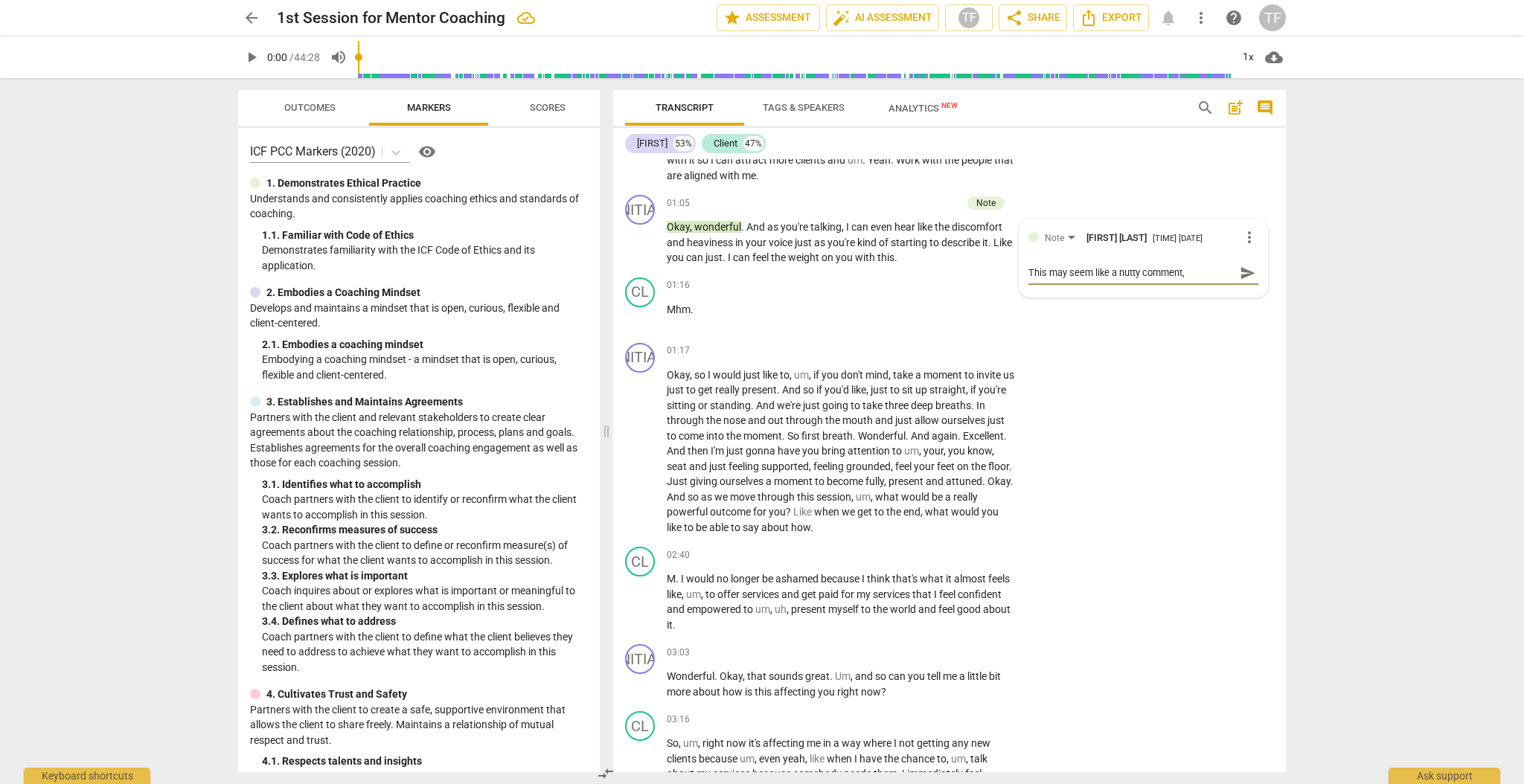 type on "This may seem like a nutty comment," 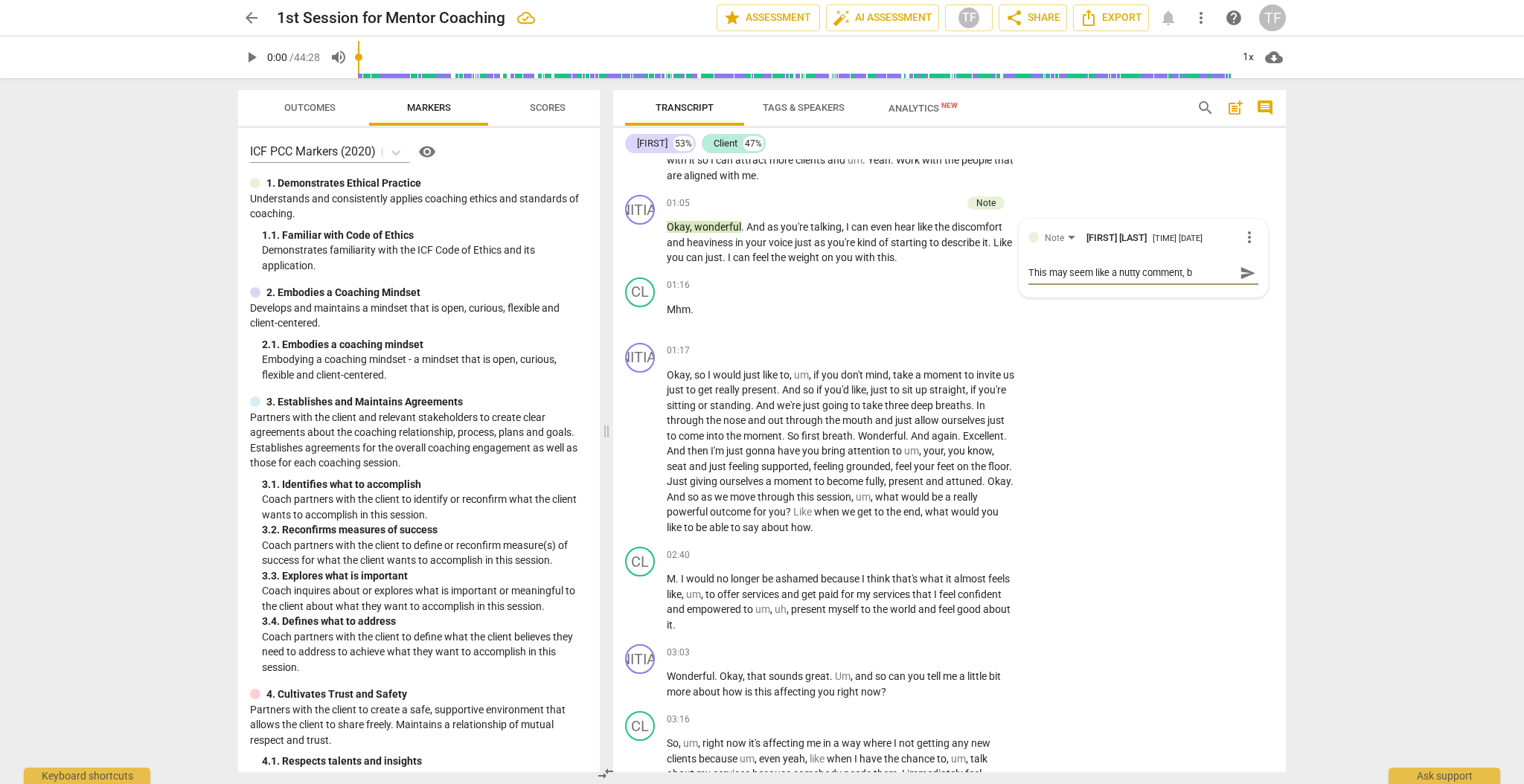 type on "This may seem like a nutty comment, bu" 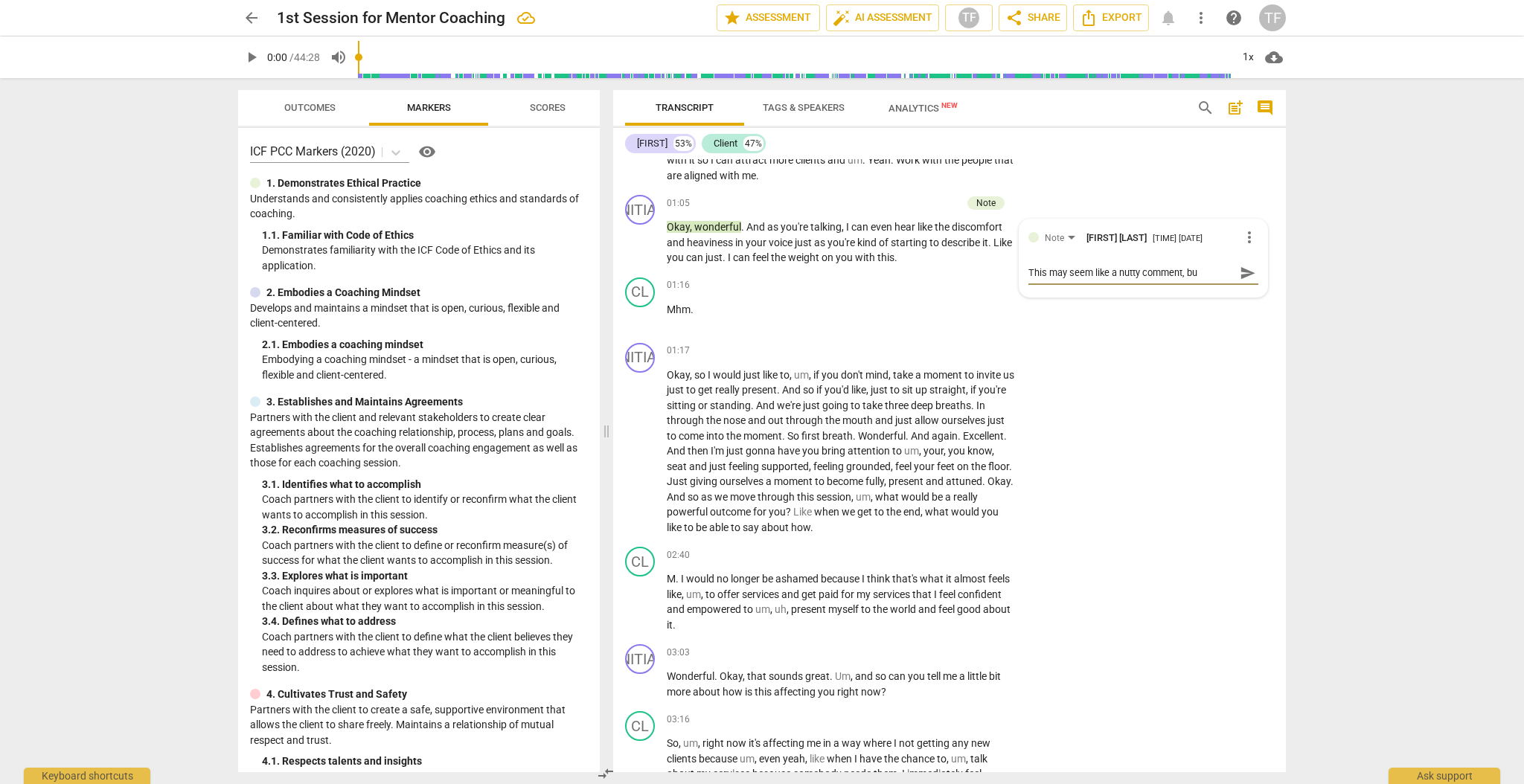 type on "This may seem like a nutty comment, but" 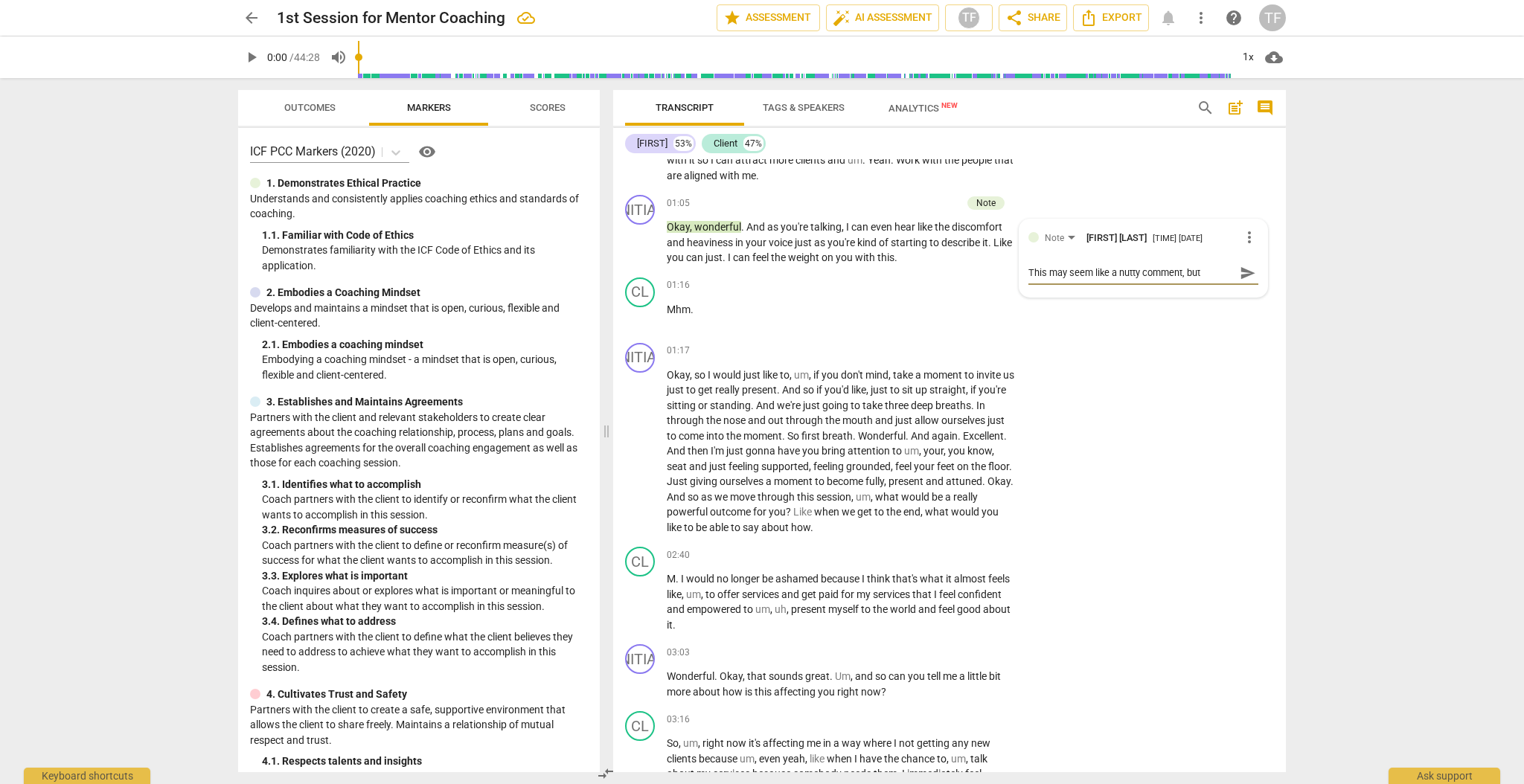 type on "This may seem like a nutty comment, but" 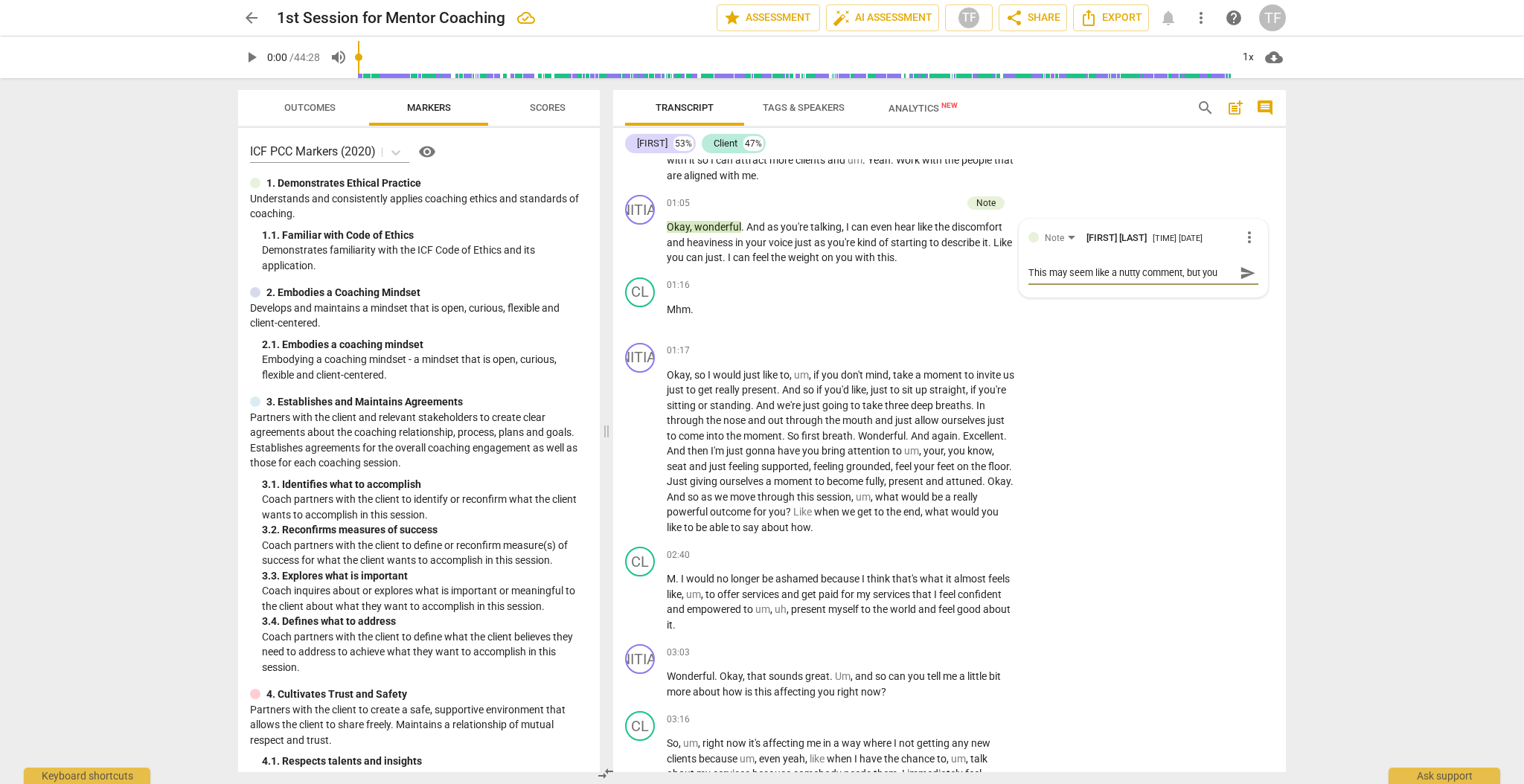 type on "This may seem like a nutty comment, but yo" 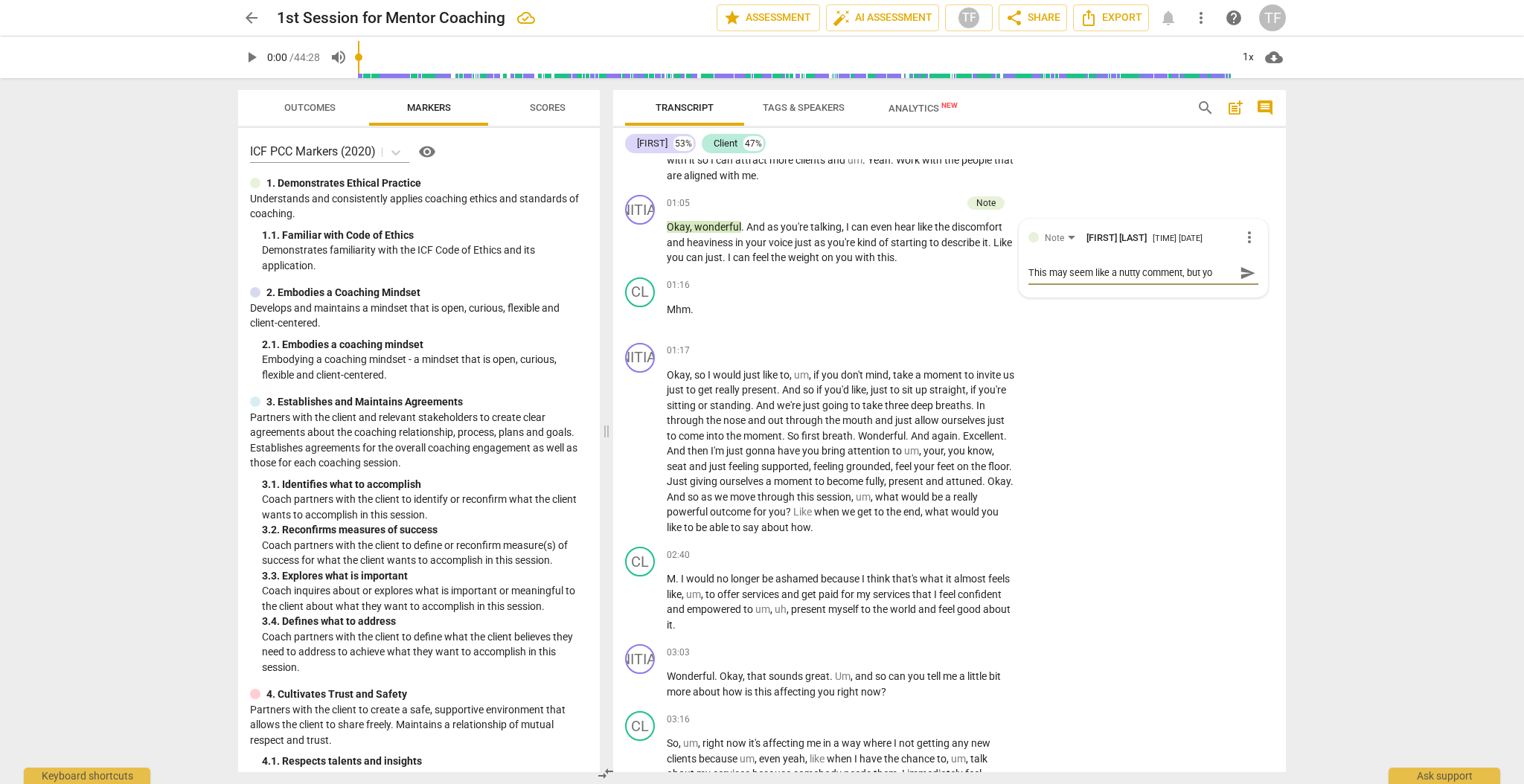 type on "This may seem like a nutty comment, but you" 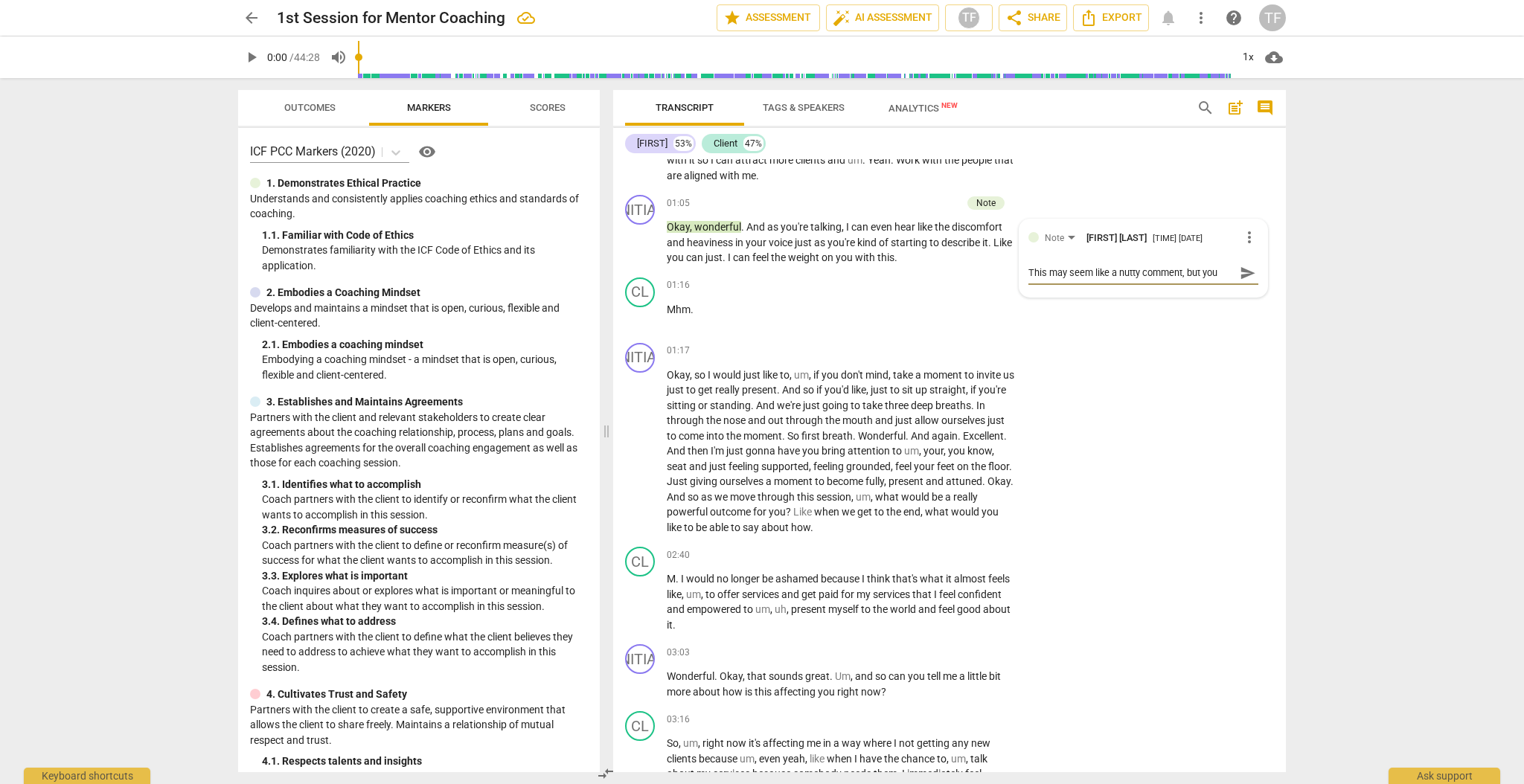 type on "This may seem like a nutty comment, but you" 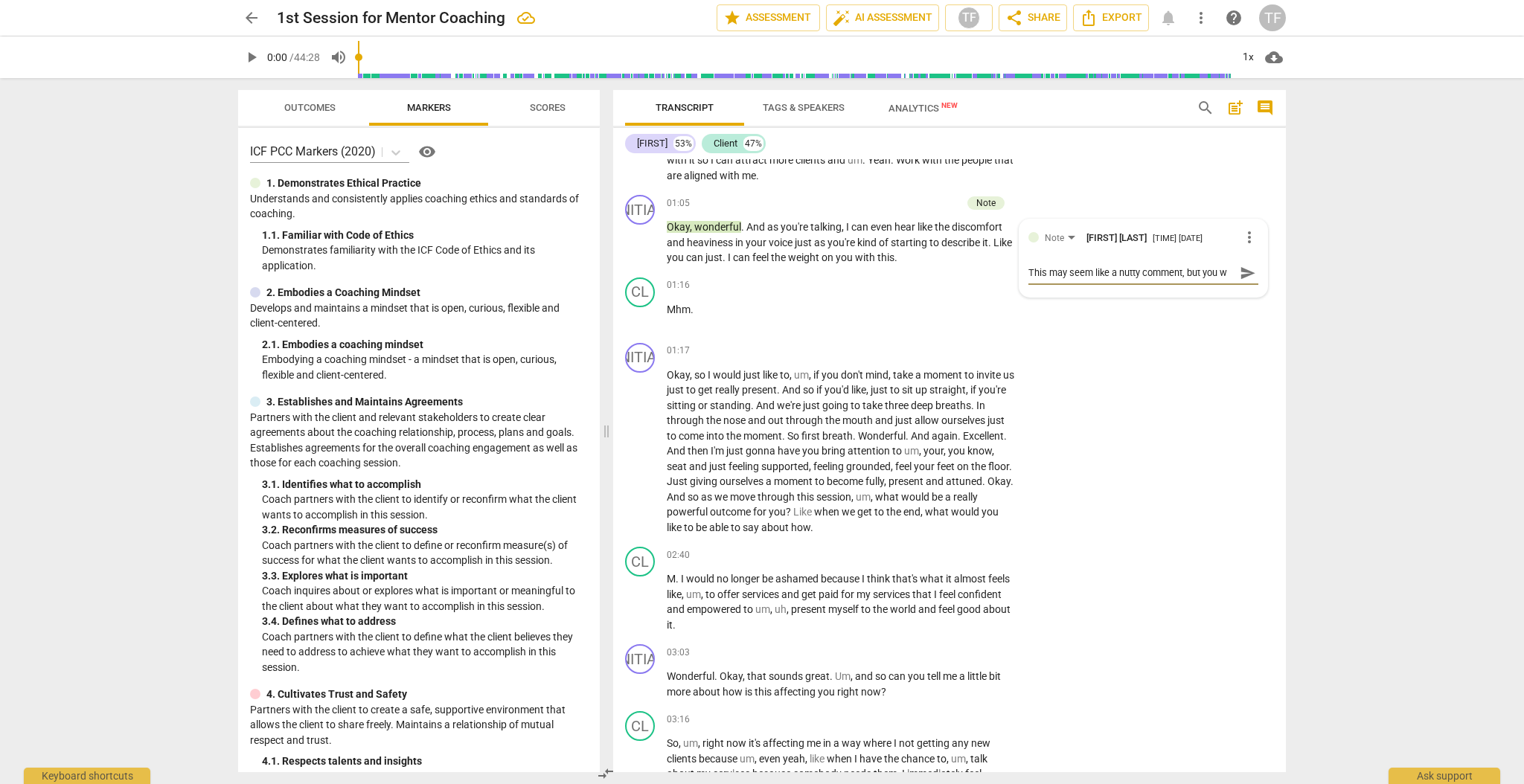 type on "This may seem like a nutty comment, but you wa" 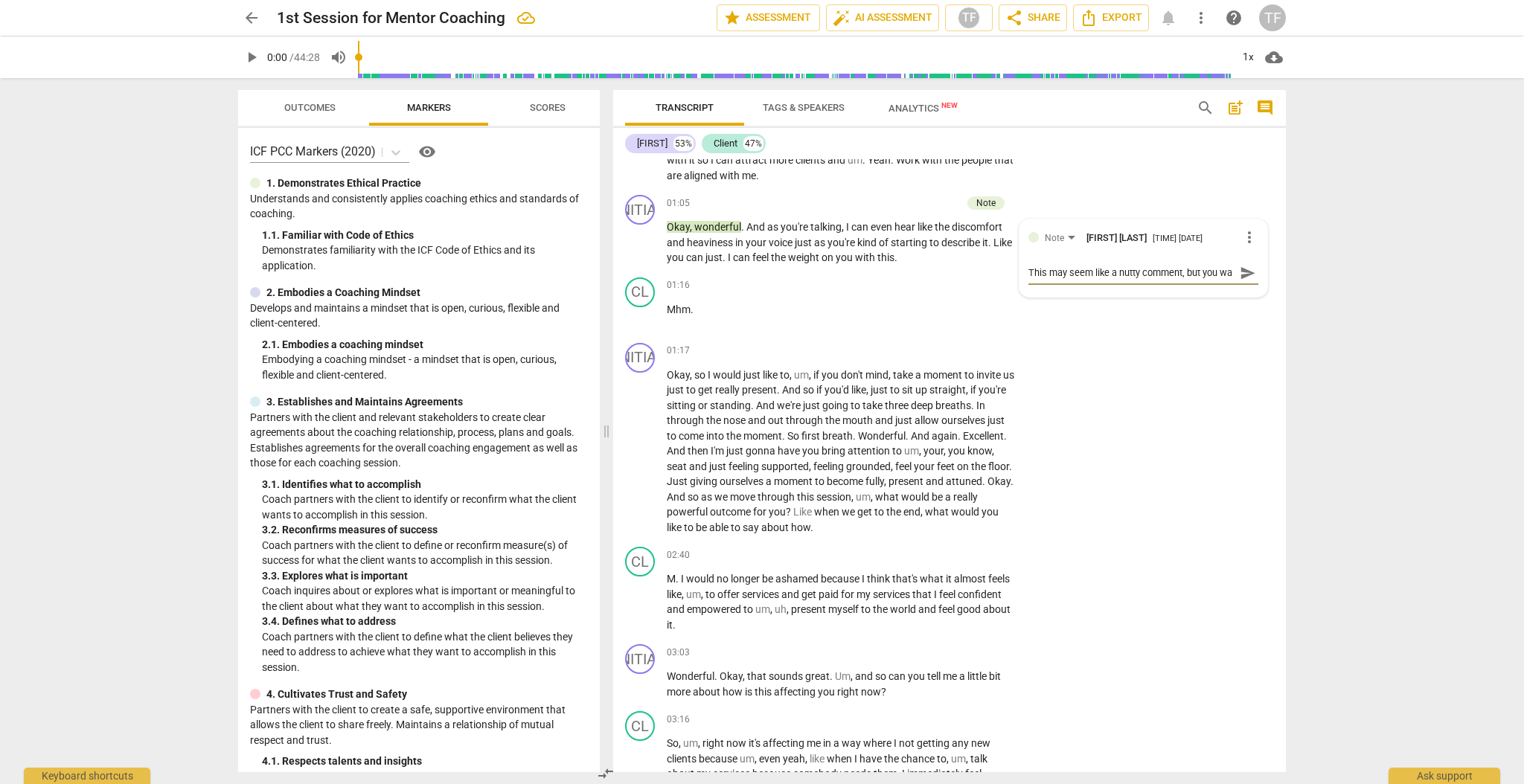 scroll, scrollTop: 12, scrollLeft: 0, axis: vertical 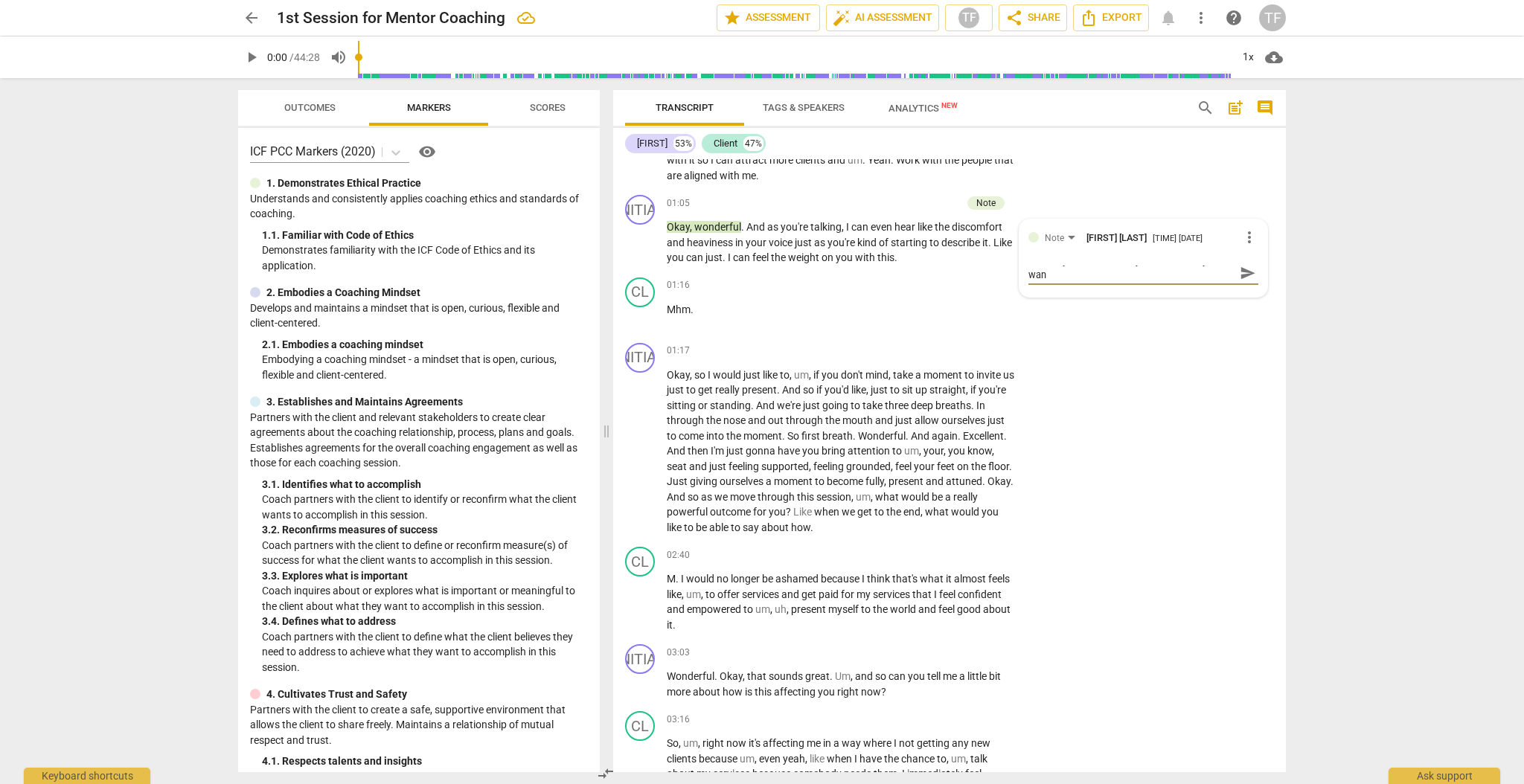 type on "This may seem like a nutty comment, but you want" 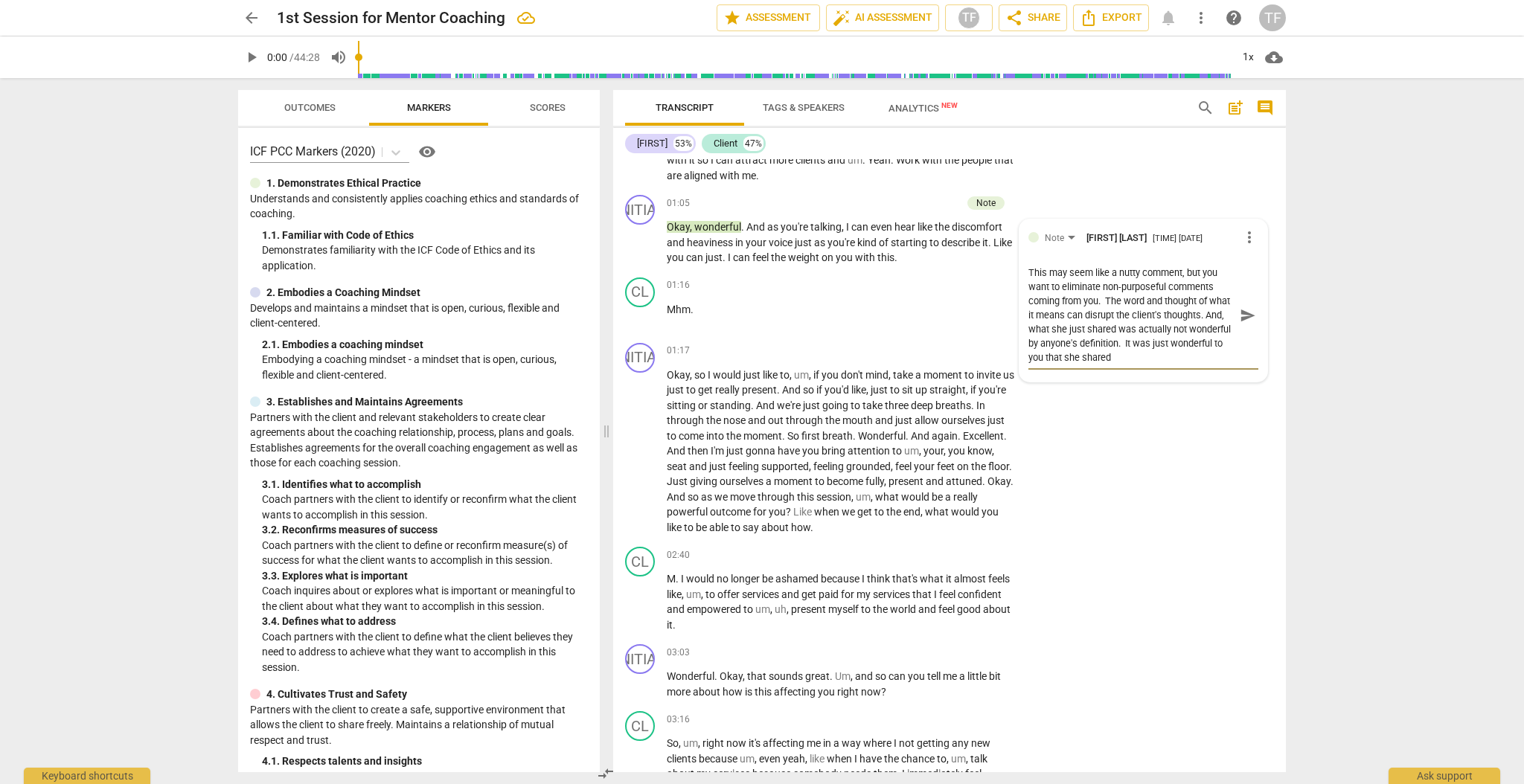 scroll, scrollTop: 0, scrollLeft: 0, axis: both 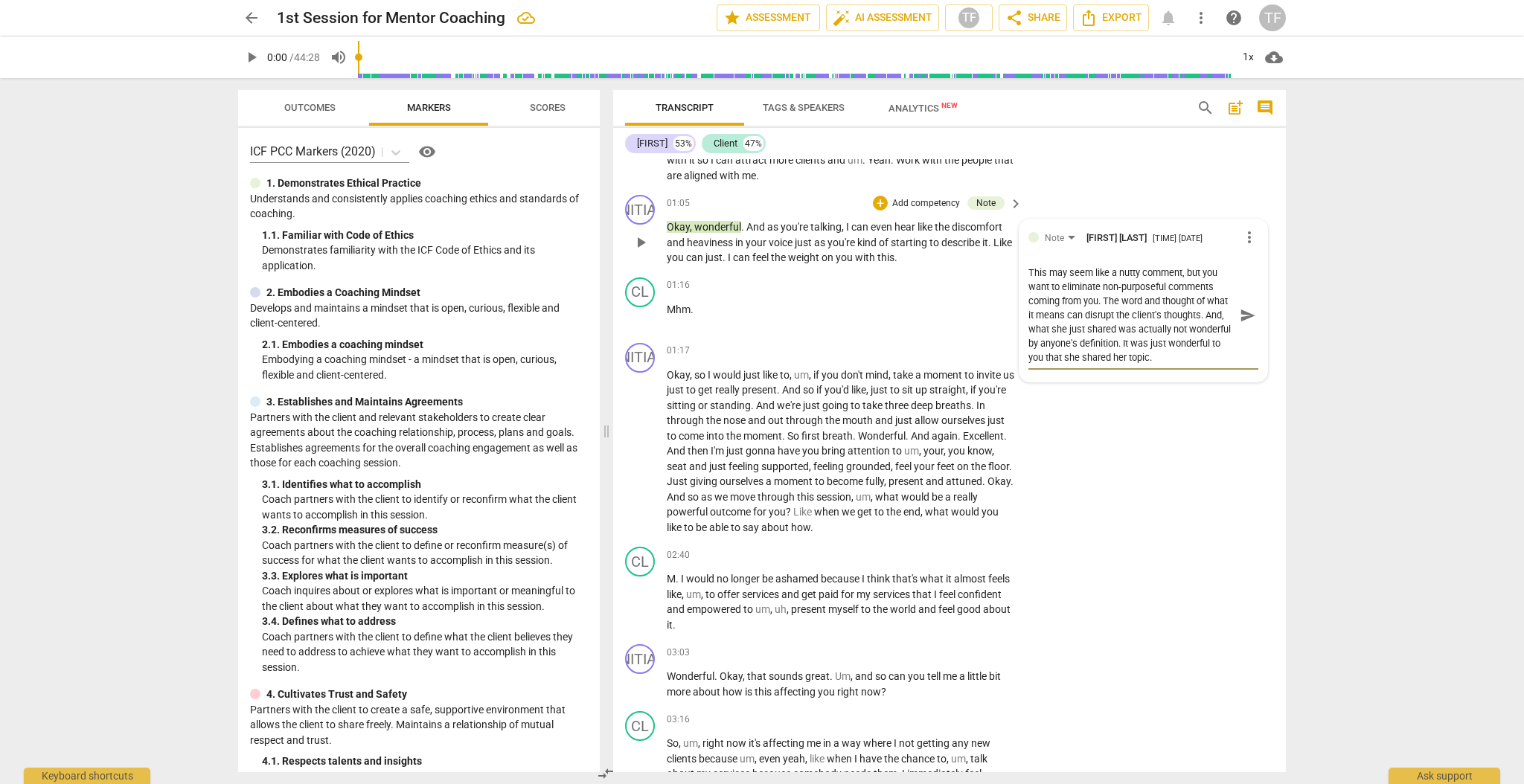 click on "send" at bounding box center (1248, 315) 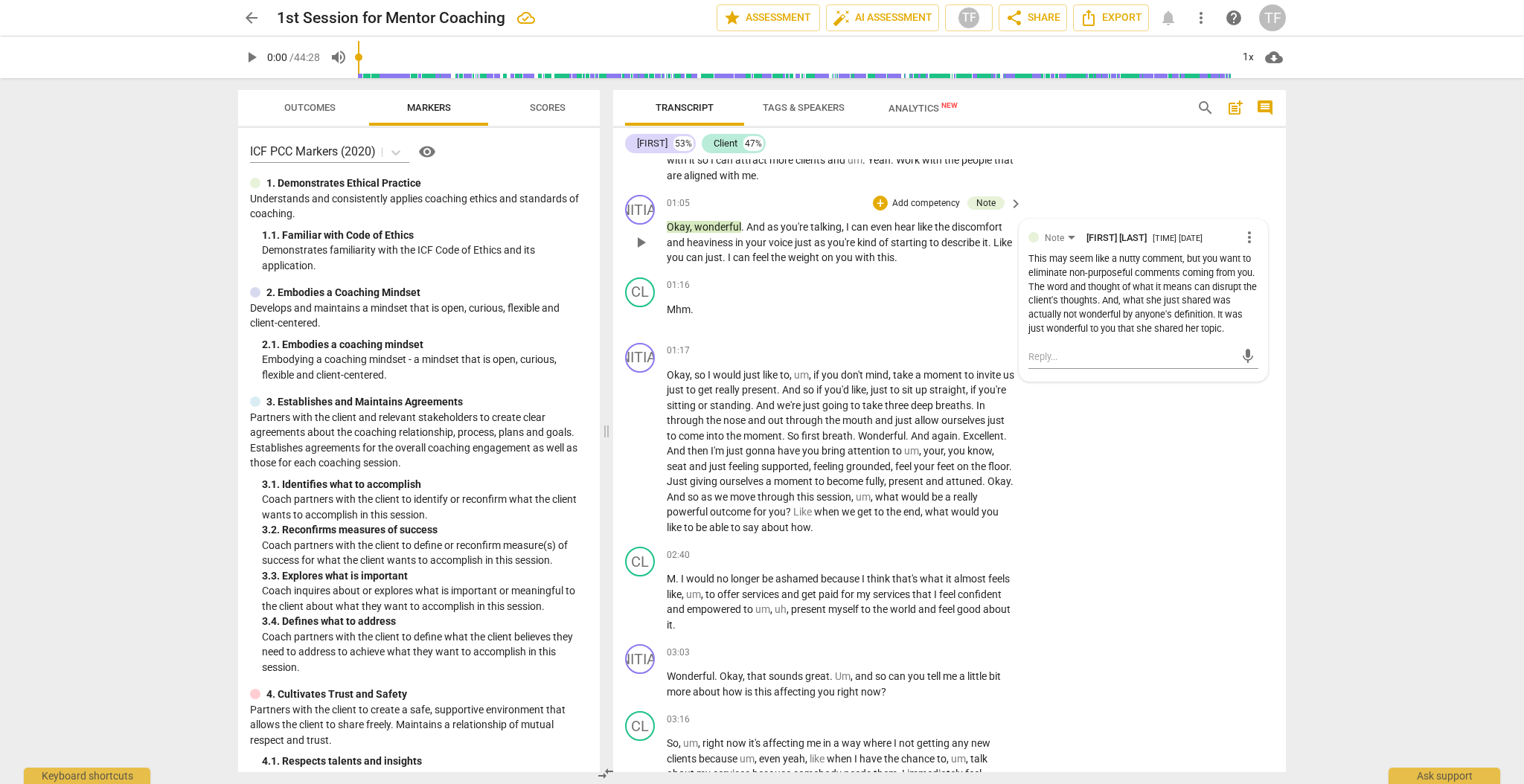 drag, startPoint x: 748, startPoint y: 225, endPoint x: 918, endPoint y: 253, distance: 172.29045 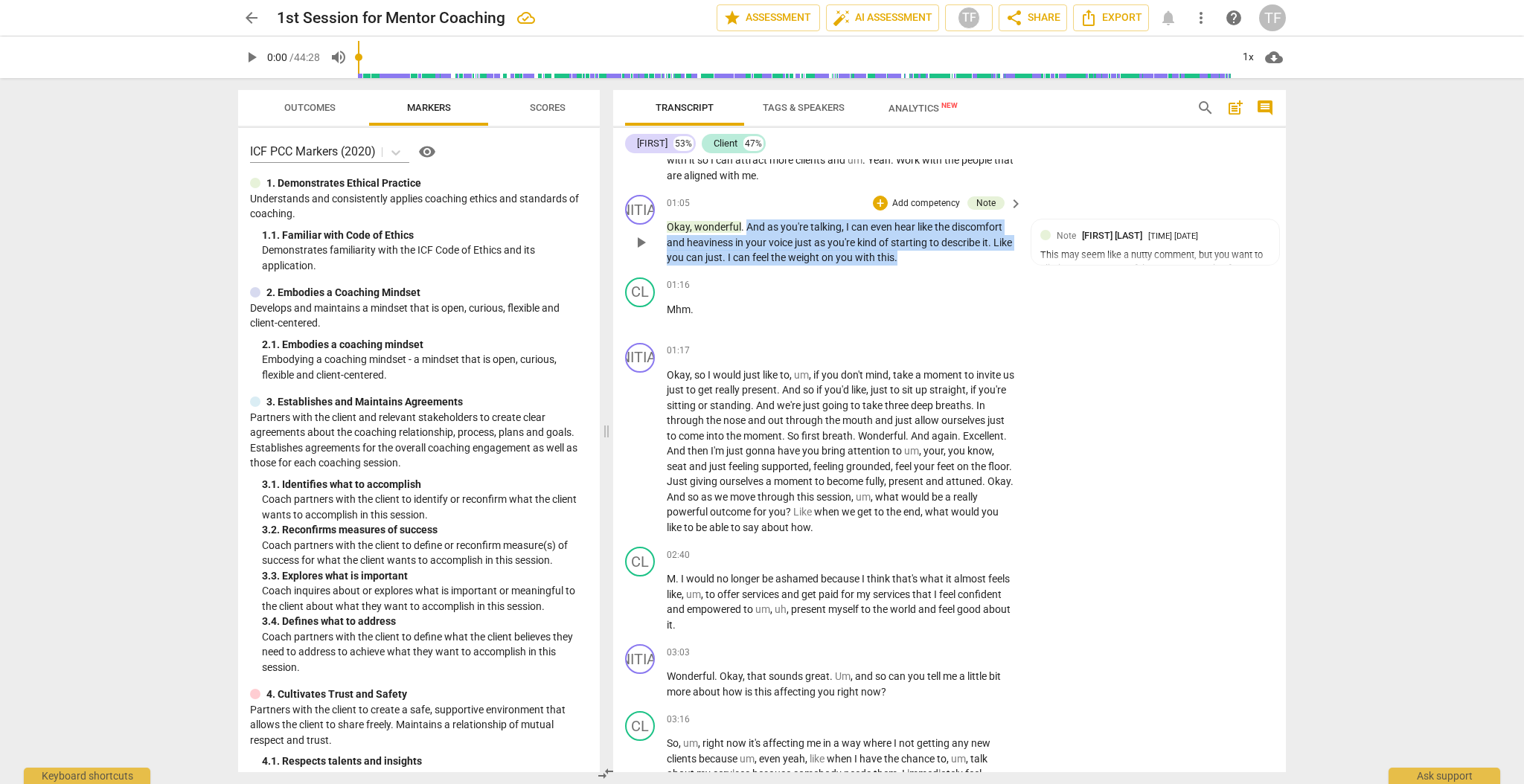 drag, startPoint x: 920, startPoint y: 254, endPoint x: 746, endPoint y: 229, distance: 175.7868 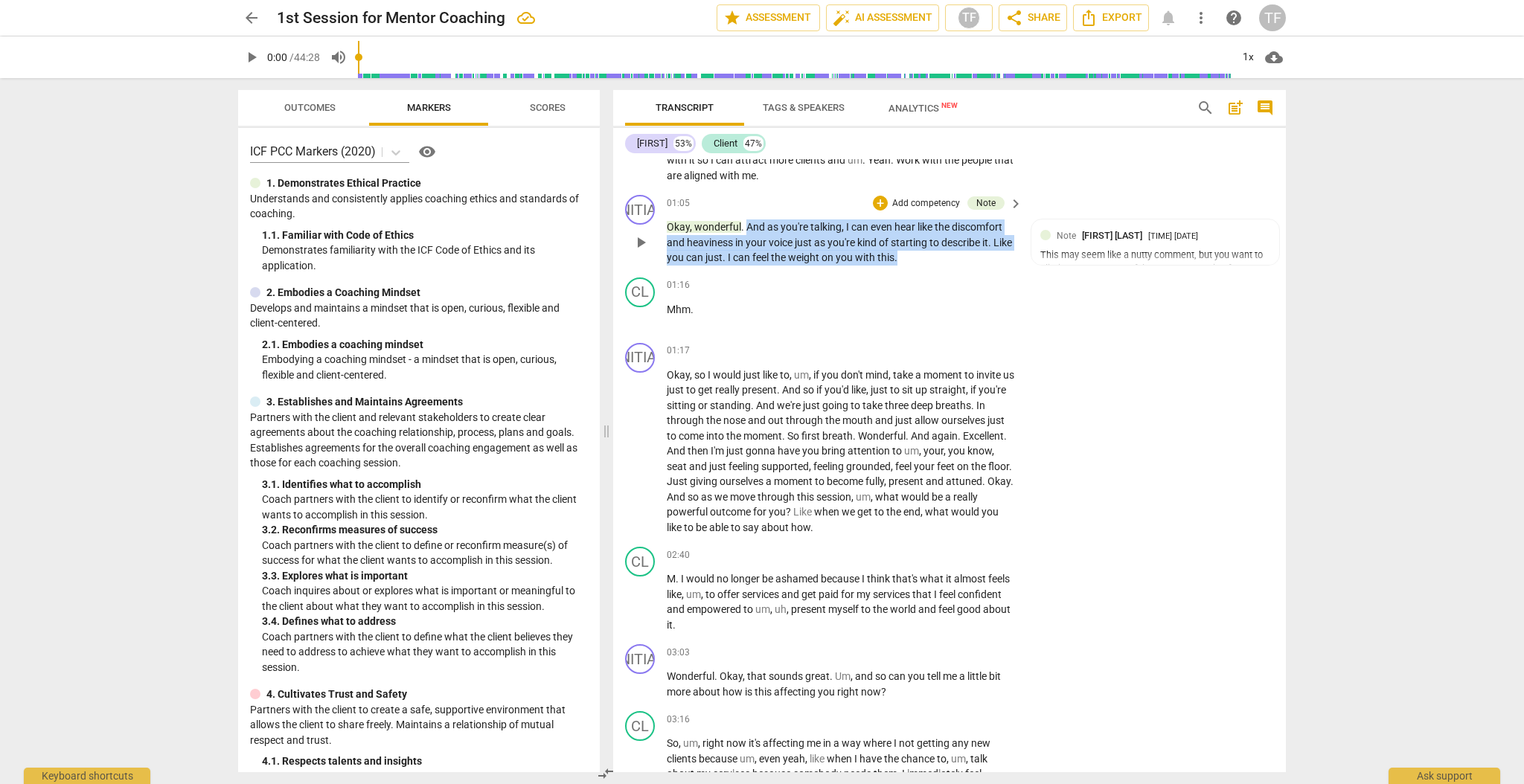 click on "Okay , wonderful . And as you're talking , I can even hear like the discomfort and heaviness in your voice just as you're kind of starting to describe it . Like you can just . I can feel the weight on you with this ." at bounding box center (841, 242) 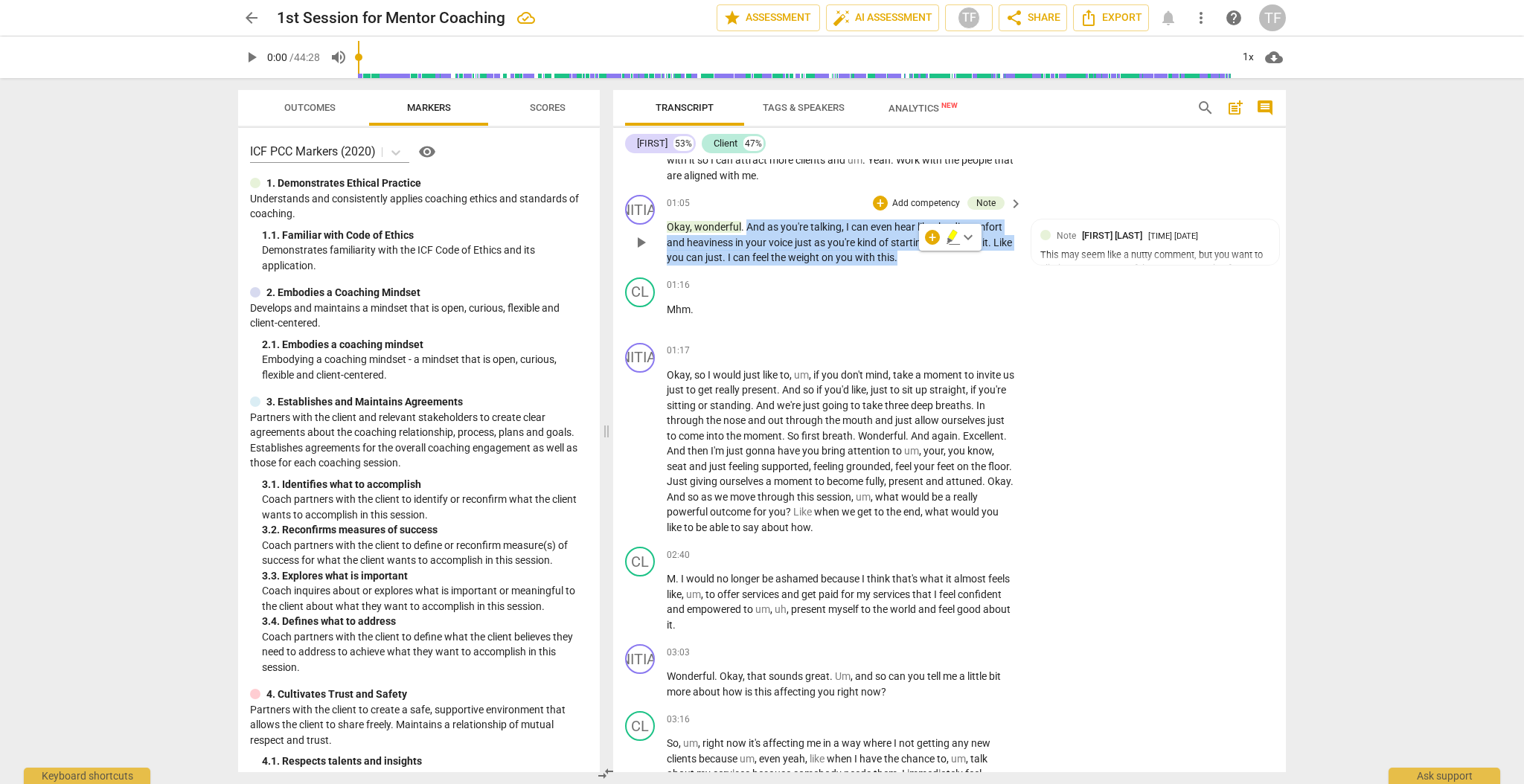 click on "keyboard_arrow_right" at bounding box center [1016, 204] 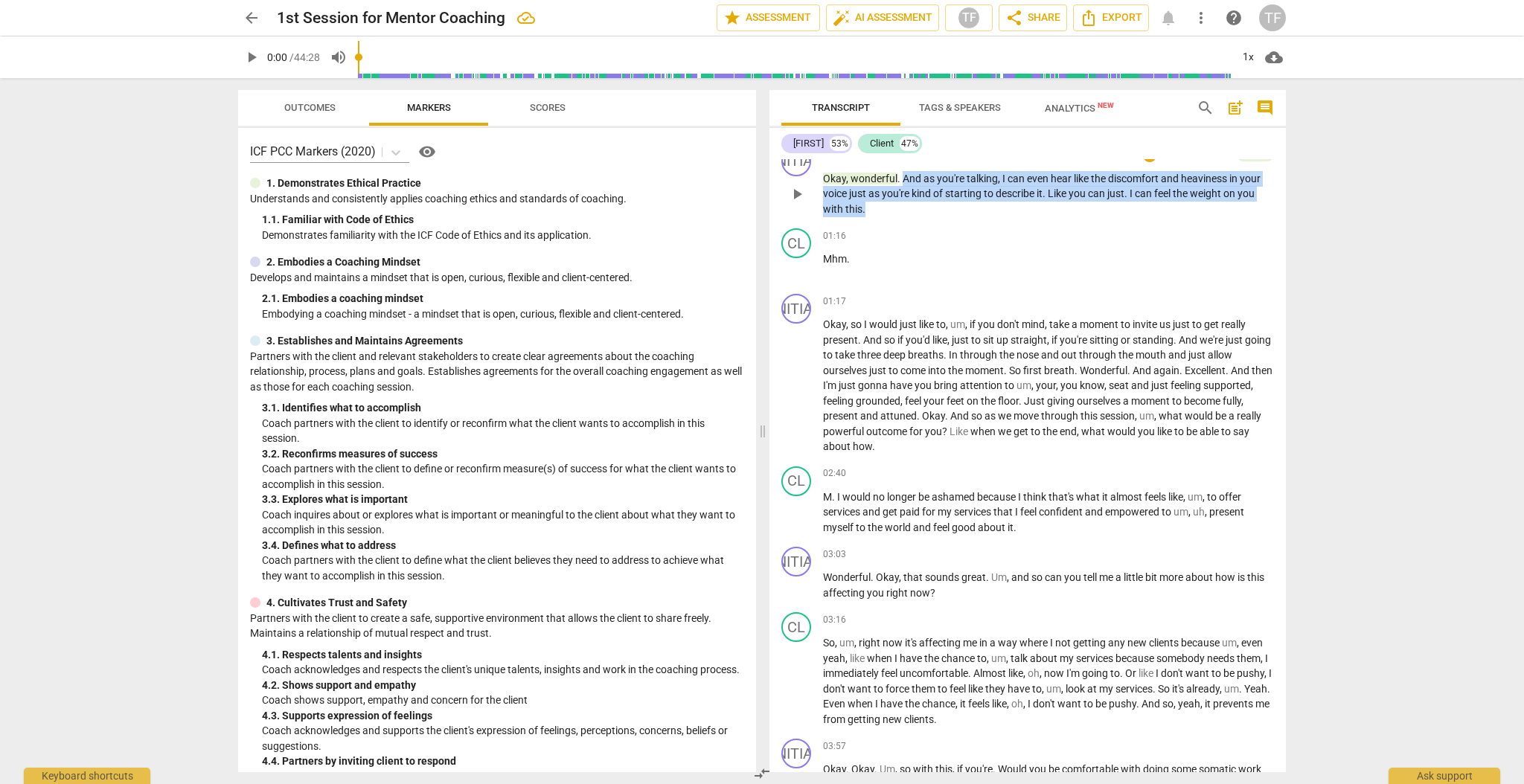 scroll, scrollTop: 296, scrollLeft: 0, axis: vertical 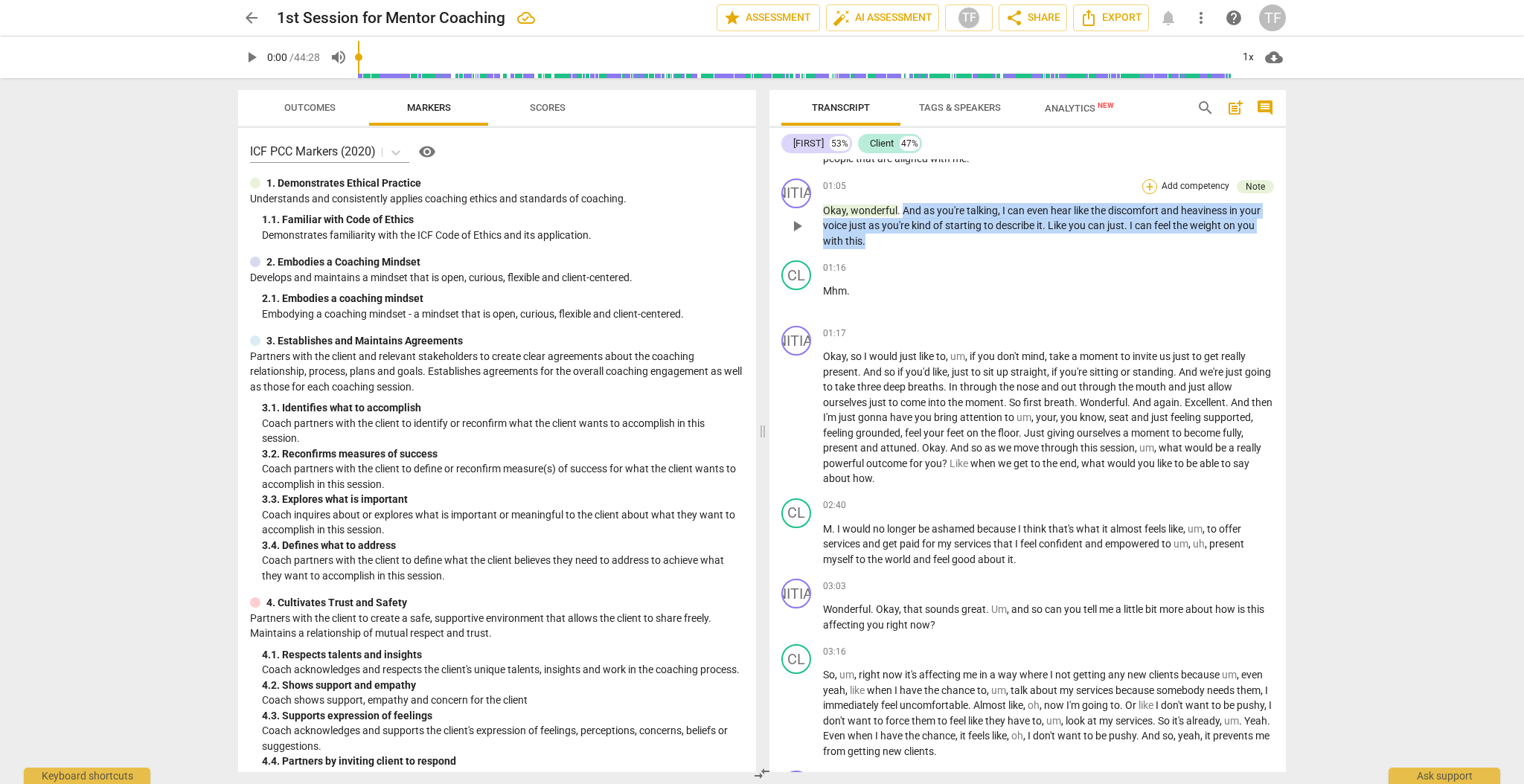 click on "+" at bounding box center (1150, 187) 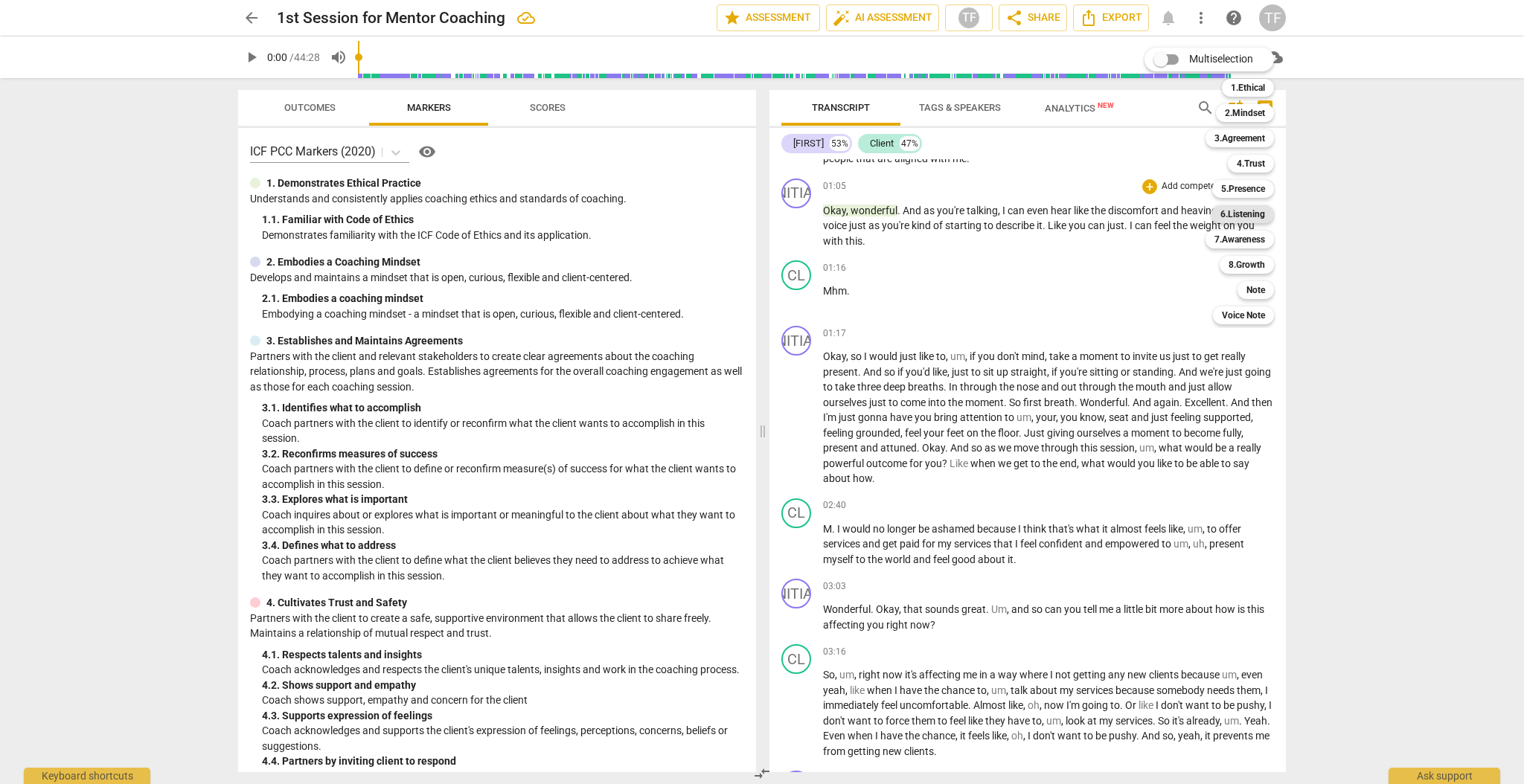 click on "6.Listening" at bounding box center (1243, 214) 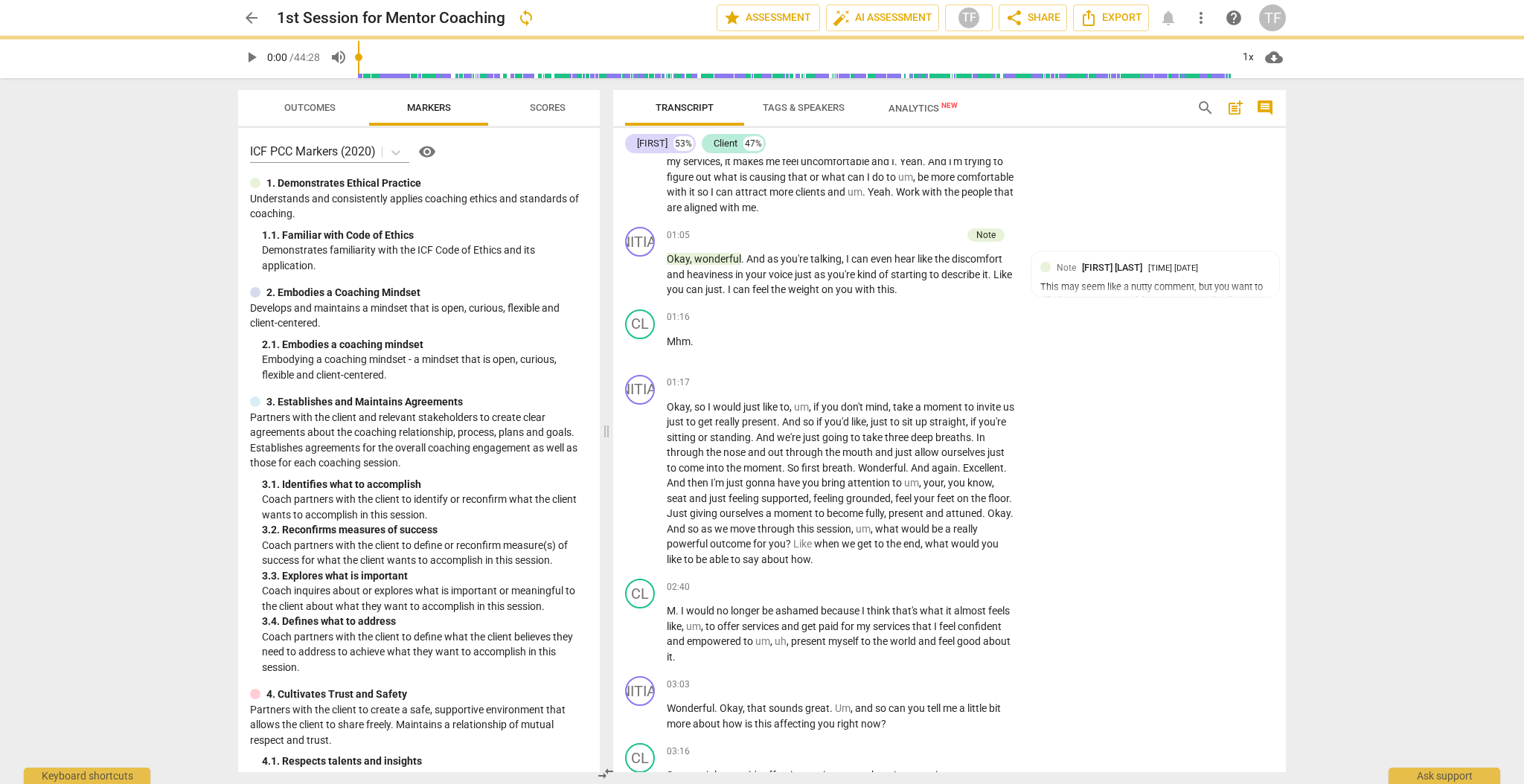 scroll, scrollTop: 328, scrollLeft: 0, axis: vertical 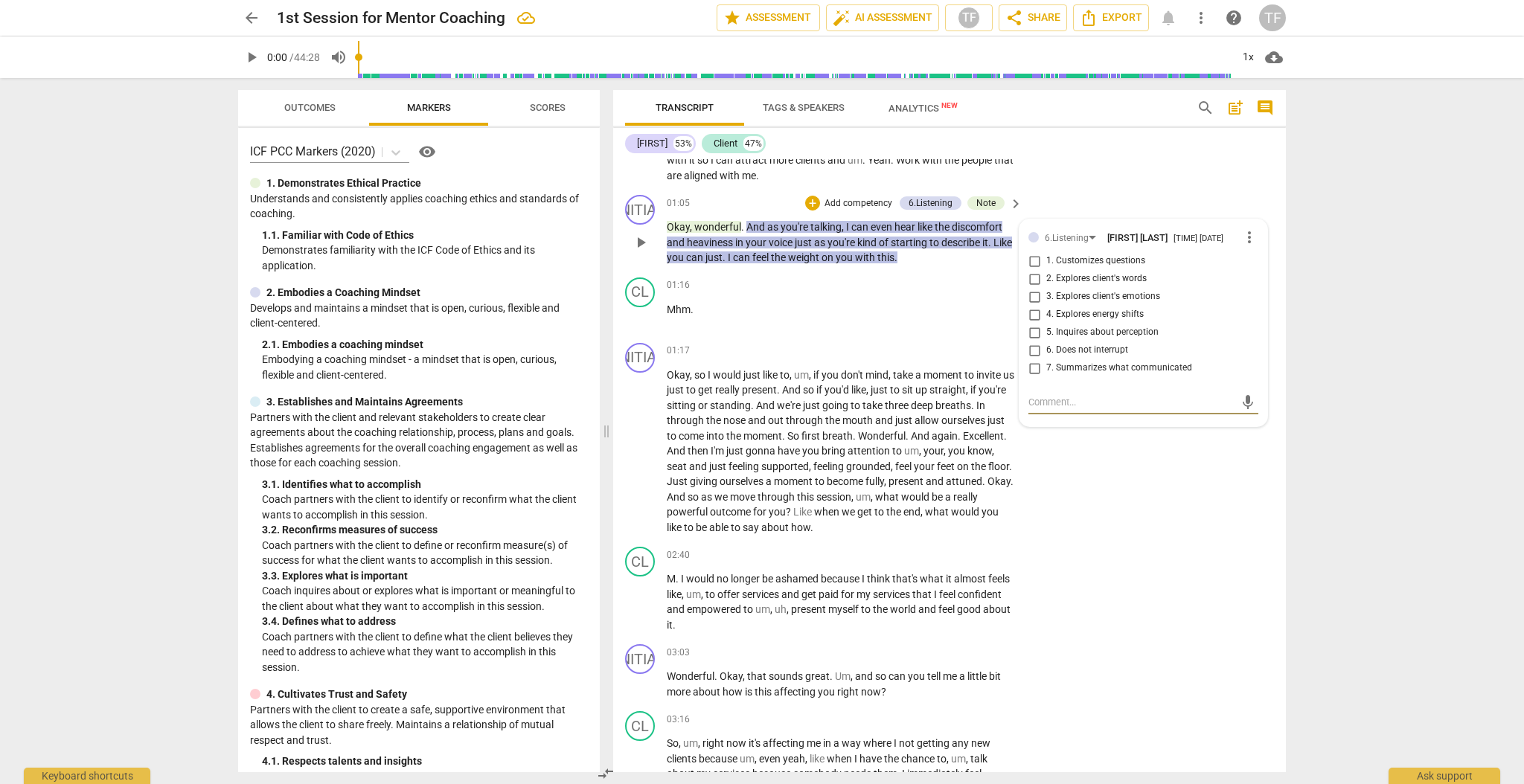 click on "4. Explores energy shifts" at bounding box center [1034, 315] 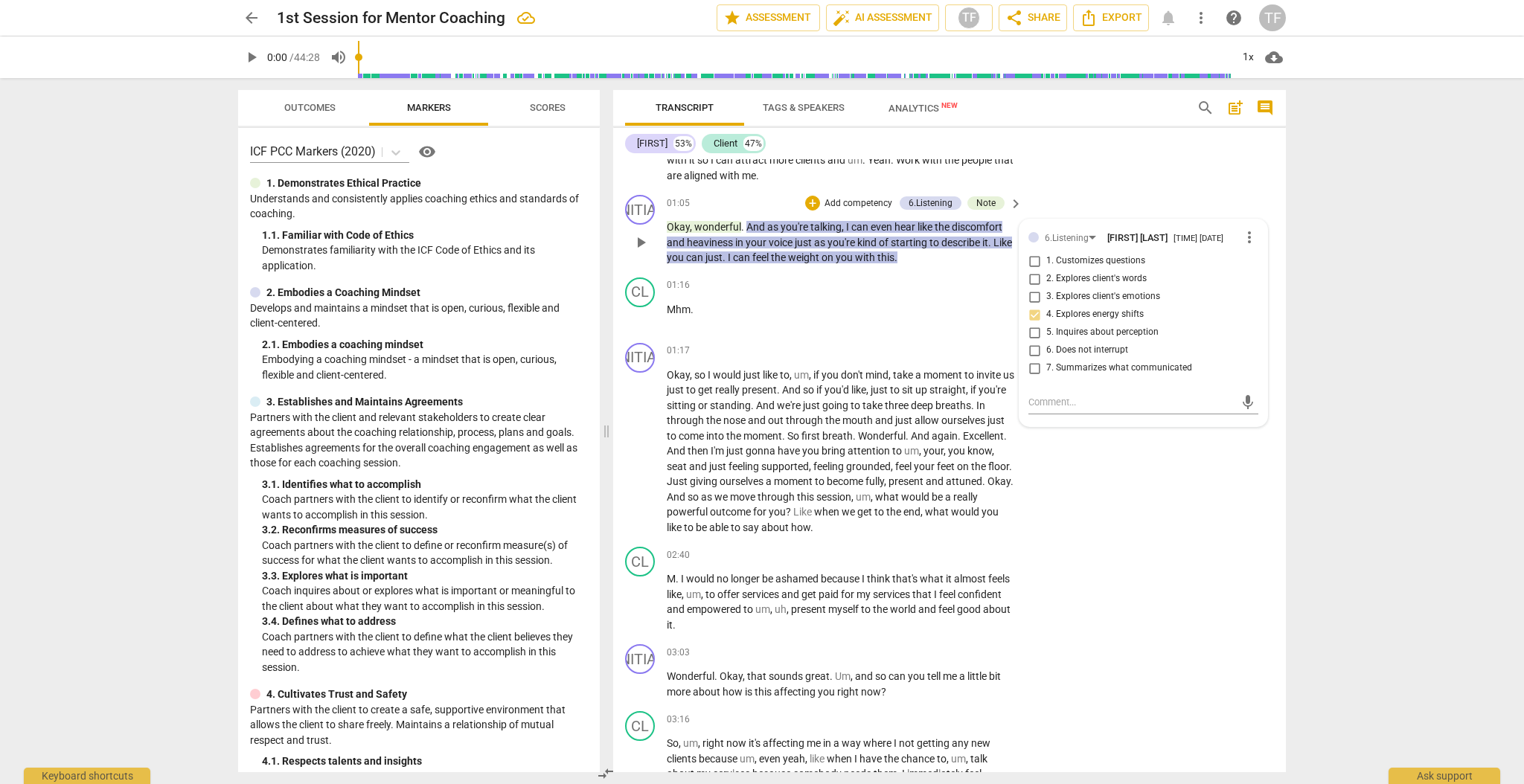 click on "4. Explores energy shifts" at bounding box center [1034, 315] 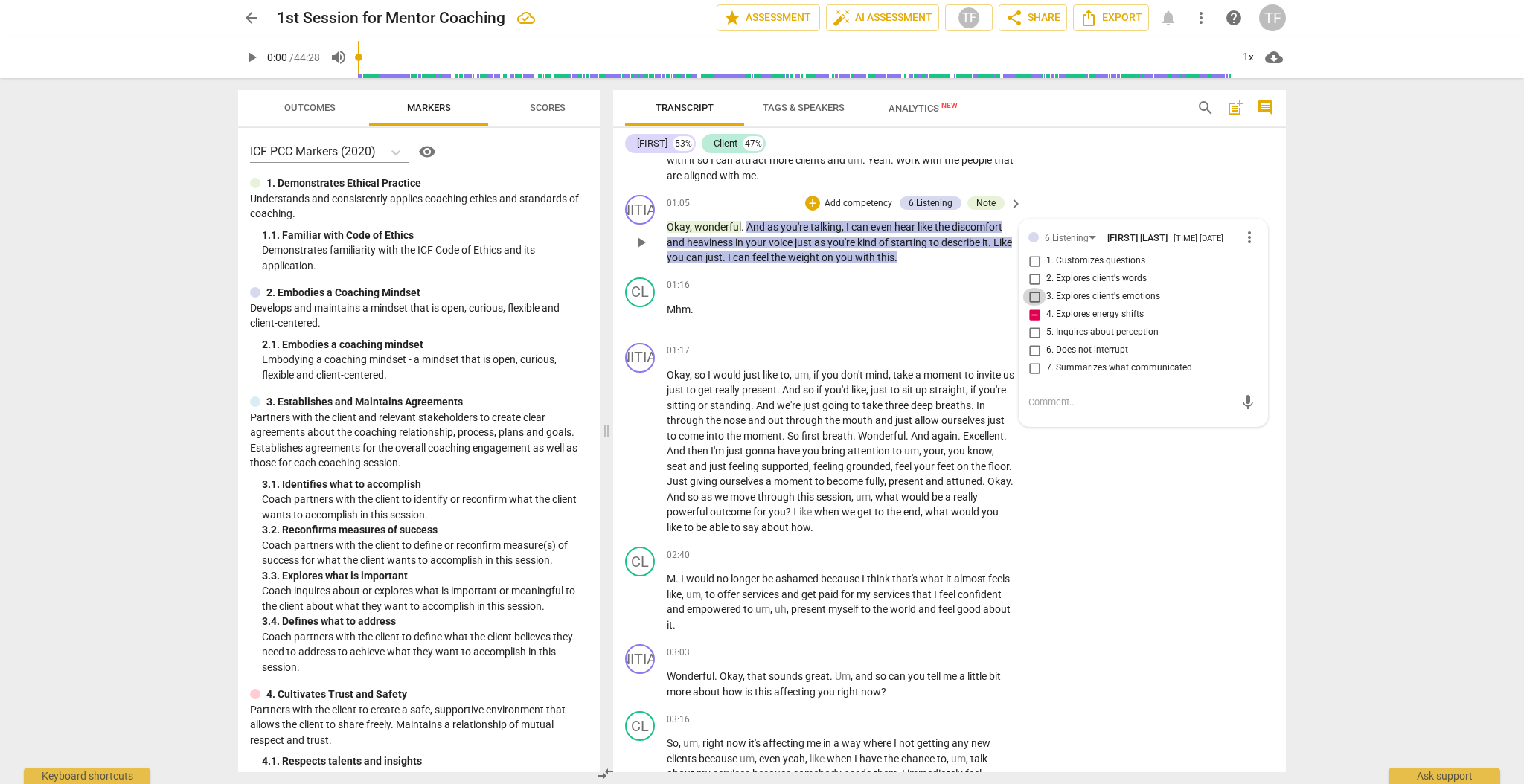click on "3. Explores client's emotions" at bounding box center [1034, 297] 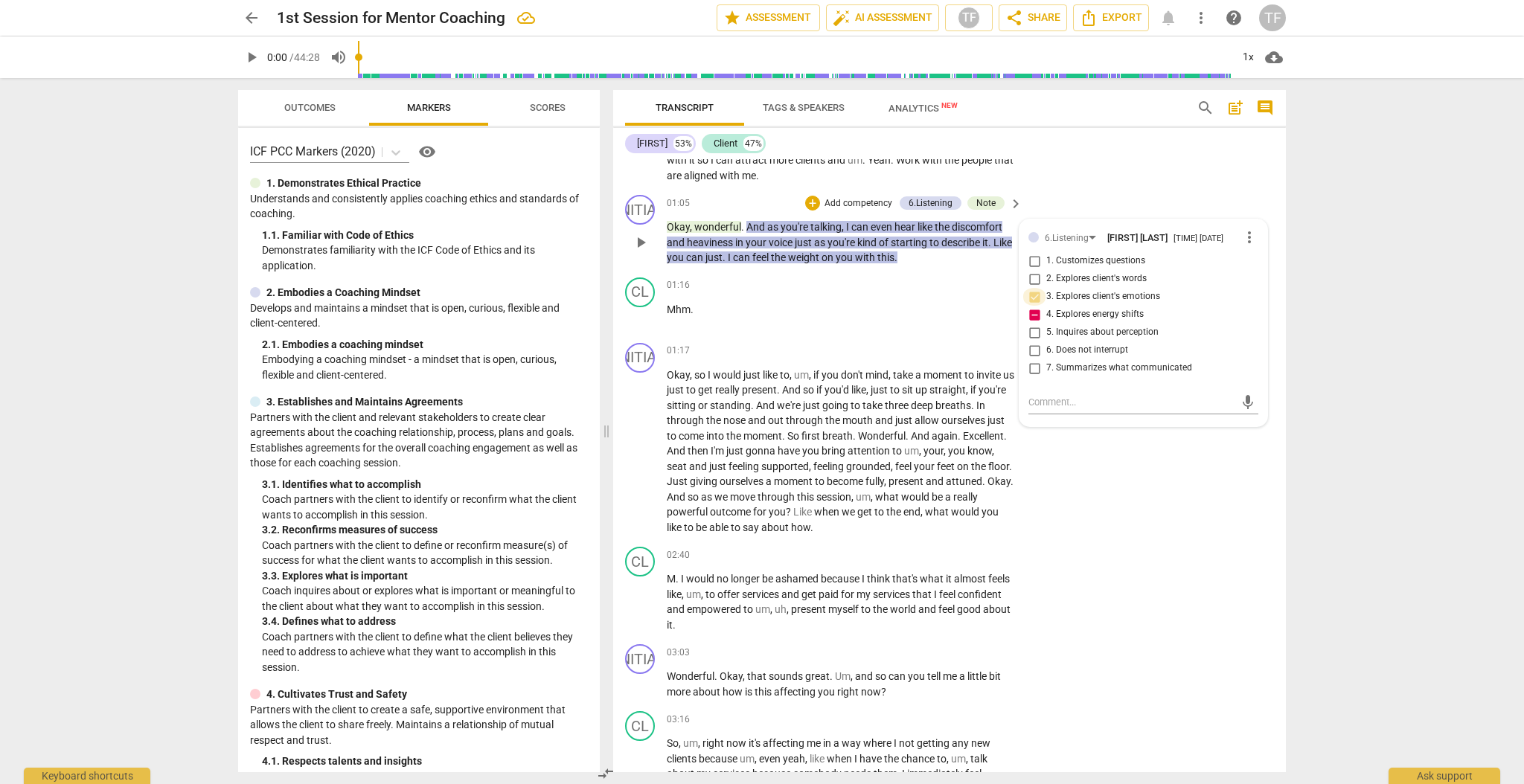 click on "3. Explores client's emotions" at bounding box center (1034, 297) 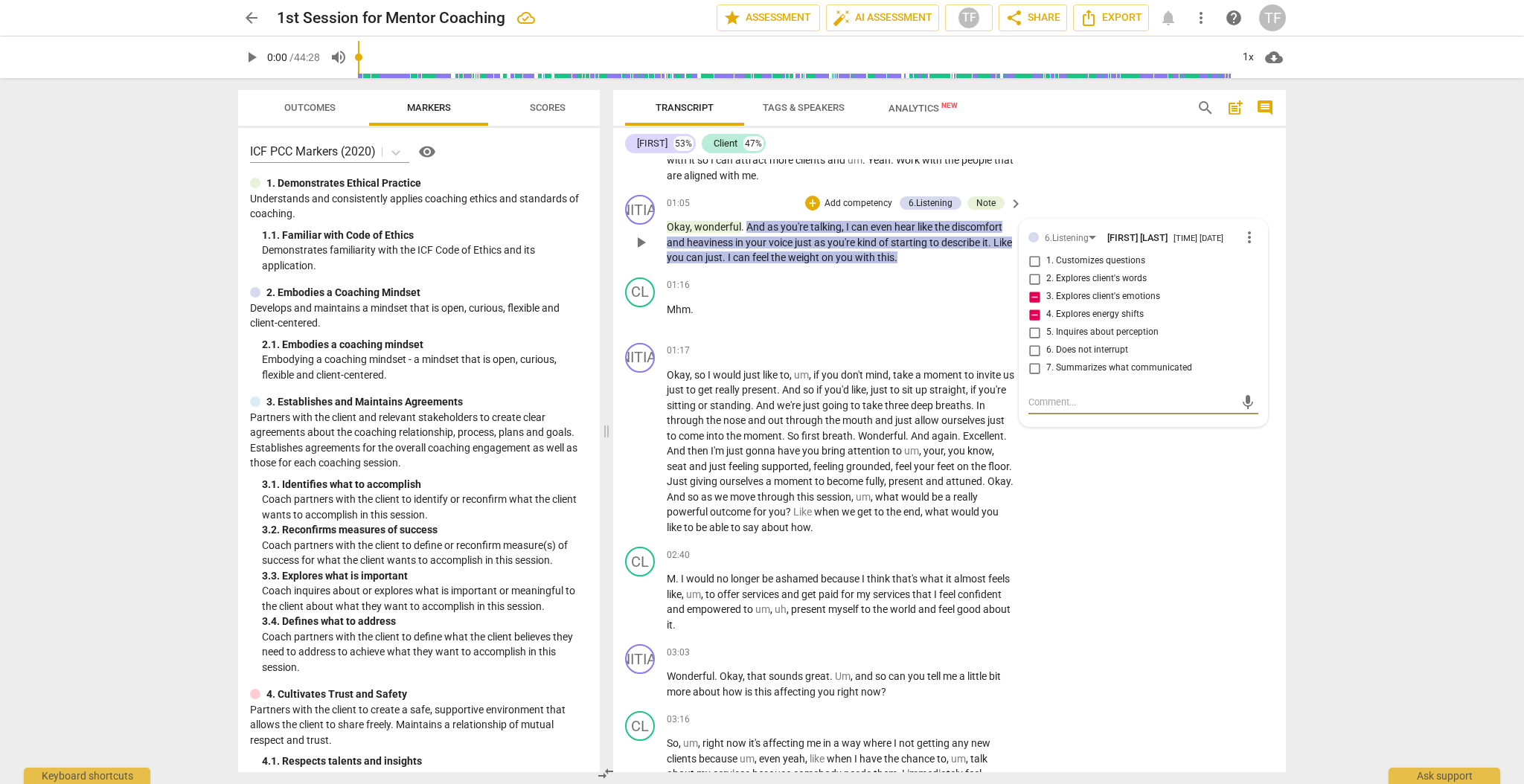click at bounding box center (1131, 402) 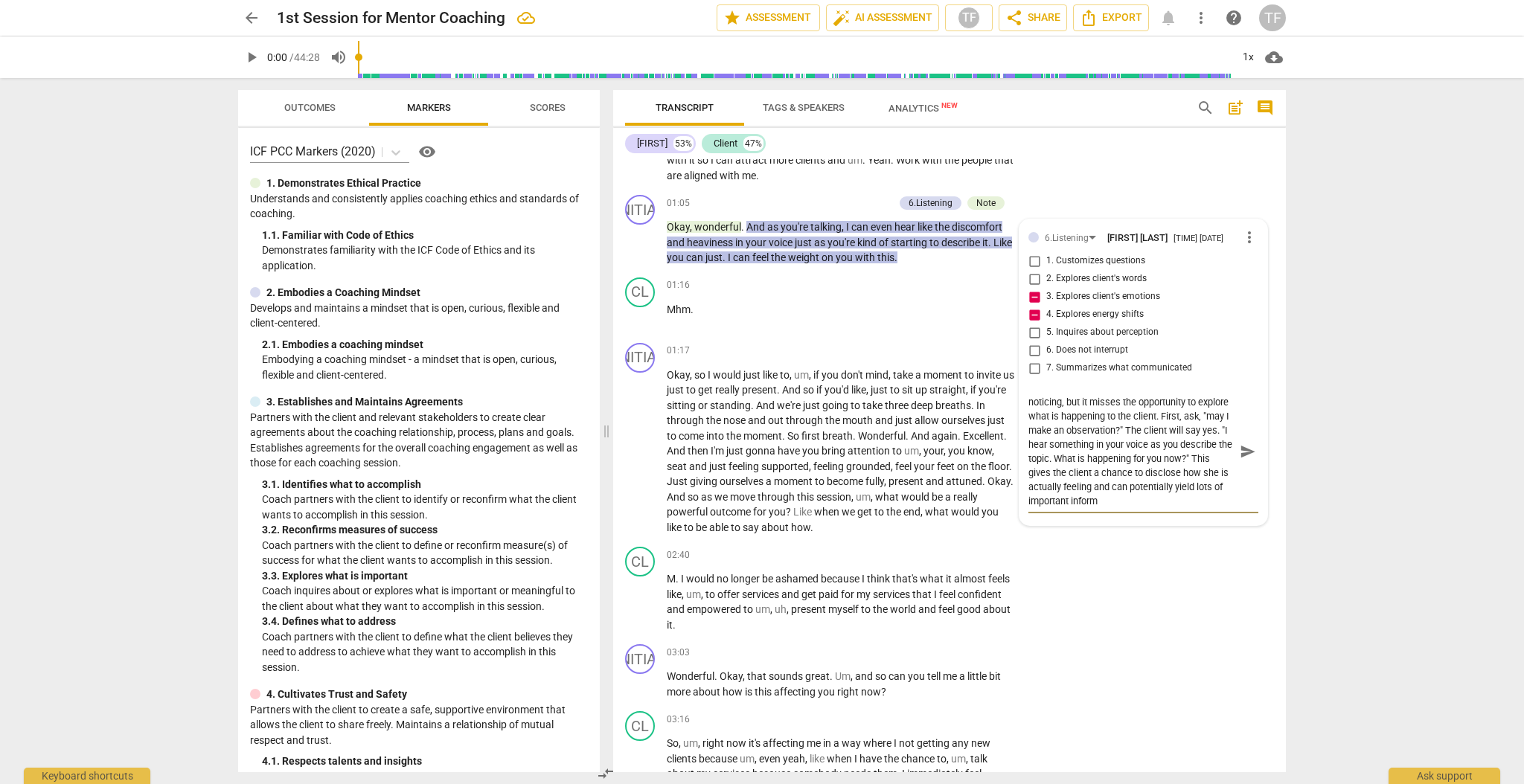 scroll, scrollTop: 27, scrollLeft: 0, axis: vertical 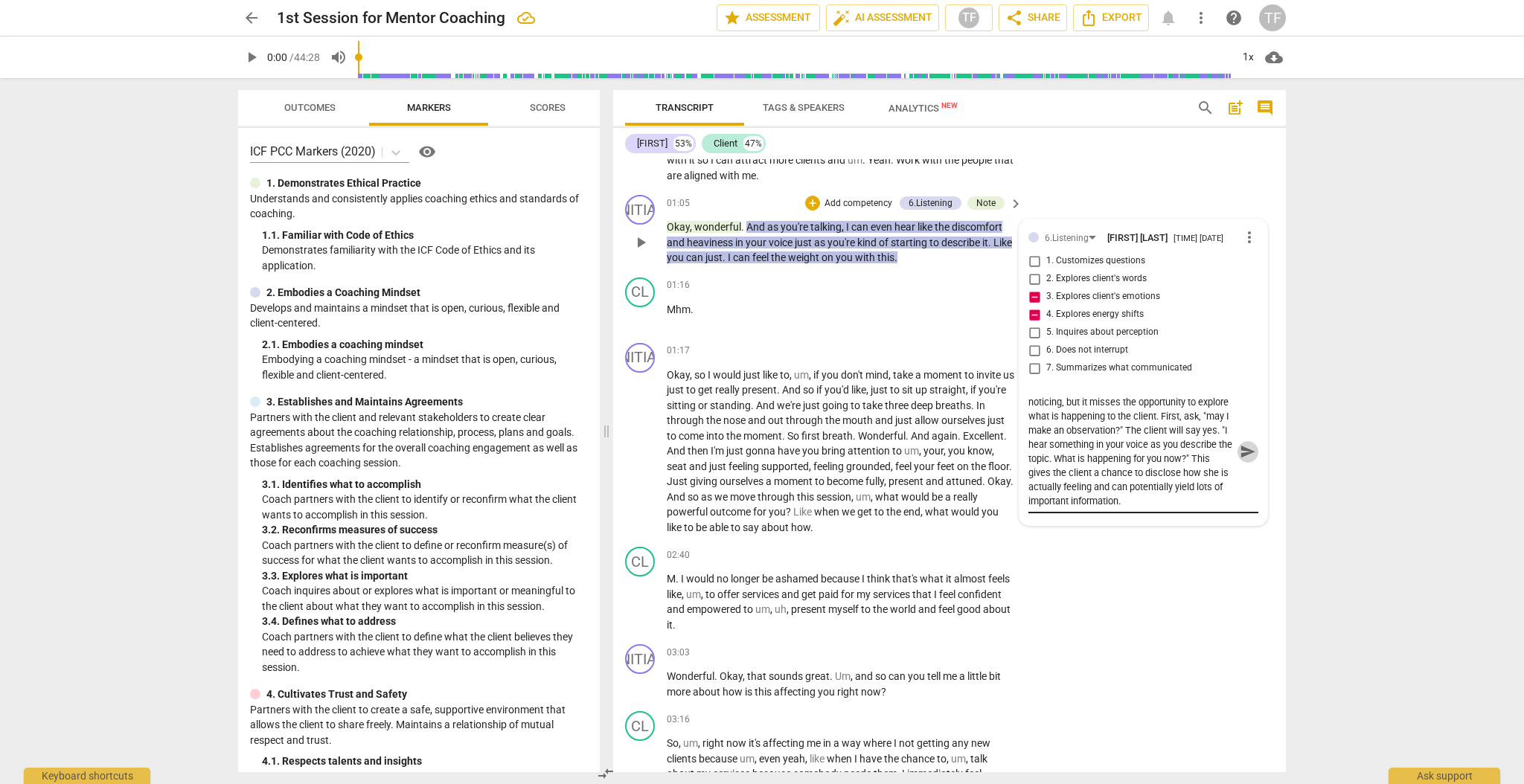 click on "send" at bounding box center (1248, 452) 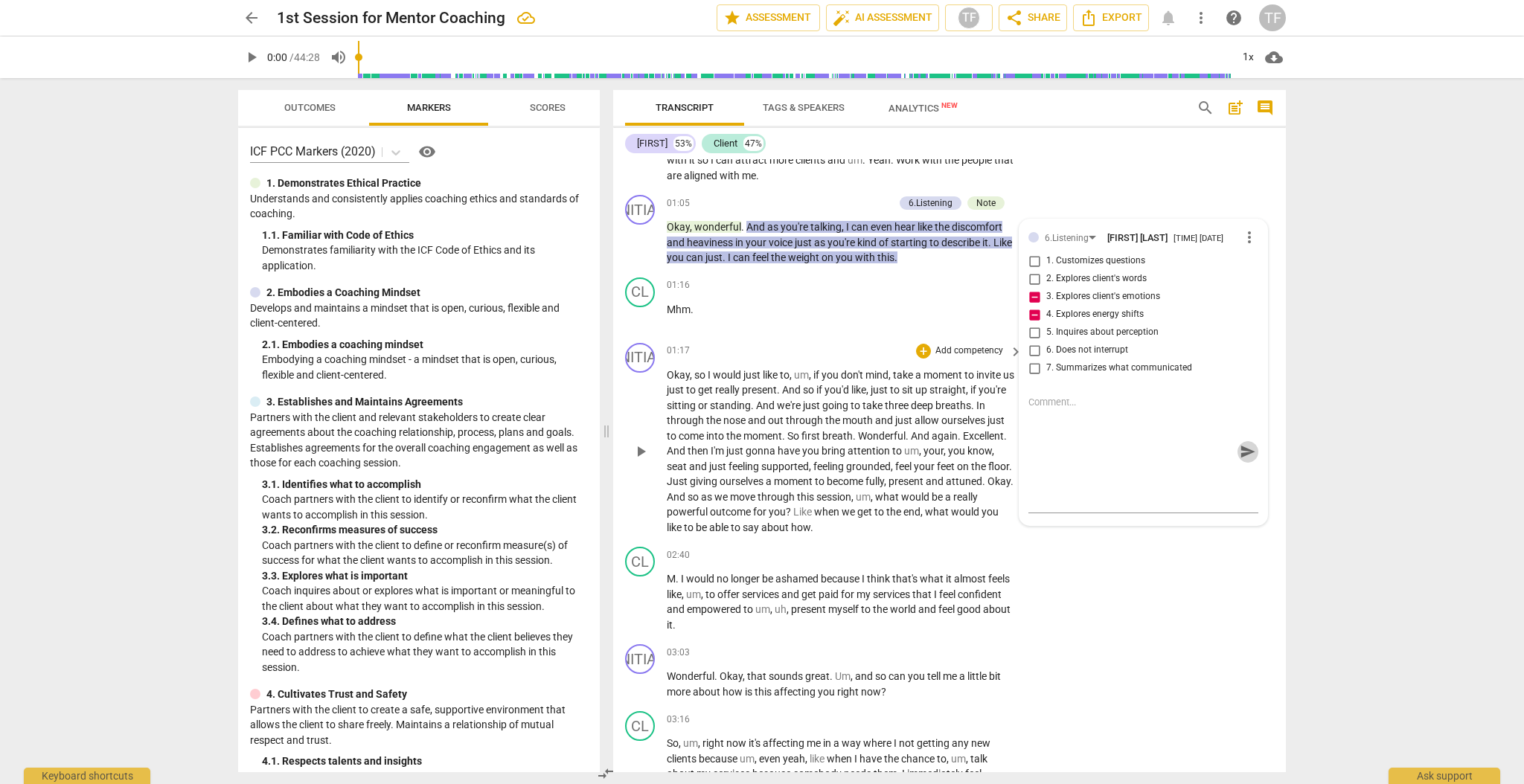 scroll, scrollTop: 0, scrollLeft: 0, axis: both 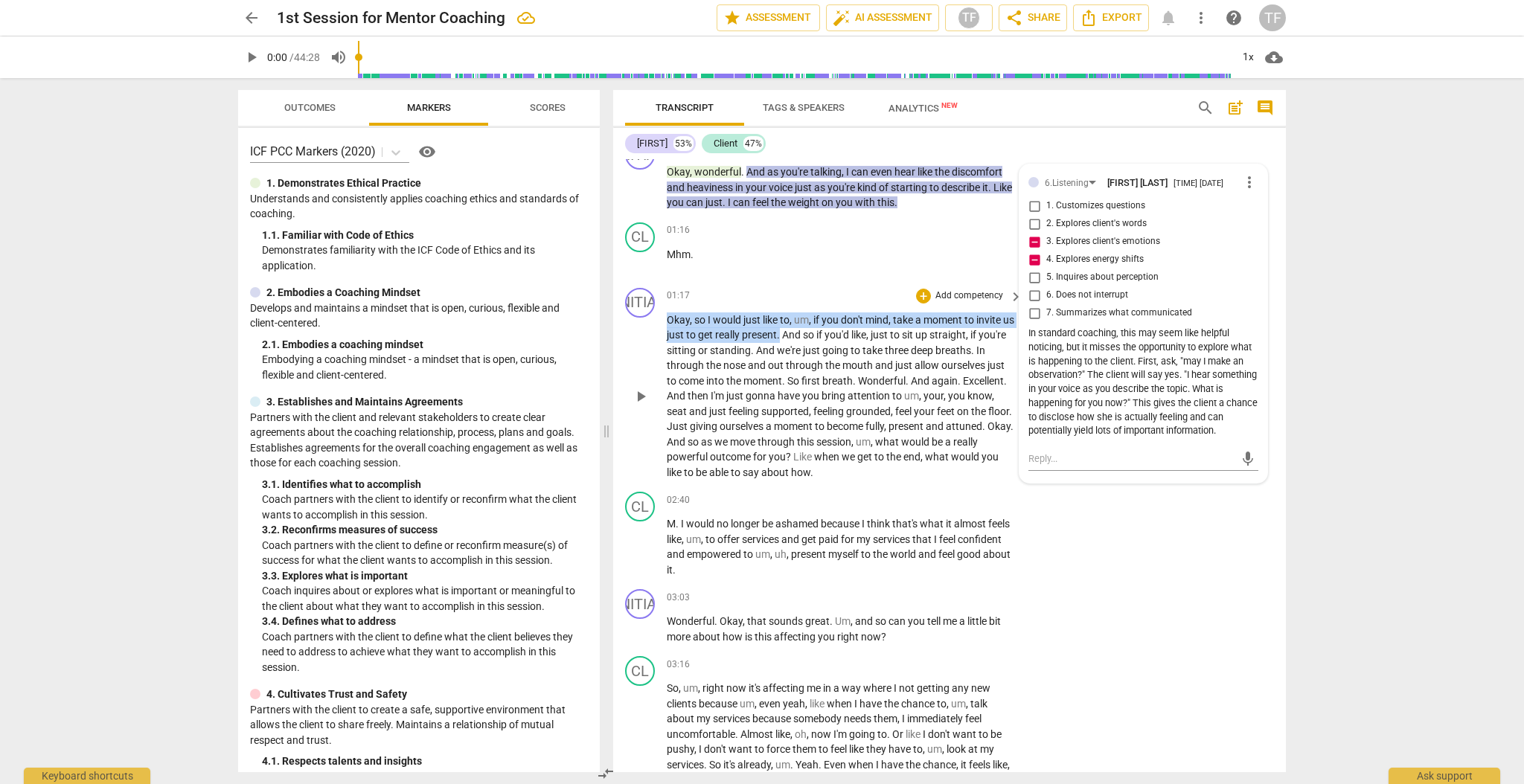 drag, startPoint x: 794, startPoint y: 333, endPoint x: 659, endPoint y: 315, distance: 136.19471 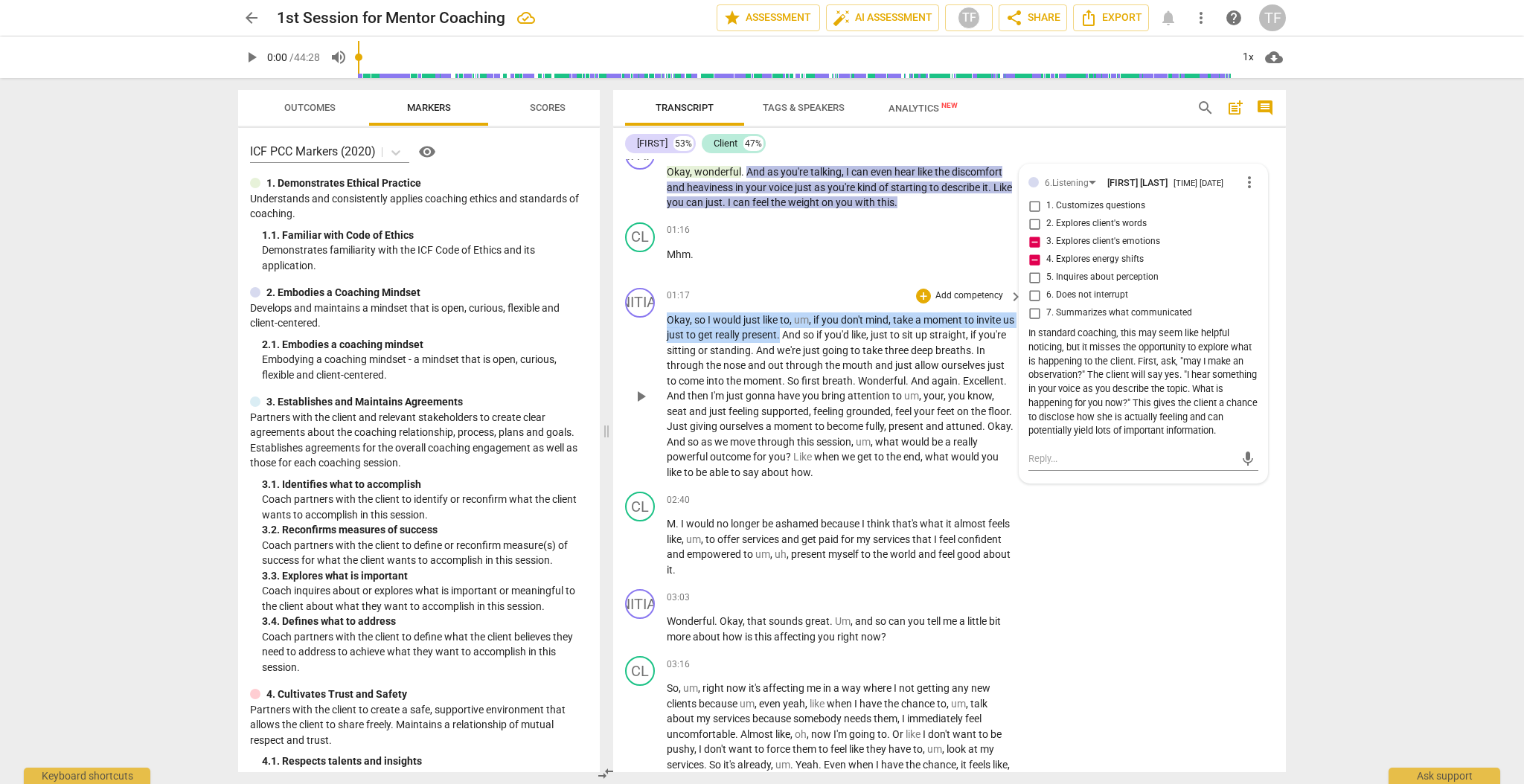 click on "KI play_arrow pause 01:17 + Add competency keyboard_arrow_right Okay ,   so   I   would   just   like   to ,   um ,   if   you   don't   mind ,   take   a   moment   to   invite   us   just   to   get   really   present .   And   so   if   you'd   like ,   just   to   sit   up   straight ,   if   you're   sitting   or   standing .   And   we're   just   going   to   take   three   deep   breaths .   In   through   the   nose   and   out   through   the   mouth   and   just   allow   ourselves   just   to   come   into   the   moment .   So   first   breath .   Wonderful .   And   again .   Excellent .   And   then   I'm   just   gonna   have   you   bring   attention   to   um ,   your ,   you   know ,   seat   and   just   feeling   supported ,   feeling   grounded ,   feel   your   feet   on   the   floor .   Just   giving   ourselves   a   moment   to   become   fully ,   present   and   attuned .   Okay .   And   so   as   we   move   through   this   session ,   um ,   what   would   be   a   really" at bounding box center [950, 384] 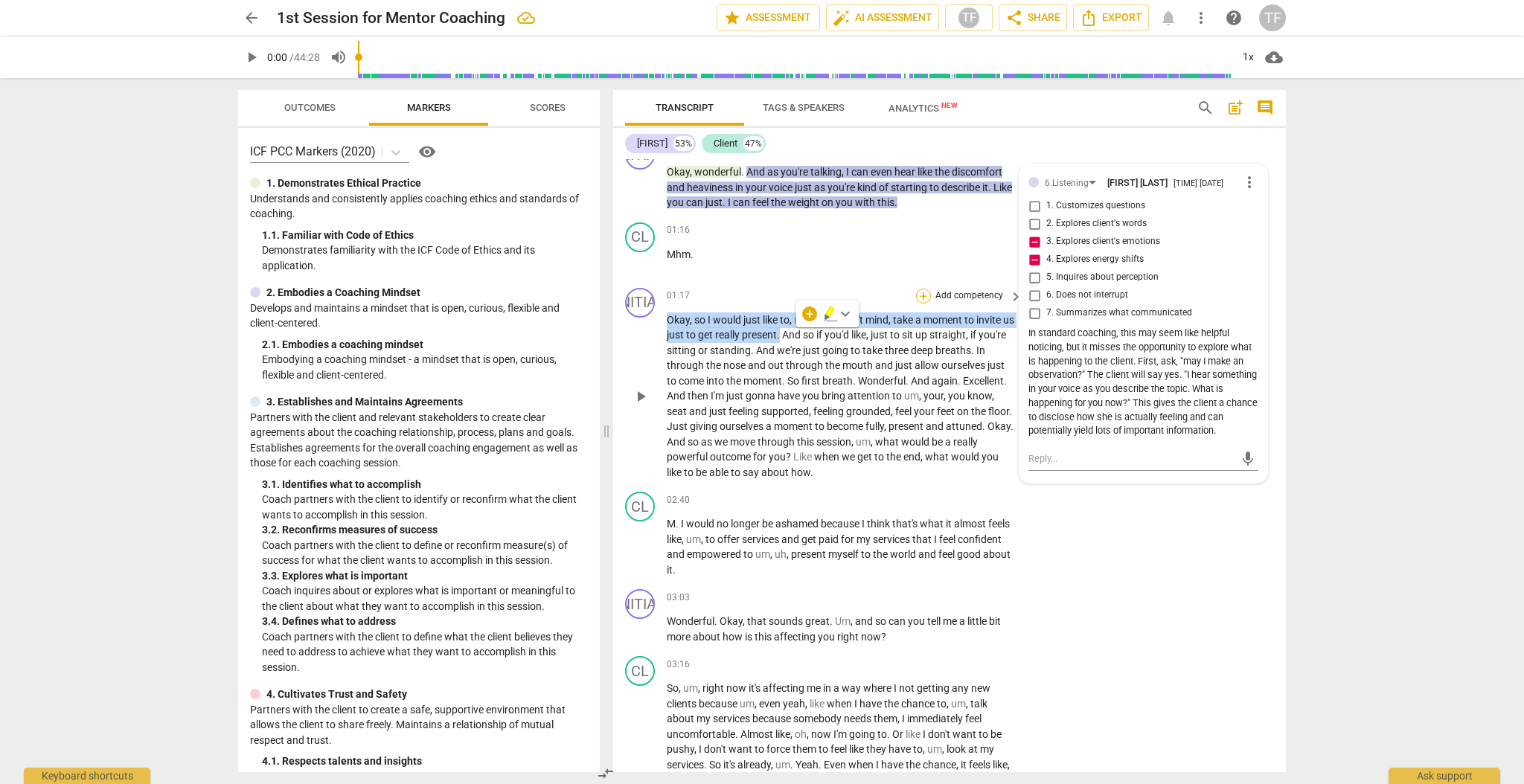 click on "+" at bounding box center [923, 296] 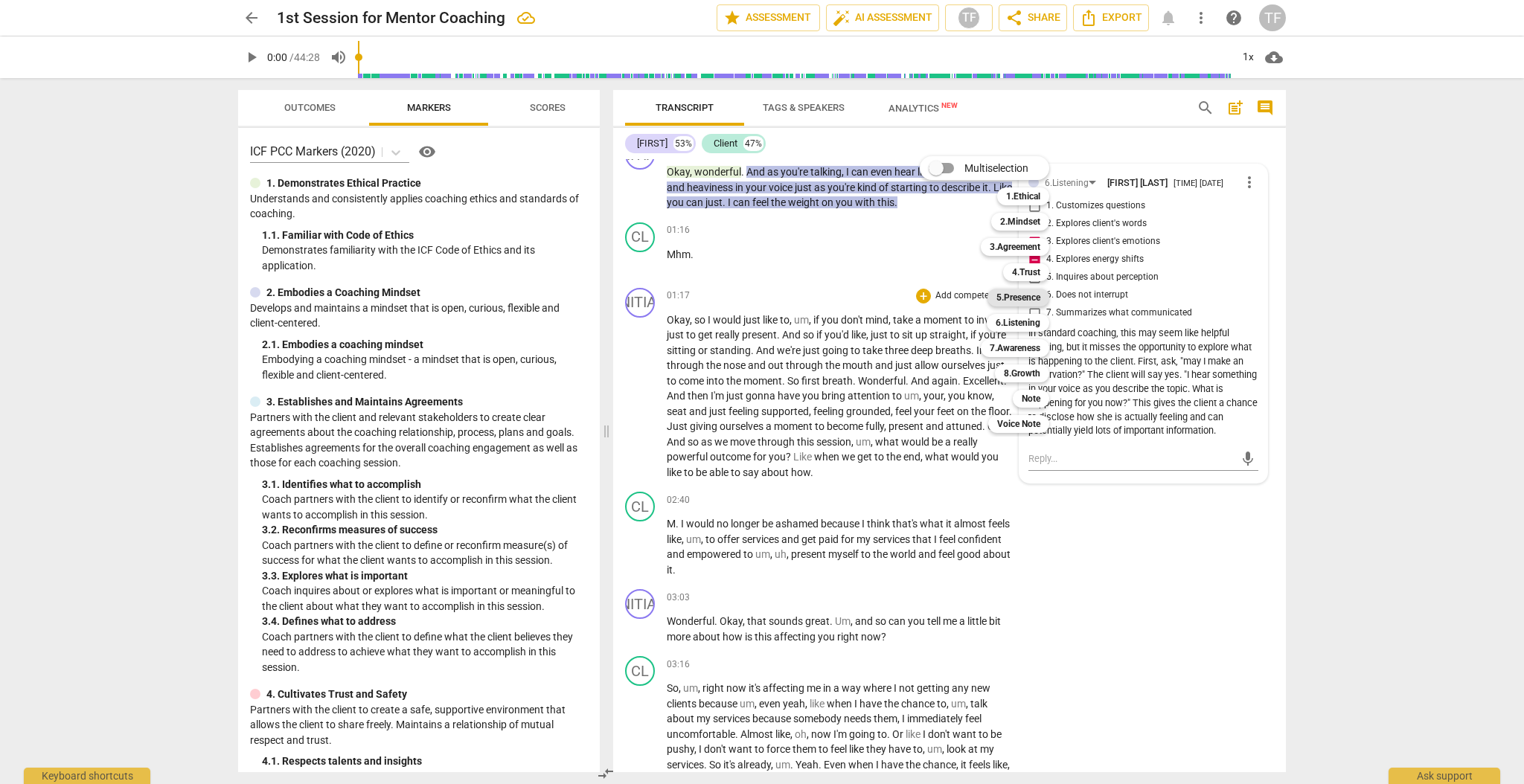 click on "5.Presence" at bounding box center [1018, 298] 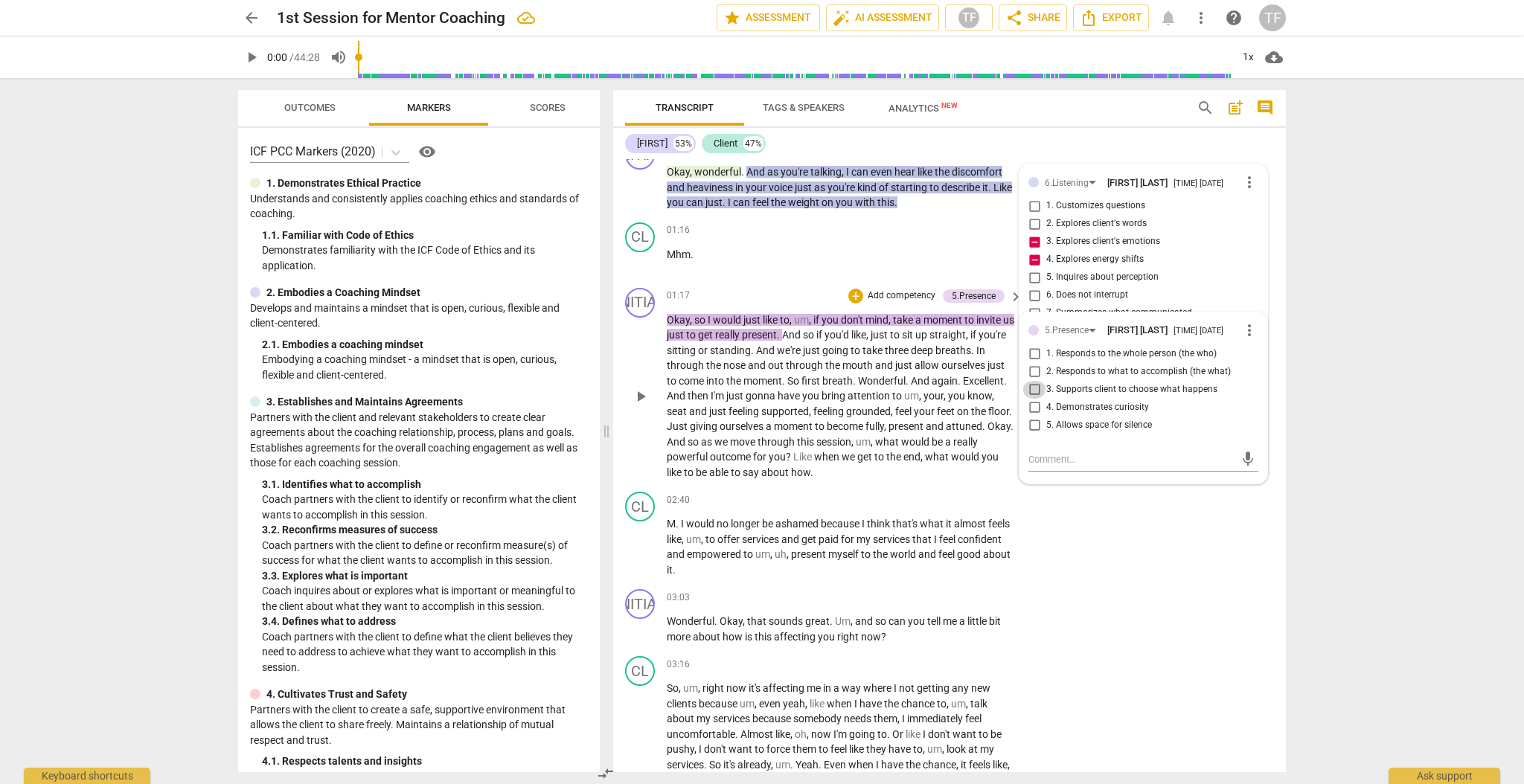 click on "3. Supports client to choose what happens" at bounding box center [1034, 390] 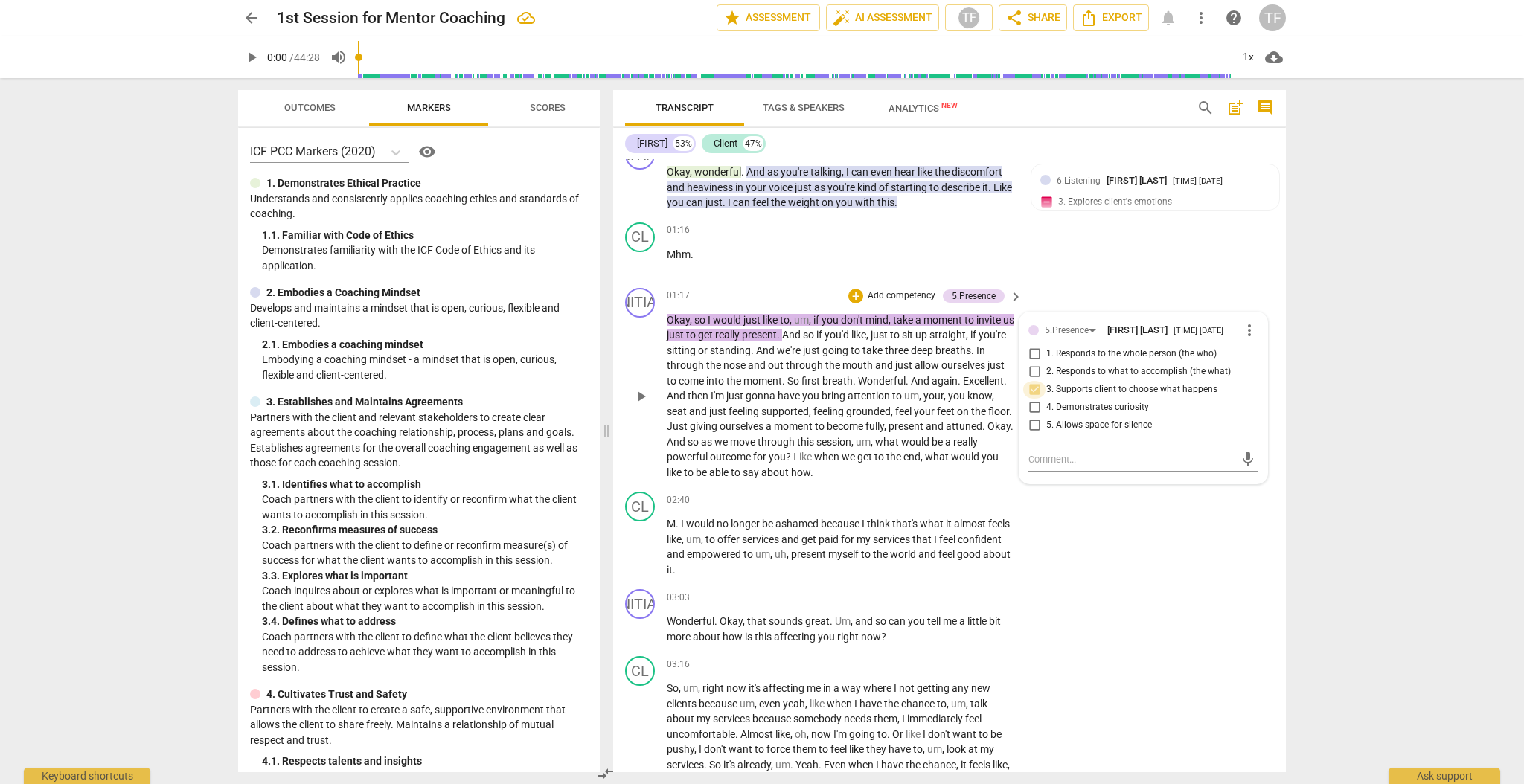 click on "3. Supports client to choose what happens" at bounding box center [1034, 390] 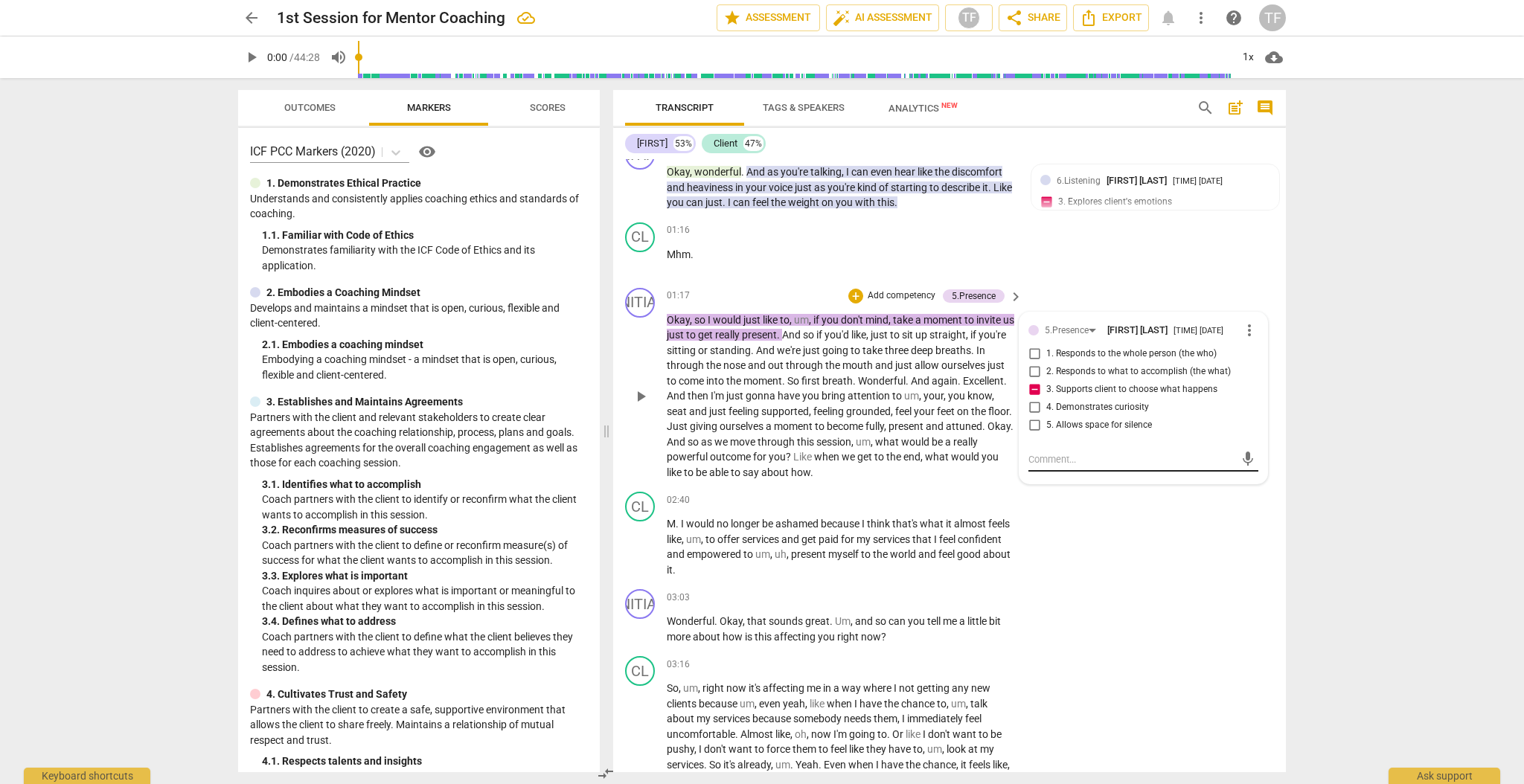 click at bounding box center [1131, 459] 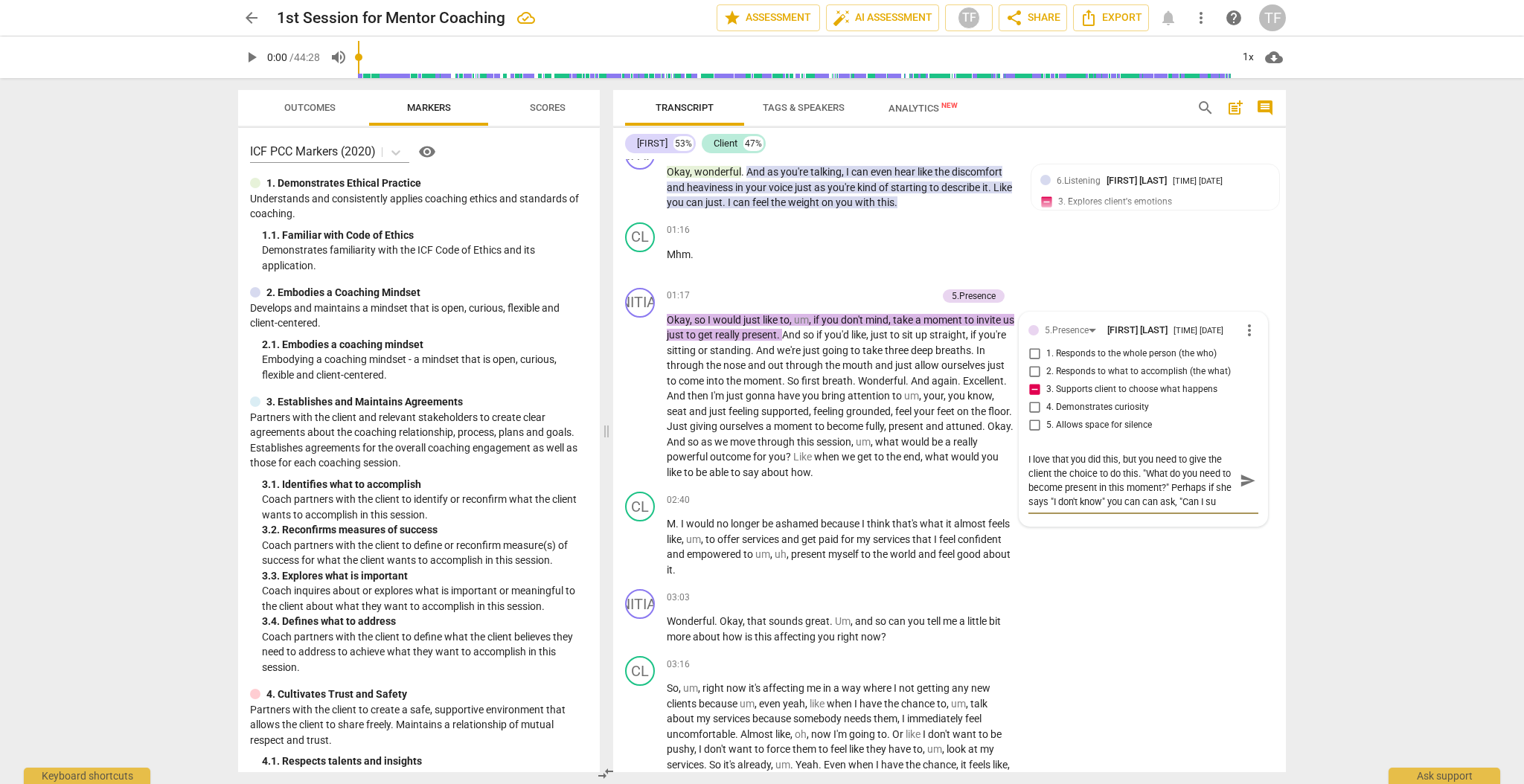 scroll, scrollTop: 12, scrollLeft: 0, axis: vertical 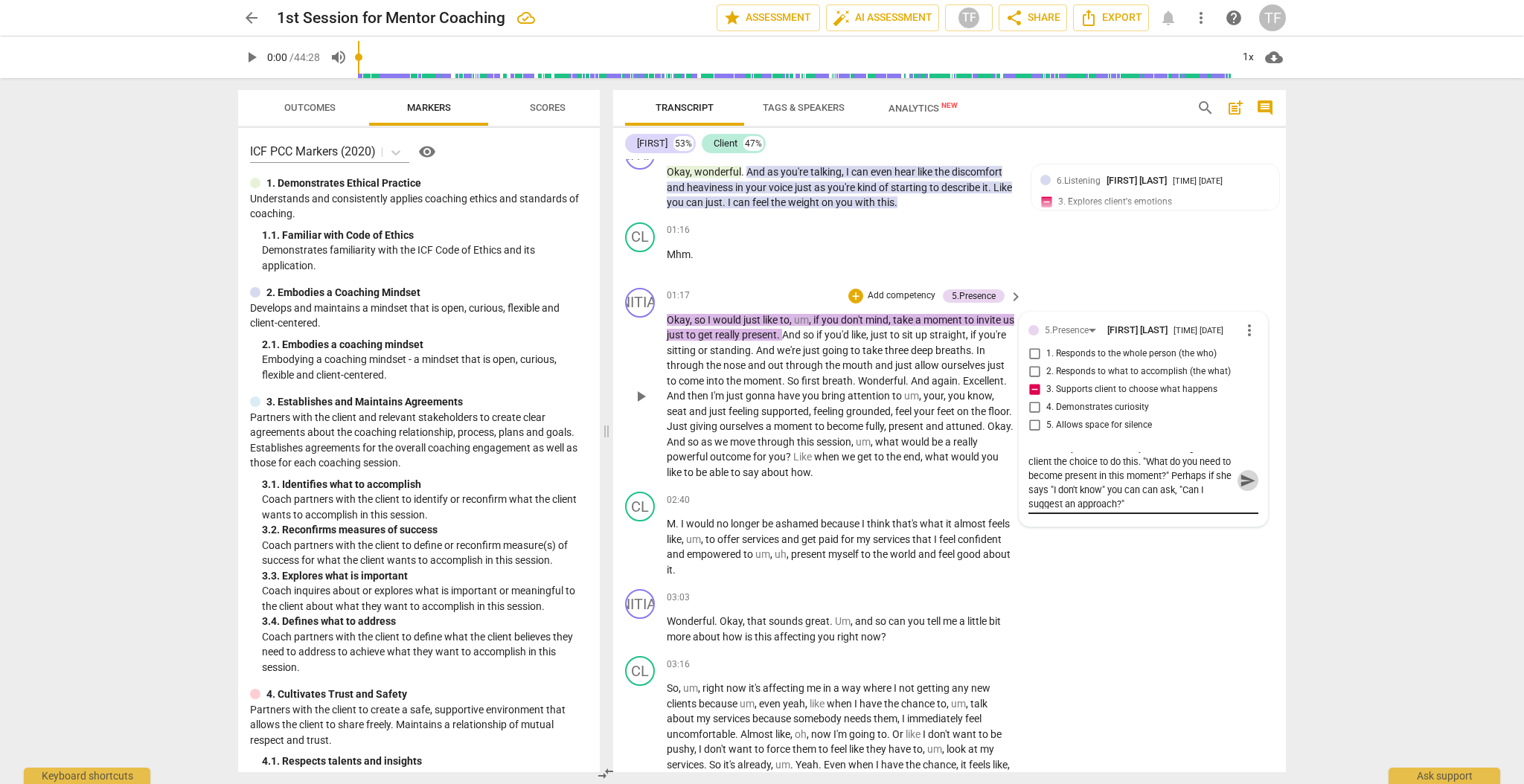 click on "send" at bounding box center (1248, 481) 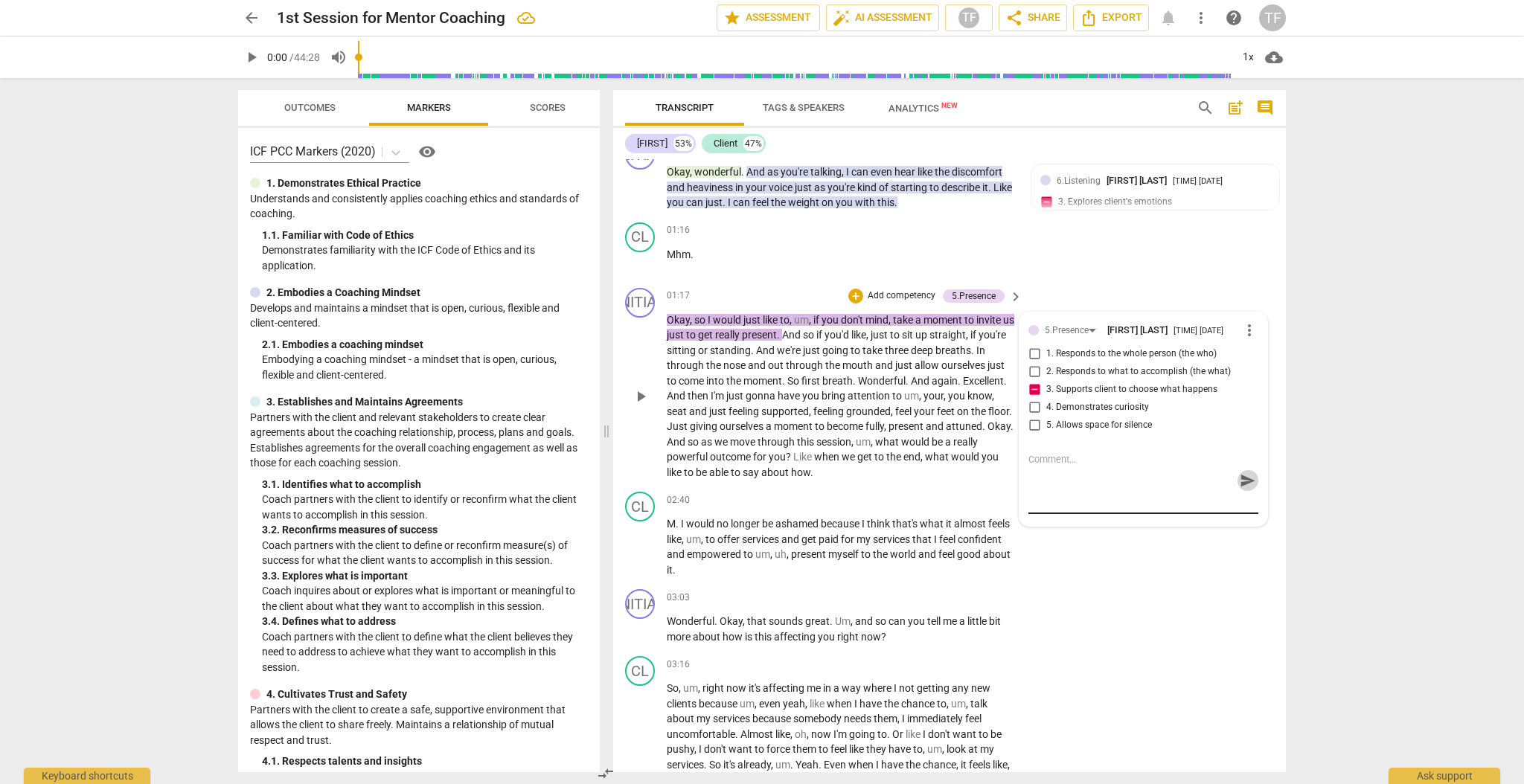 scroll, scrollTop: 0, scrollLeft: 0, axis: both 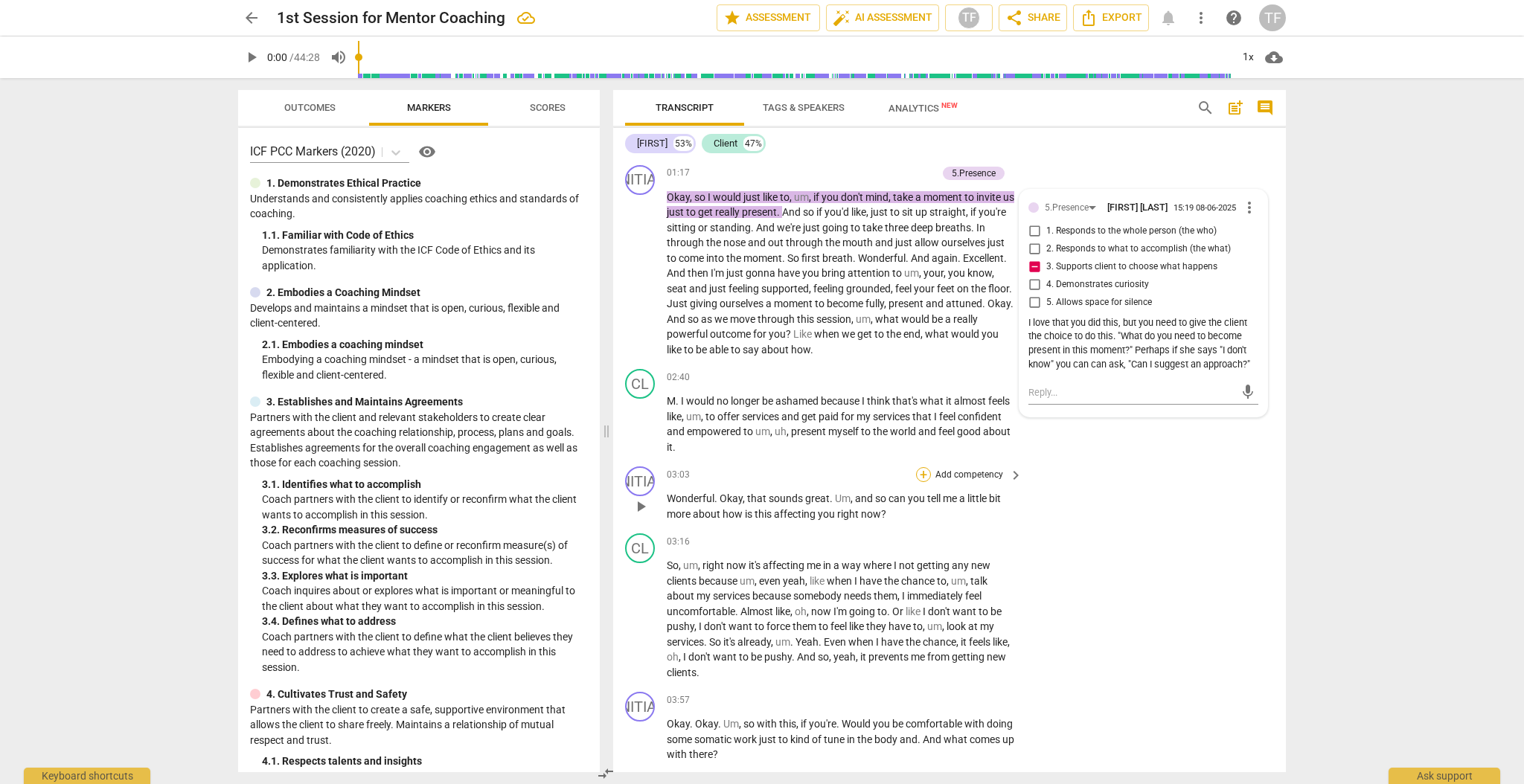 click on "+" at bounding box center (923, 475) 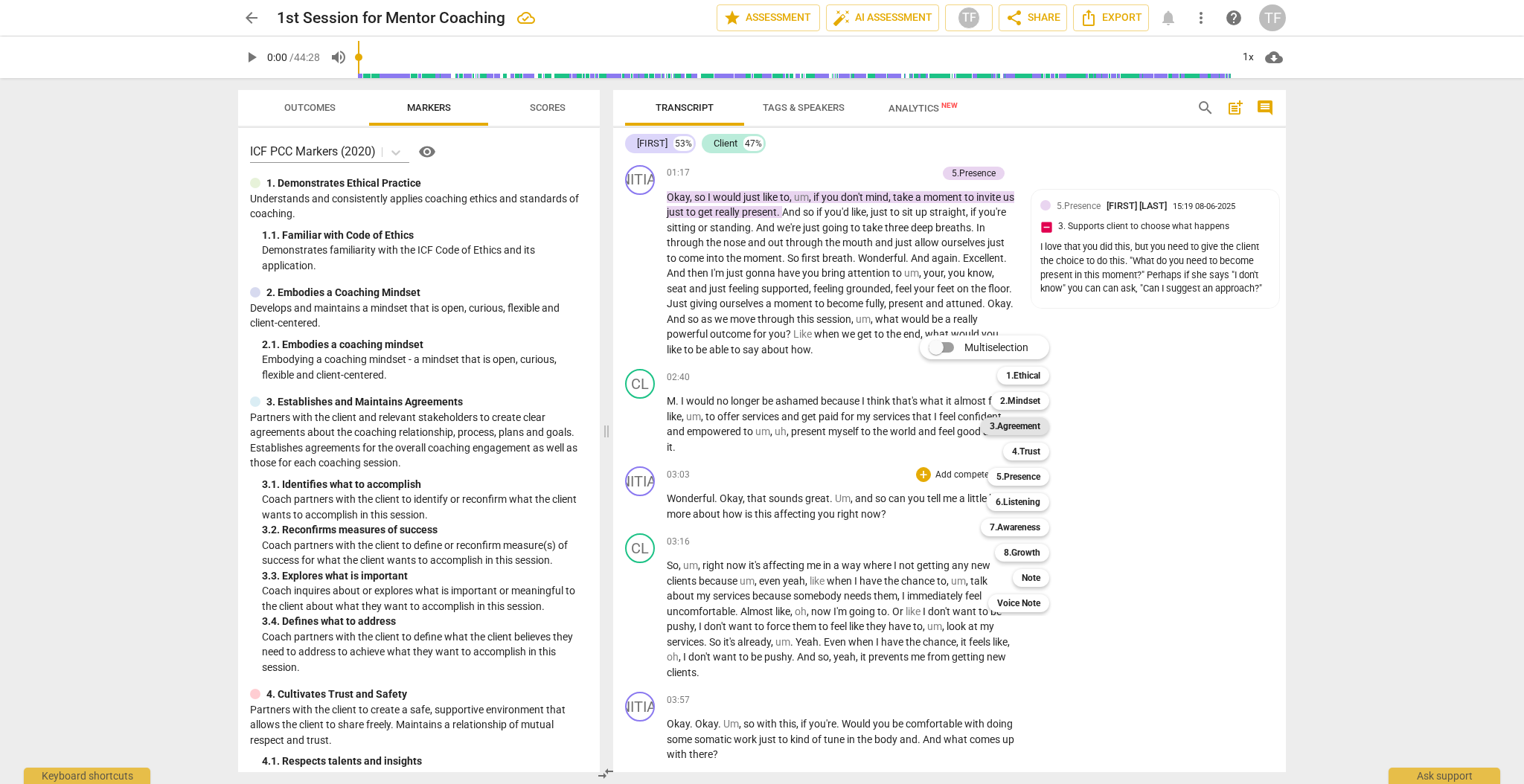 click on "3.Agreement" at bounding box center (1015, 426) 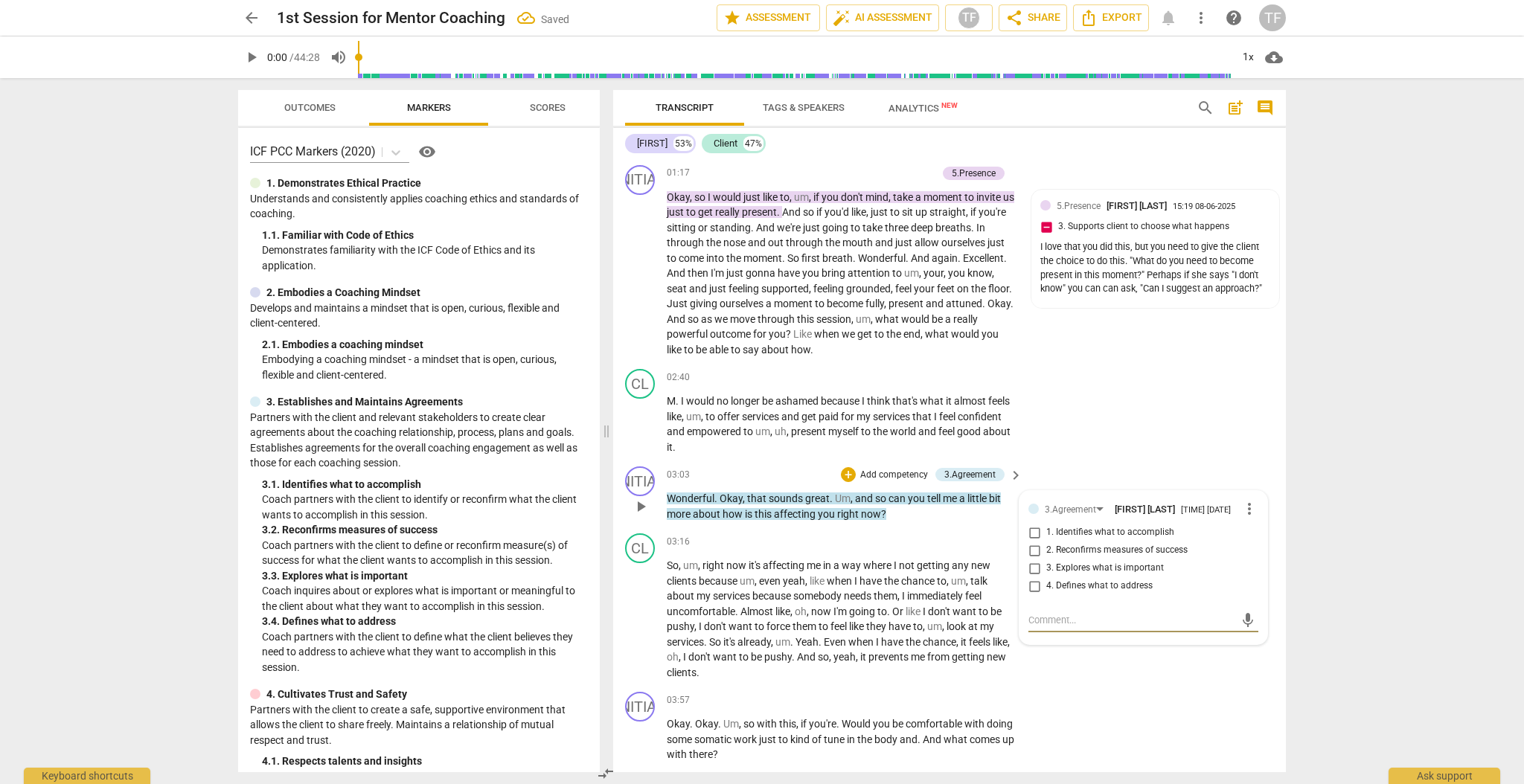 click on "1. Identifies what to accomplish" at bounding box center (1034, 533) 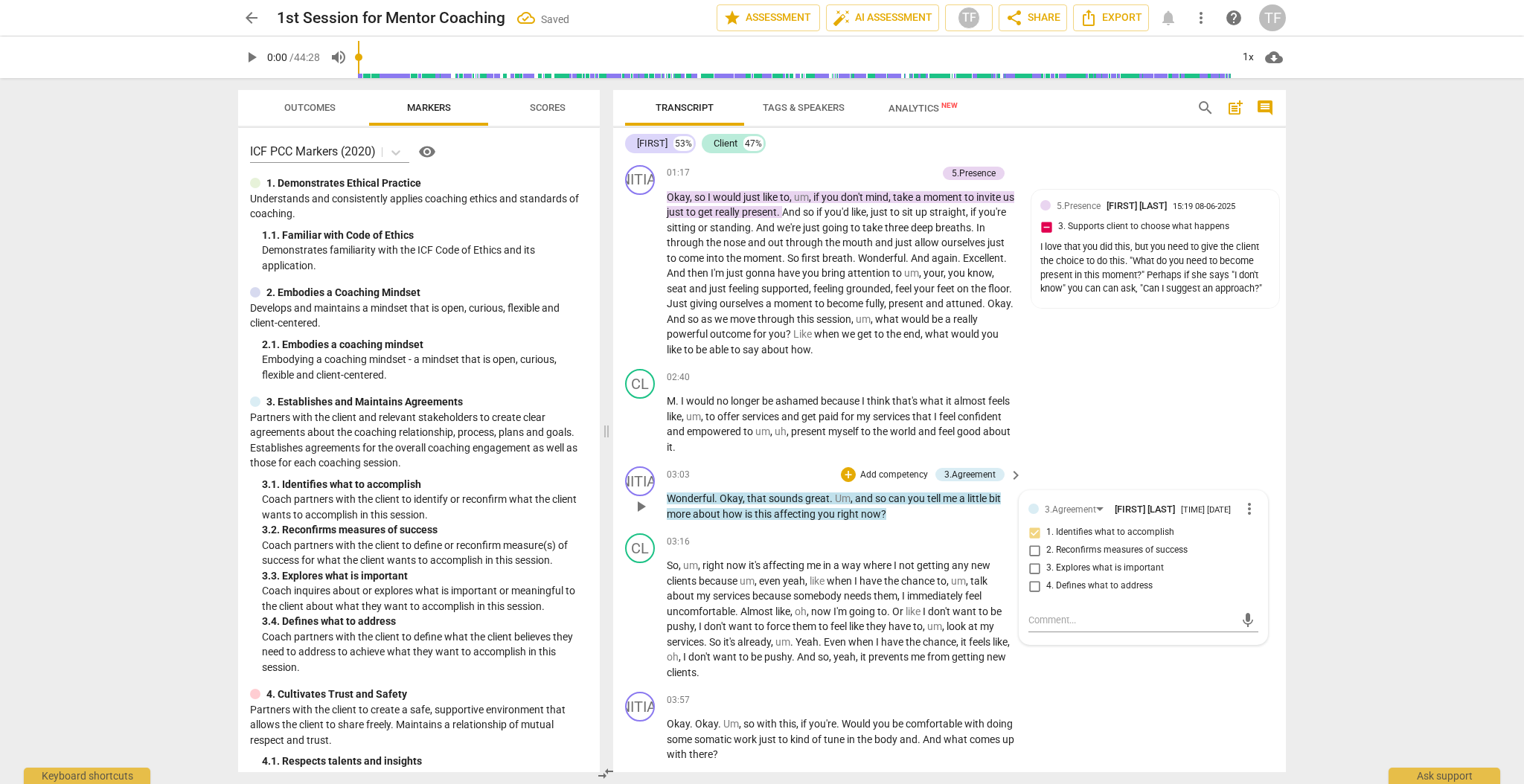 click on "1. Identifies what to accomplish" at bounding box center (1034, 533) 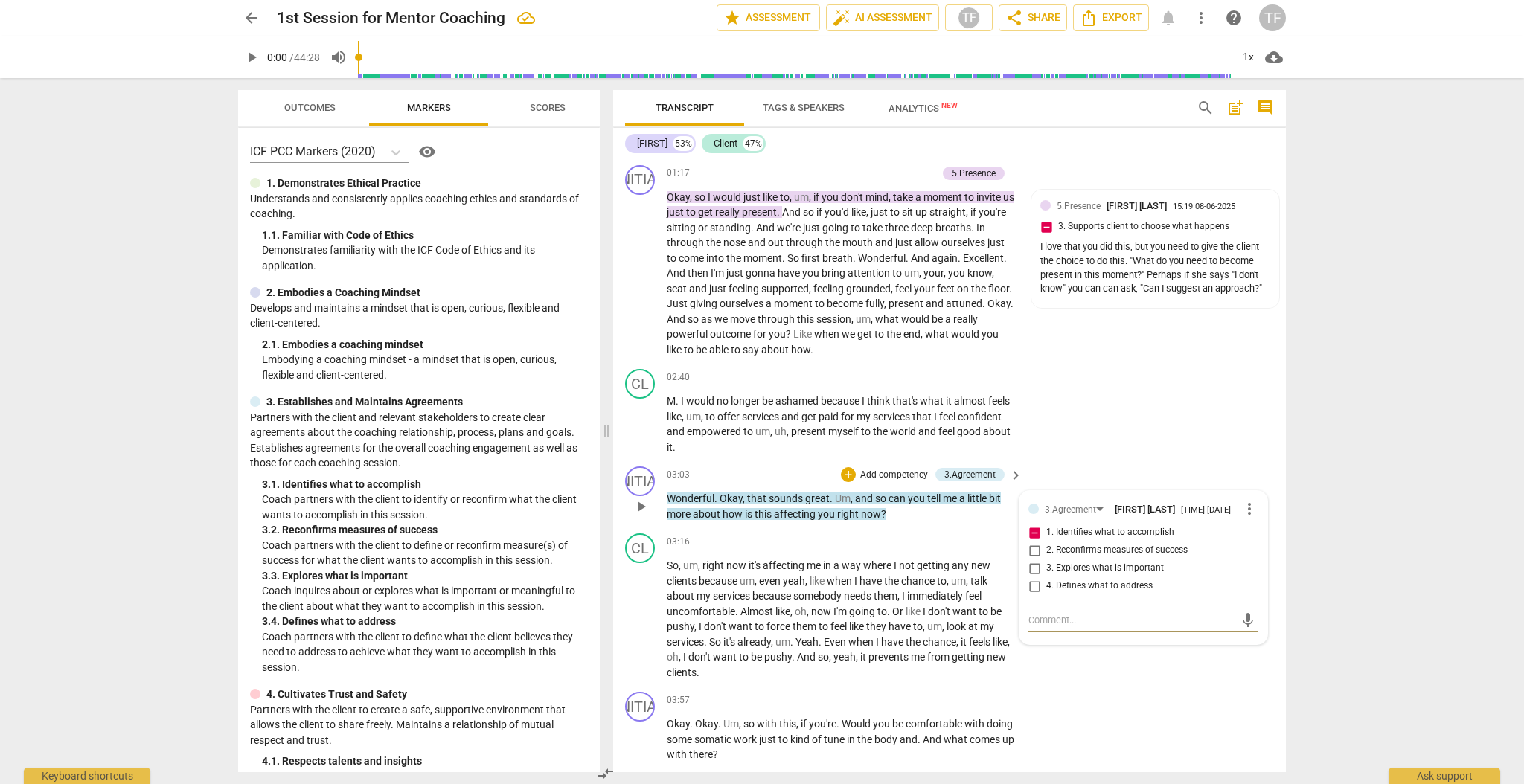 click at bounding box center (1131, 620) 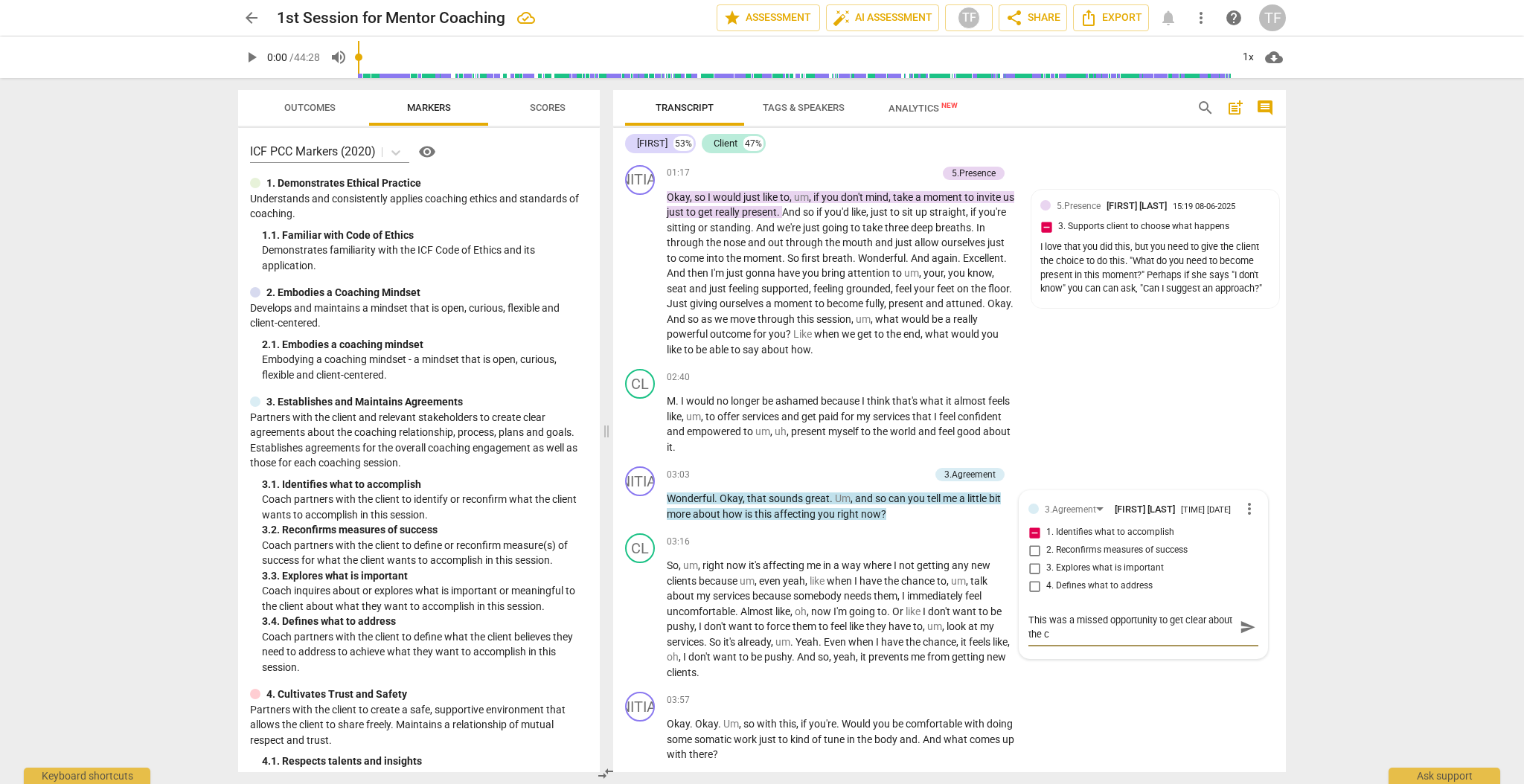 scroll, scrollTop: 0, scrollLeft: 0, axis: both 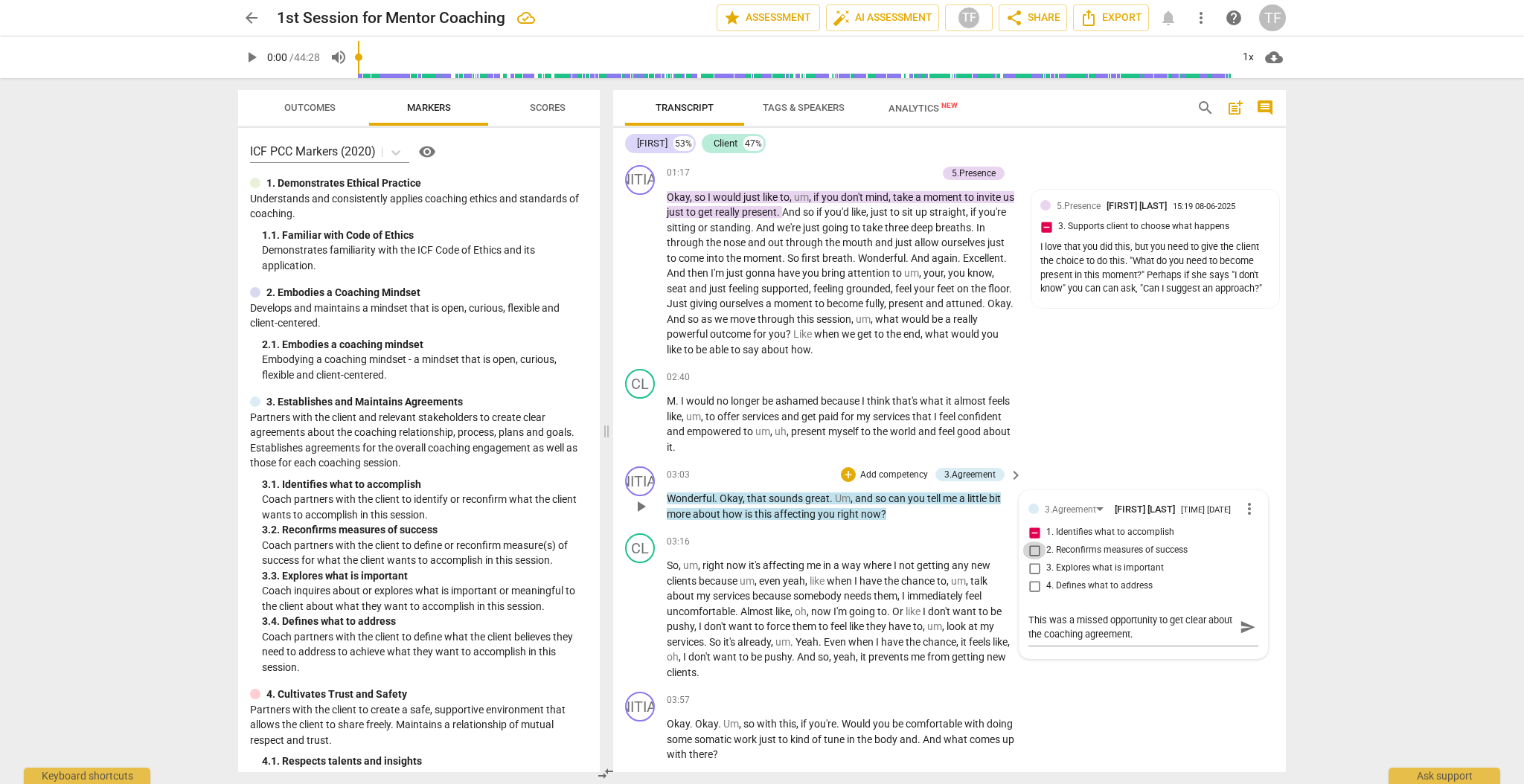 click on "2. Reconfirms measures of success" at bounding box center [1034, 550] 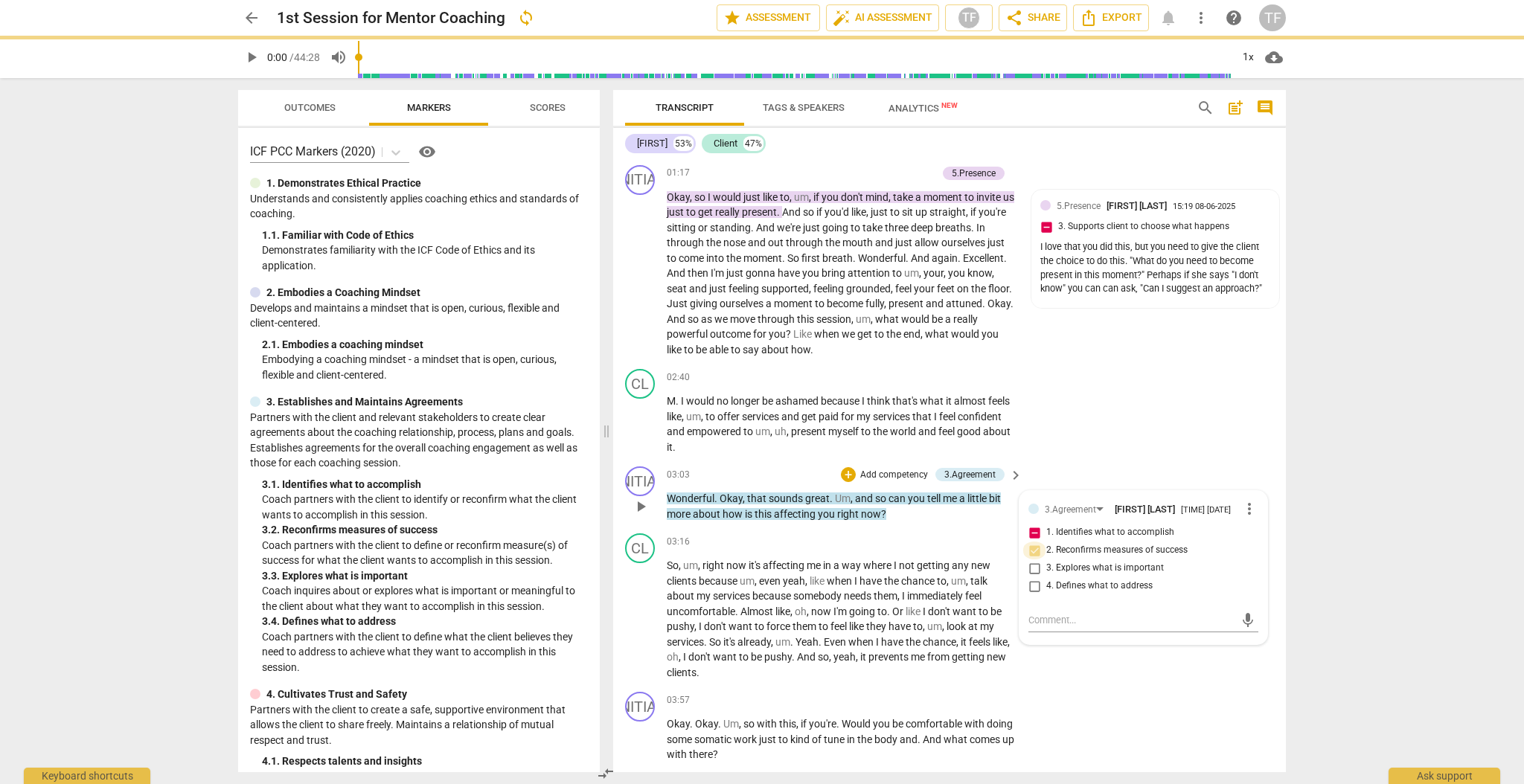 click on "2. Reconfirms measures of success" at bounding box center [1034, 550] 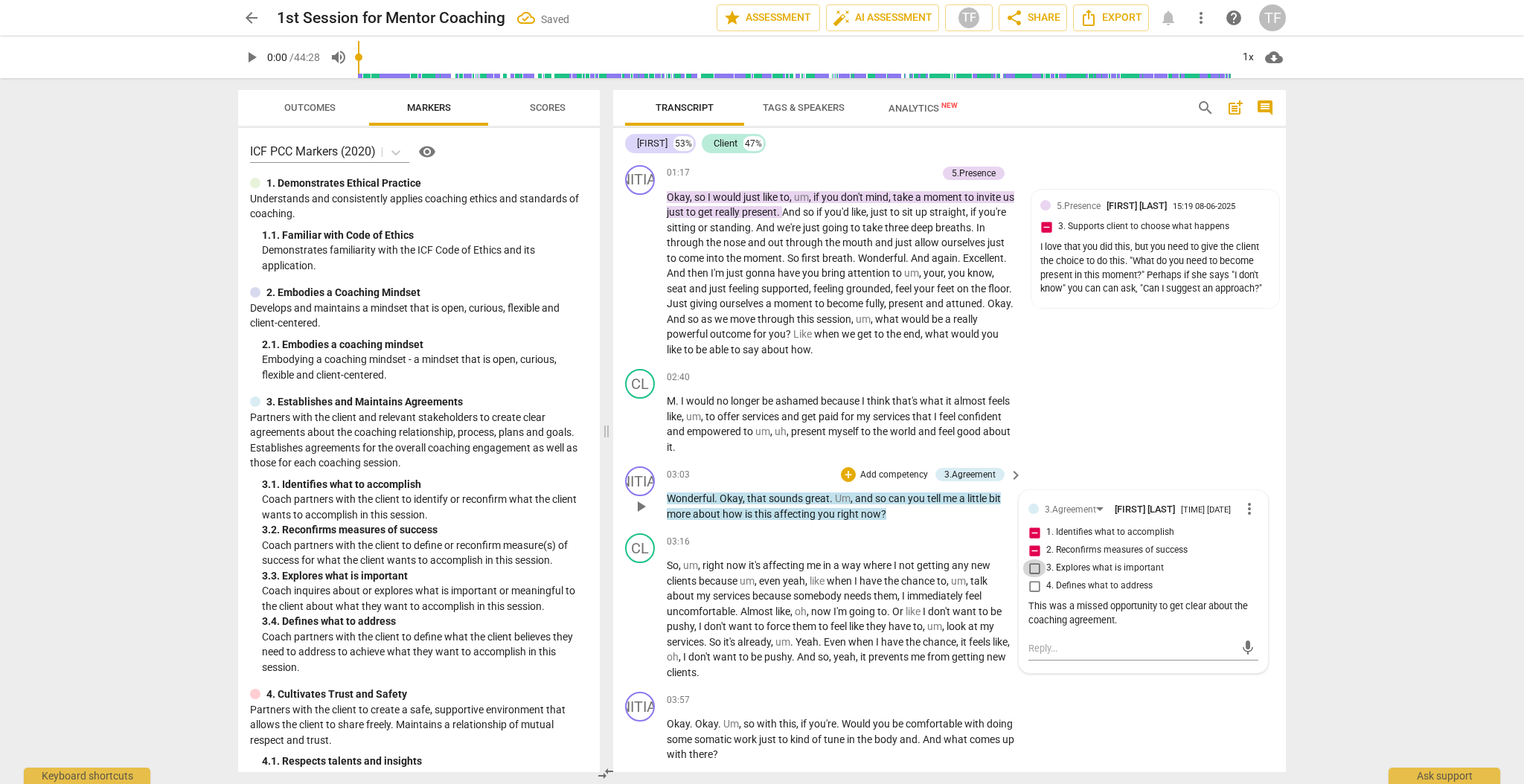 click on "3. Explores what is important" at bounding box center (1034, 568) 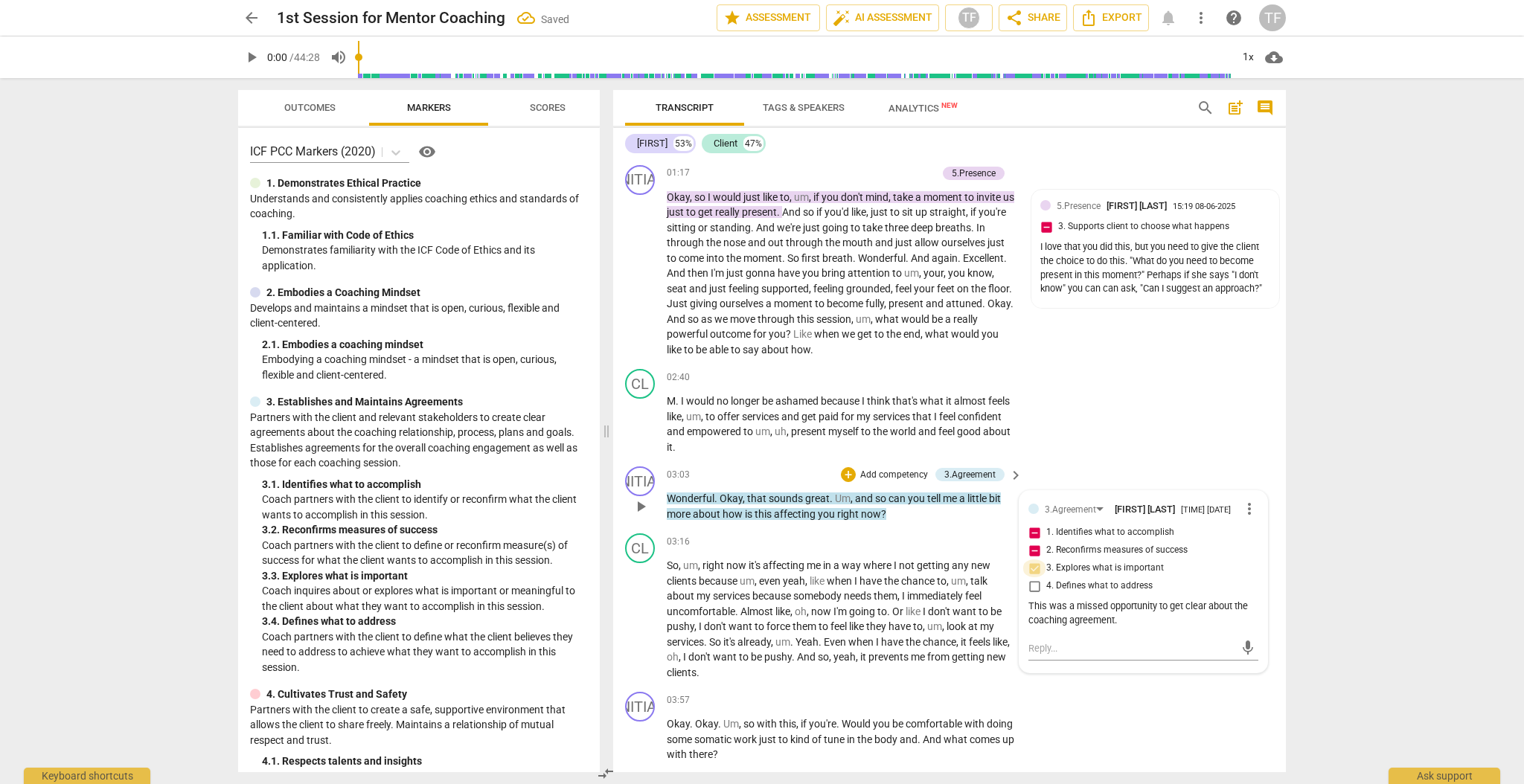 click on "3. Explores what is important" at bounding box center (1034, 568) 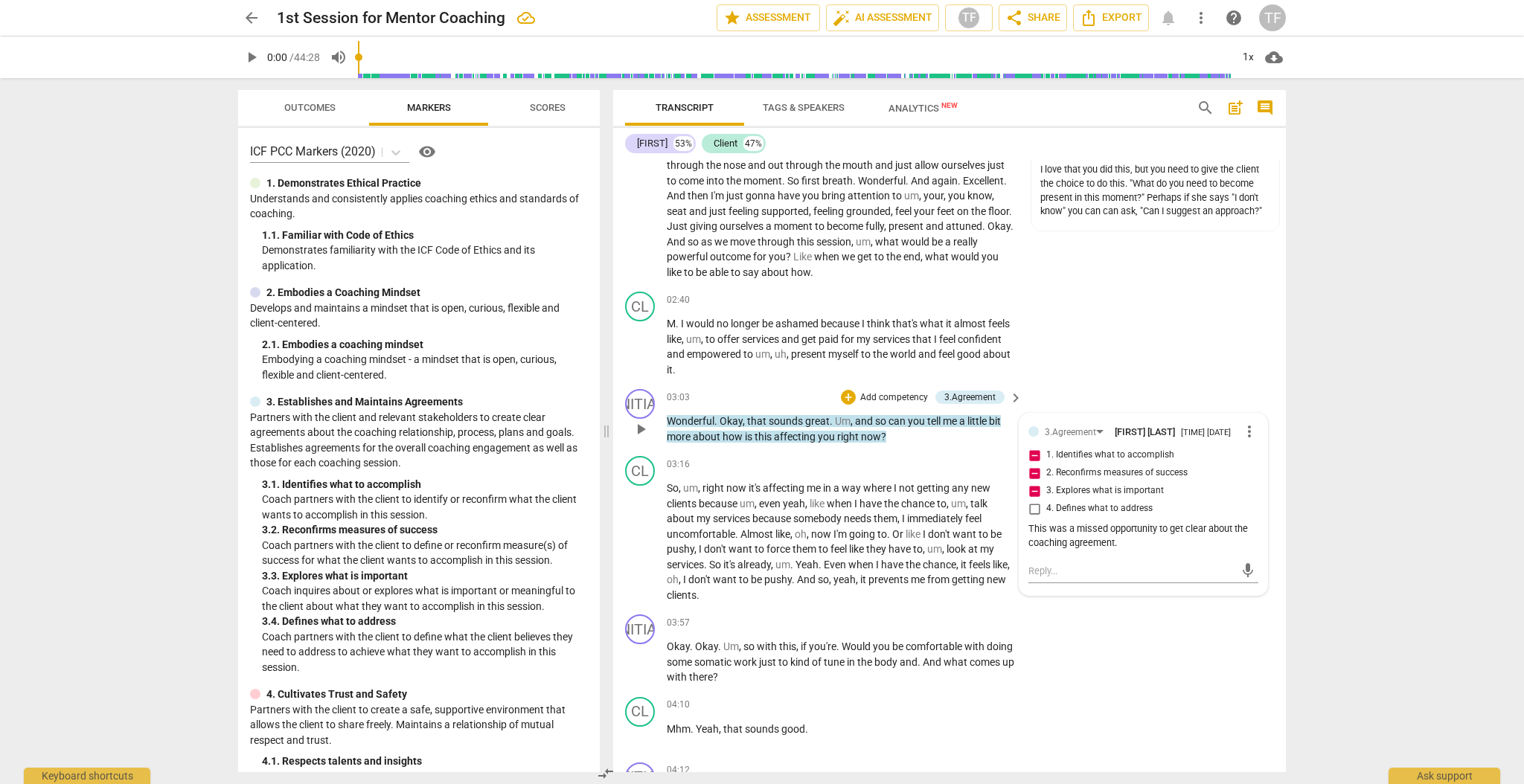 scroll, scrollTop: 584, scrollLeft: 0, axis: vertical 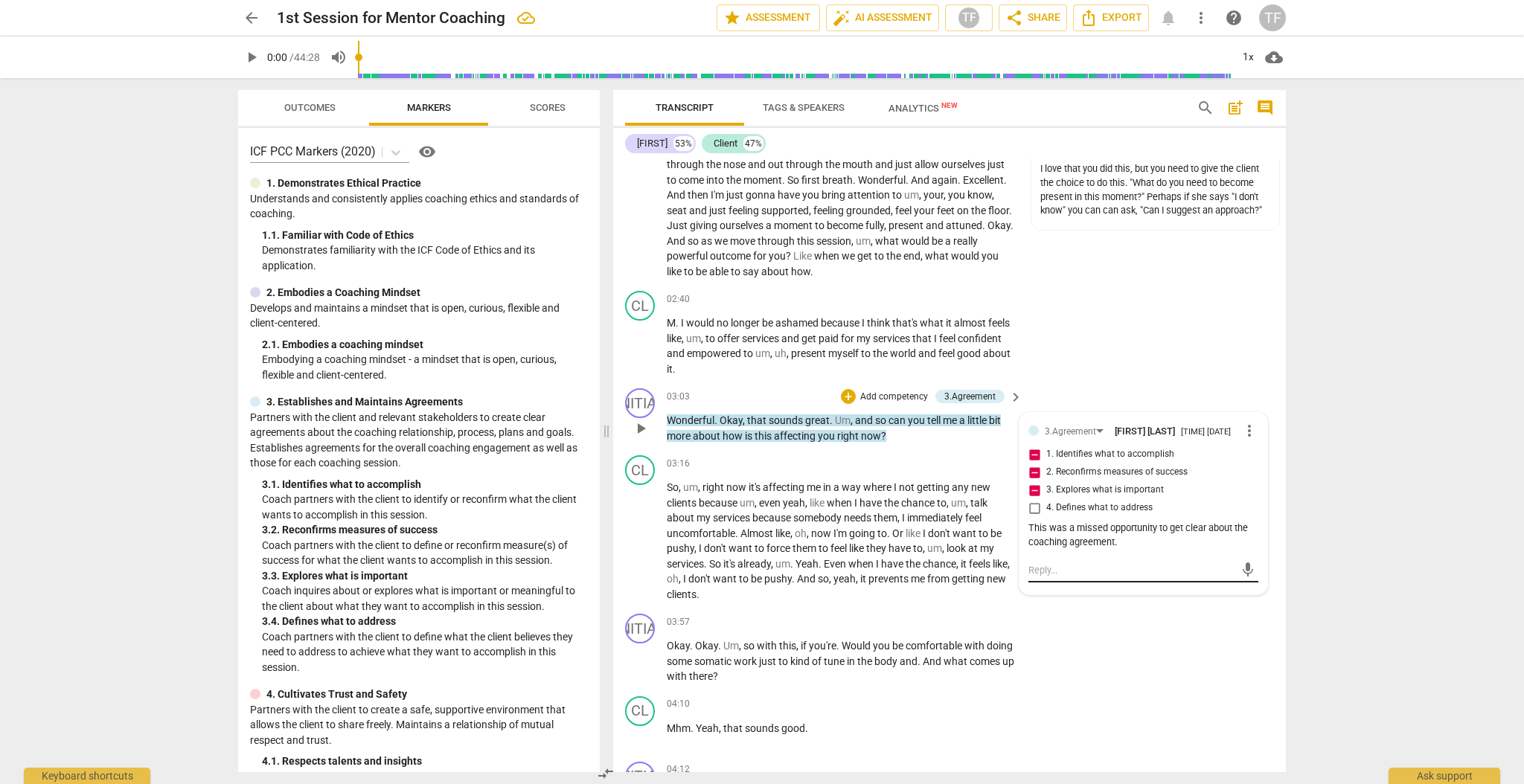click at bounding box center (1131, 570) 